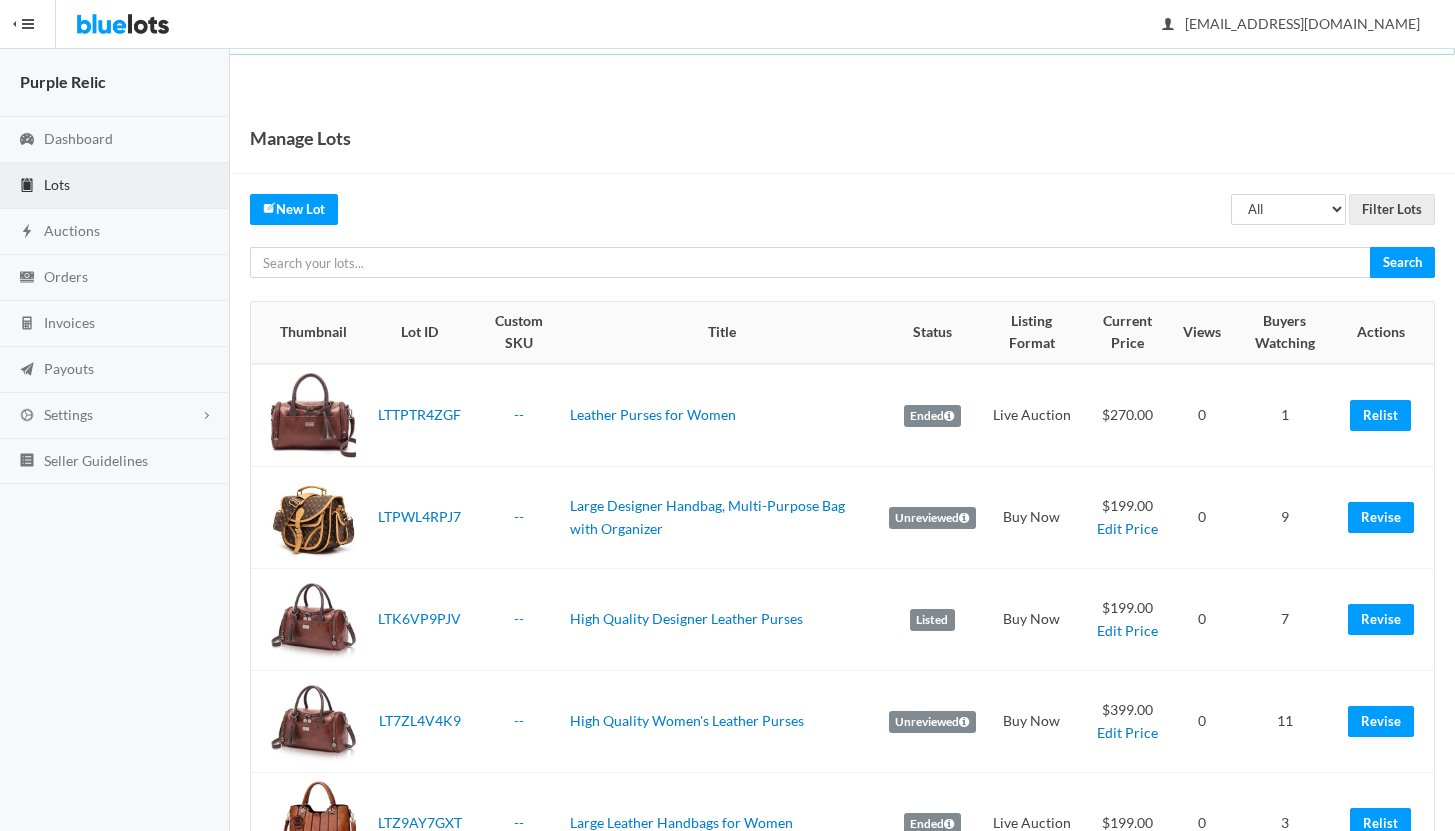scroll, scrollTop: 0, scrollLeft: 0, axis: both 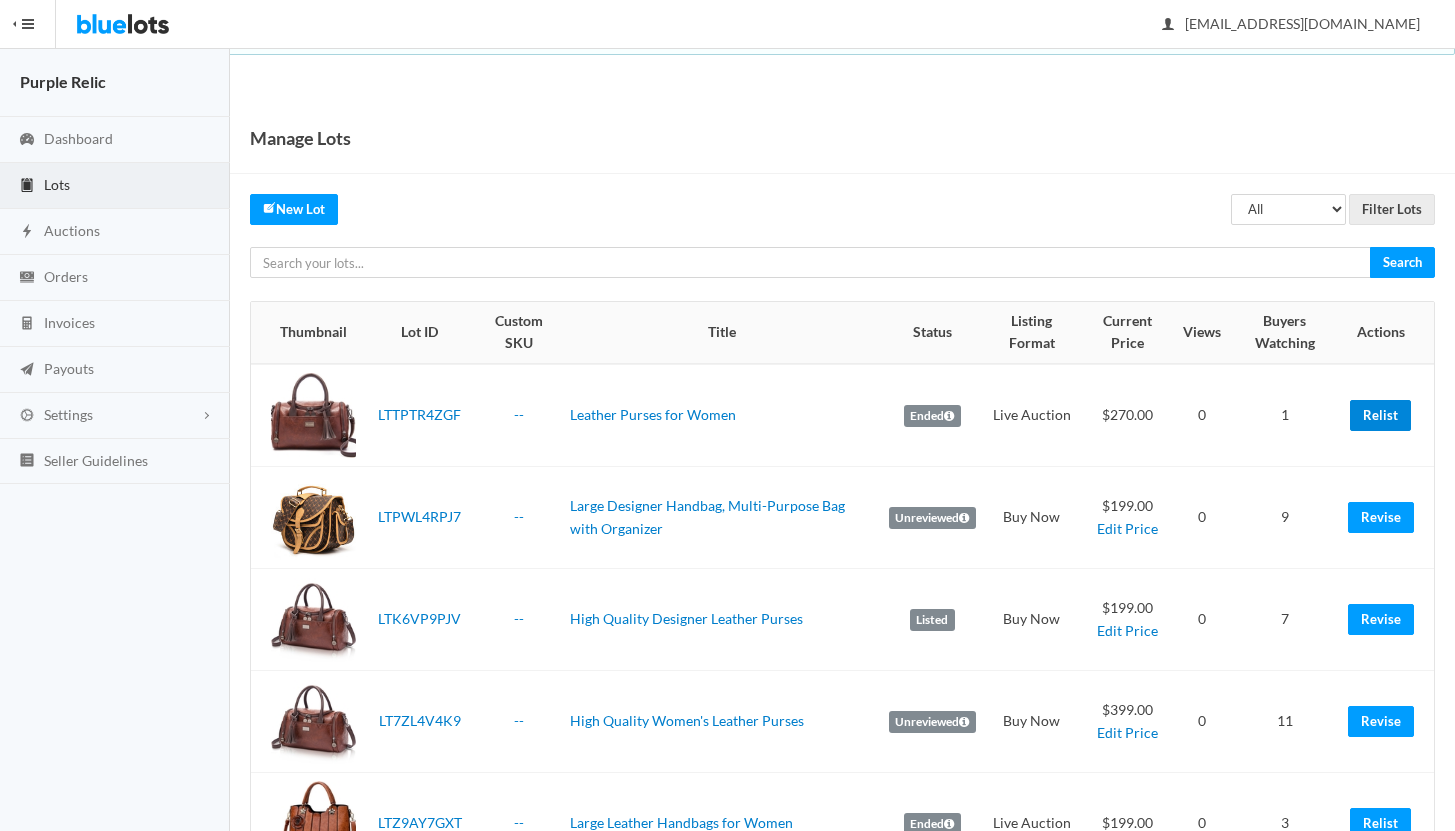 click on "Relist" at bounding box center [1380, 415] 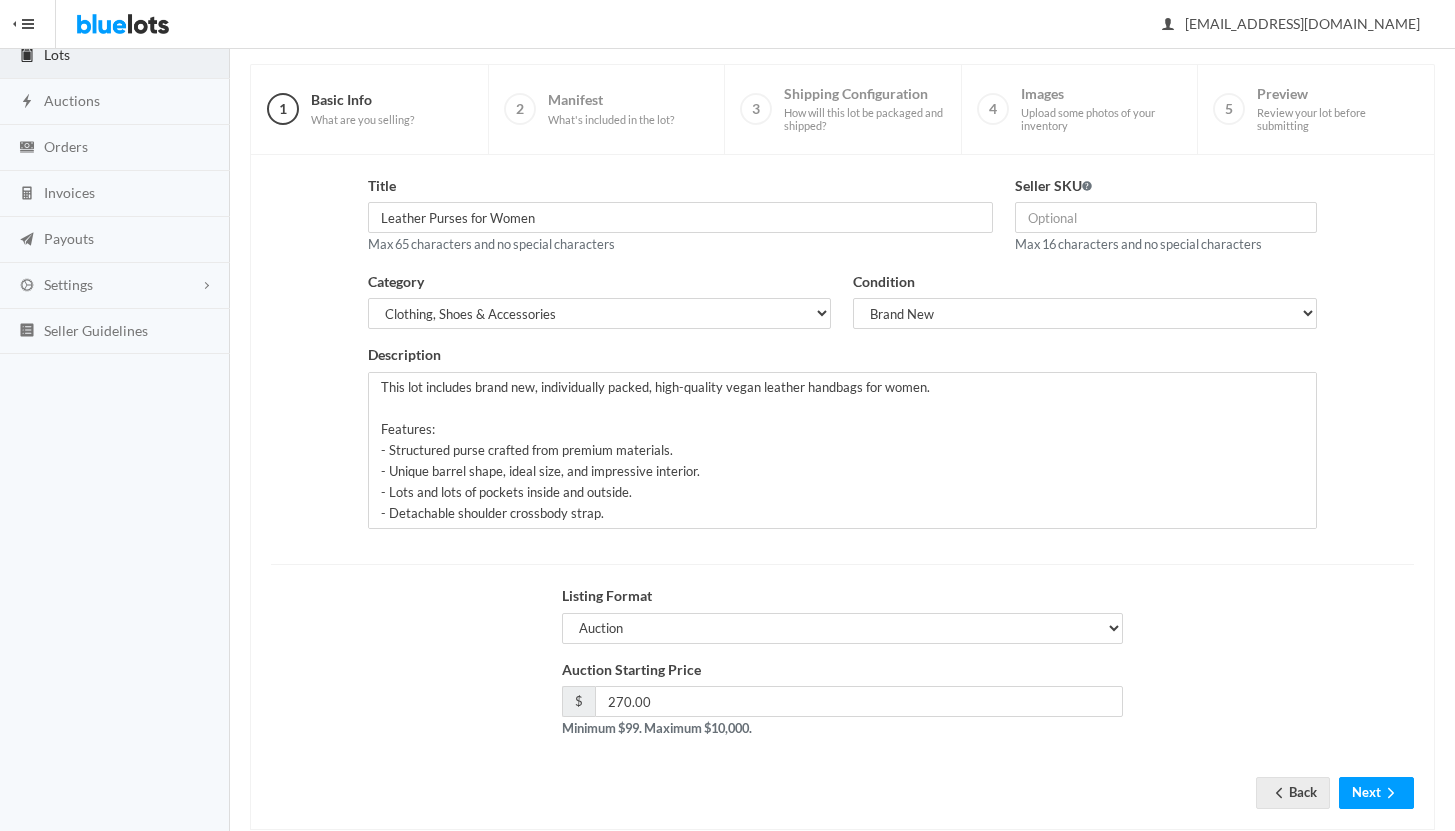 scroll, scrollTop: 170, scrollLeft: 0, axis: vertical 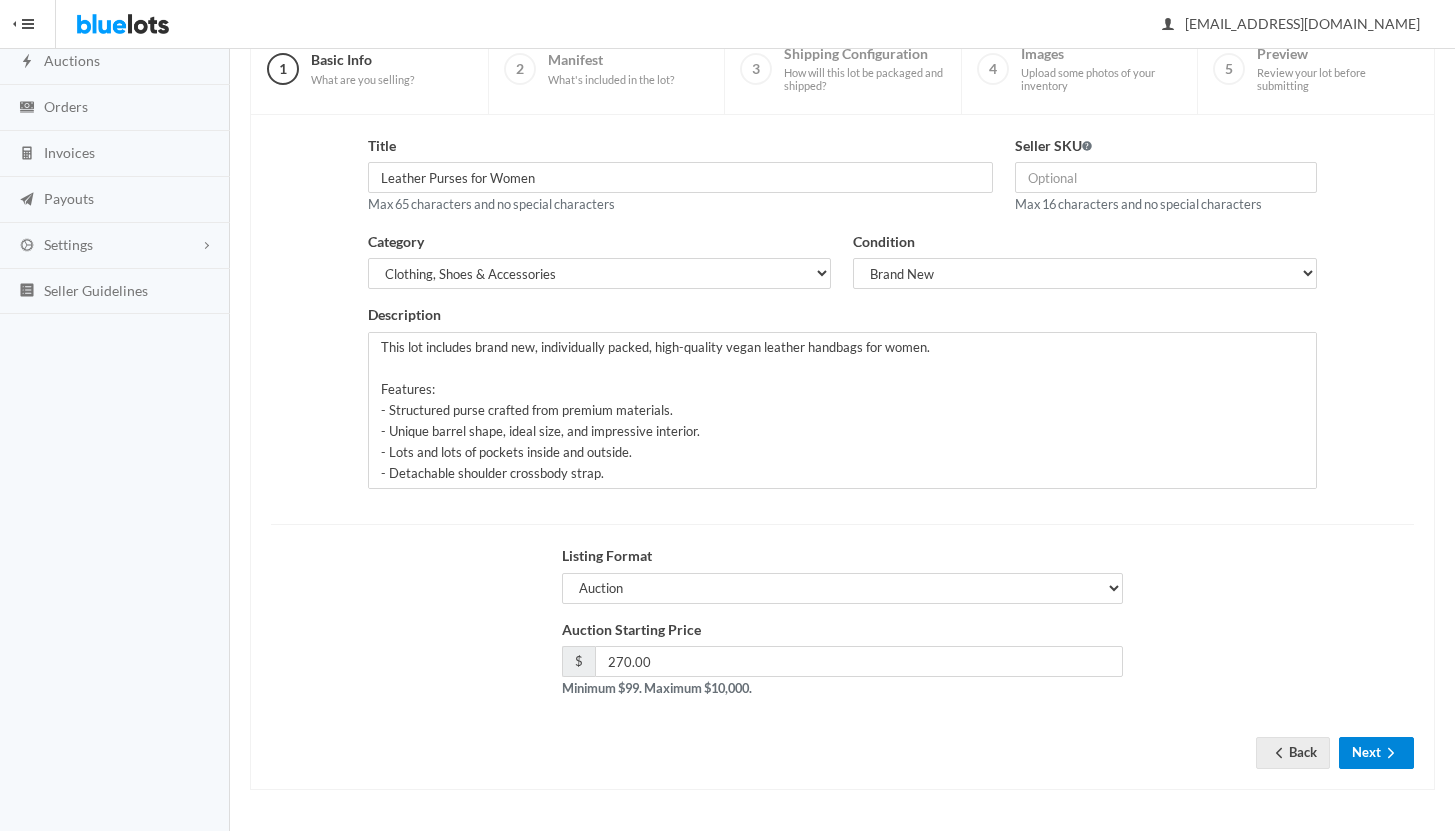 click on "Next" at bounding box center (1376, 752) 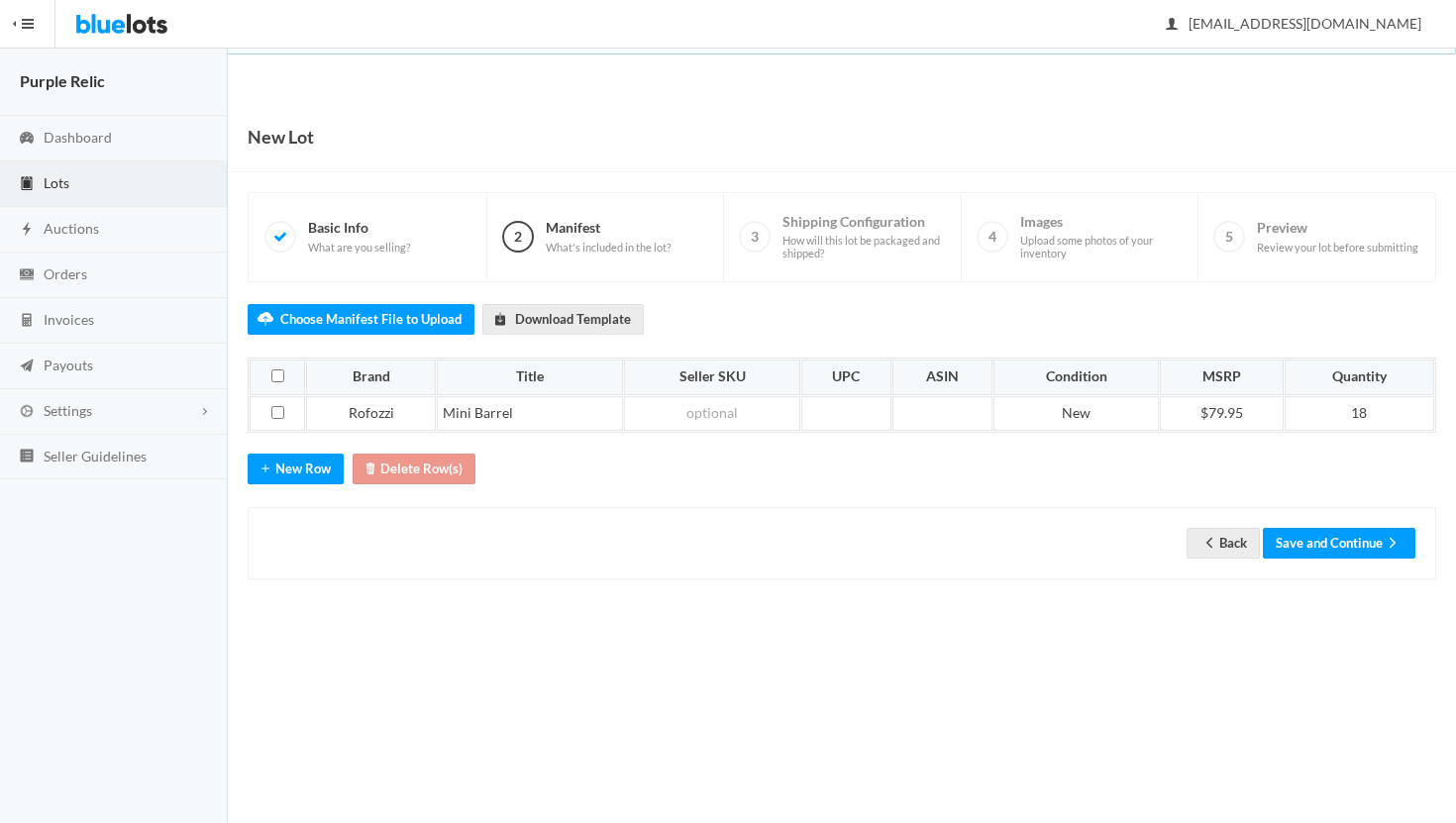 scroll, scrollTop: 0, scrollLeft: 0, axis: both 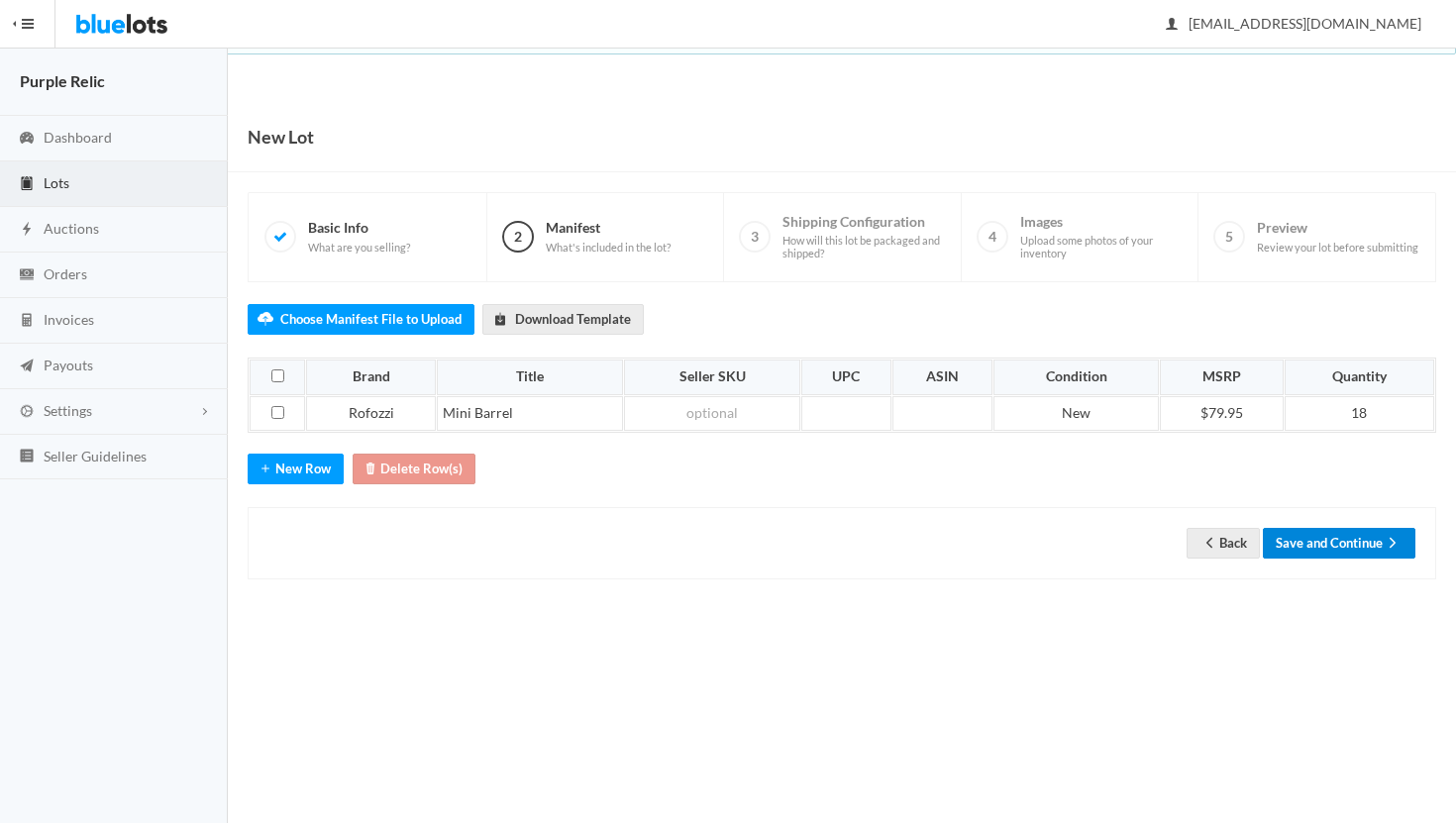 click on "Save and Continue" at bounding box center (1339, 543) 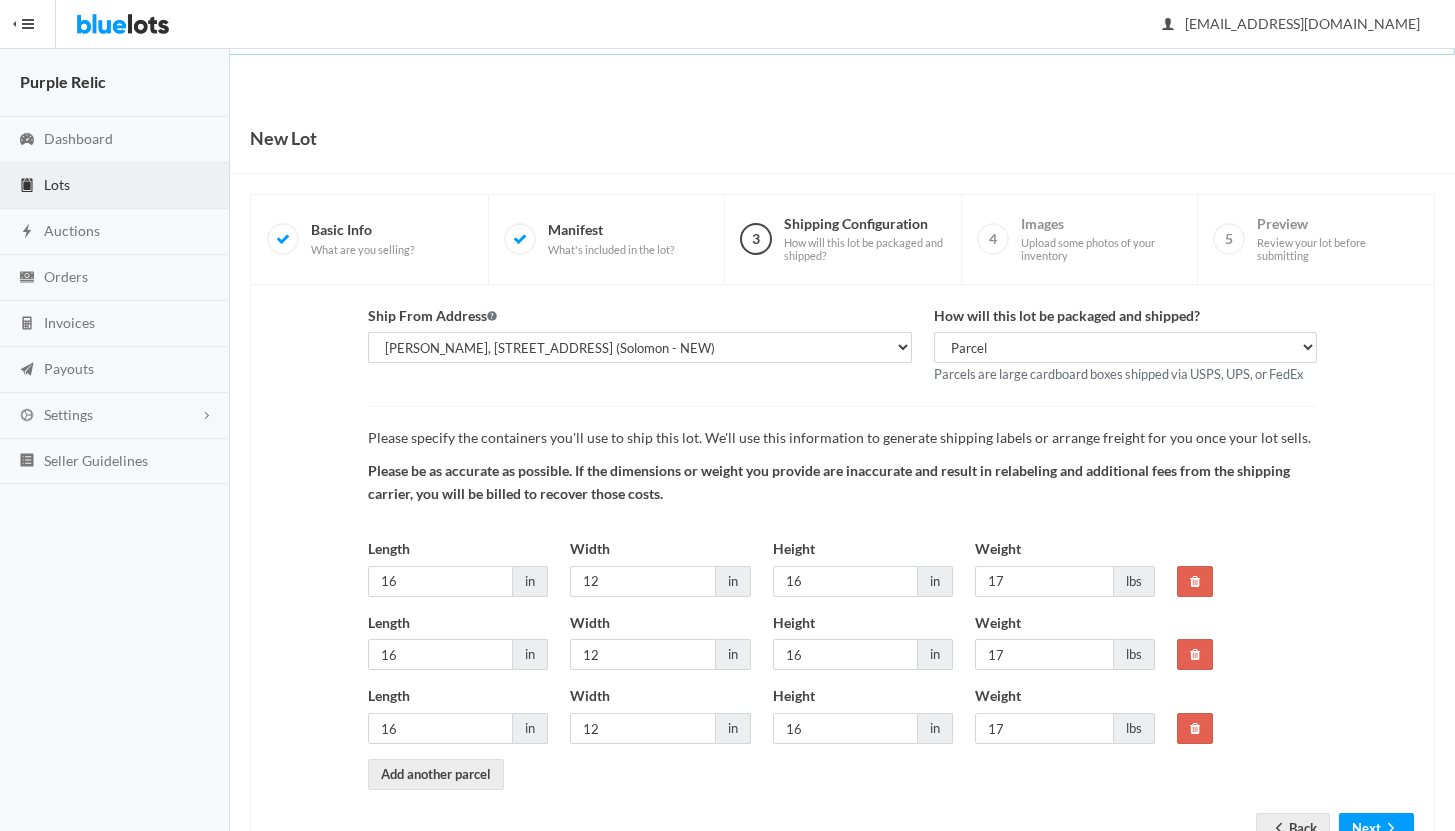 scroll, scrollTop: 0, scrollLeft: 0, axis: both 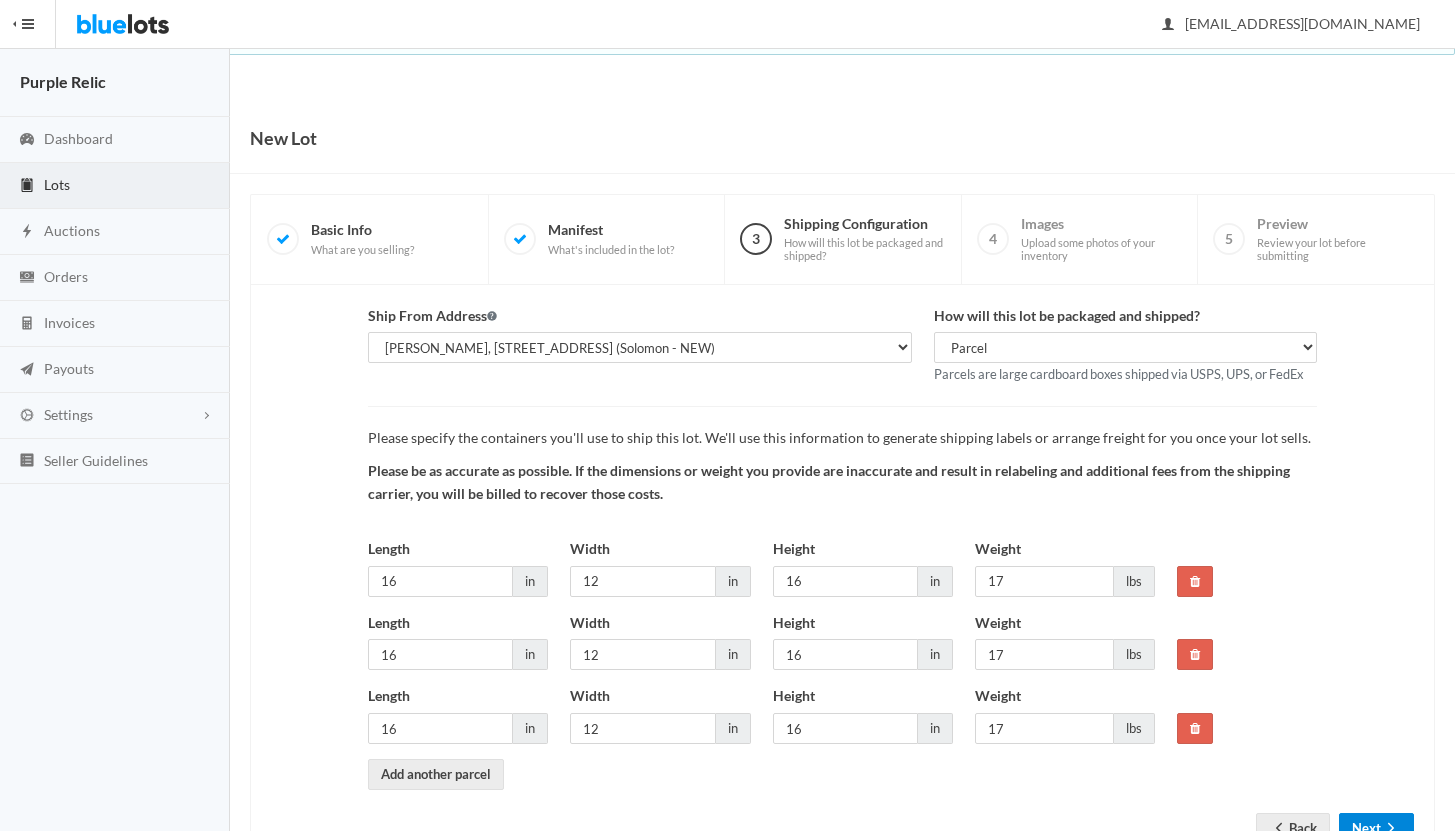 click on "Next" at bounding box center (1376, 828) 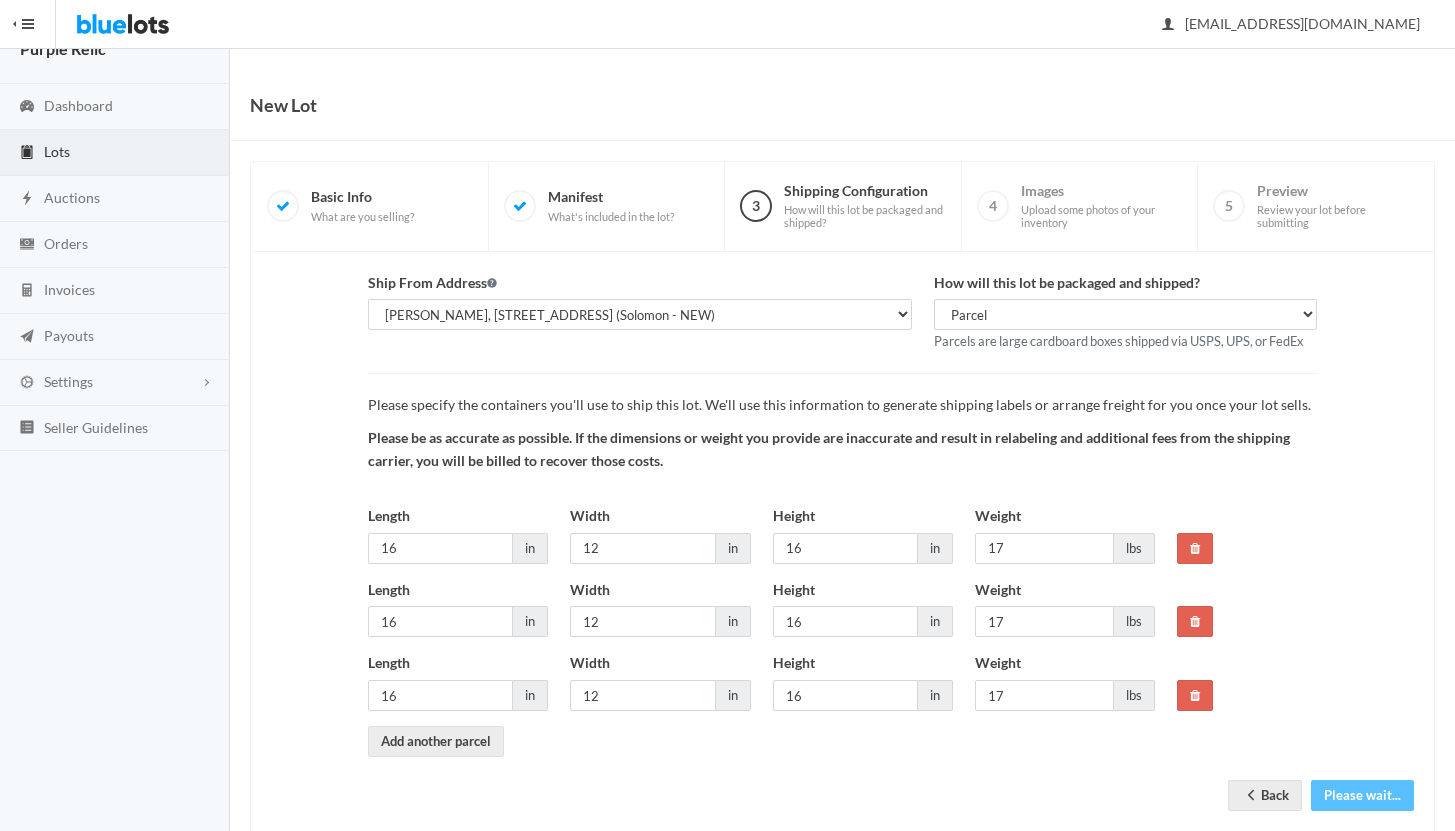 scroll, scrollTop: 75, scrollLeft: 0, axis: vertical 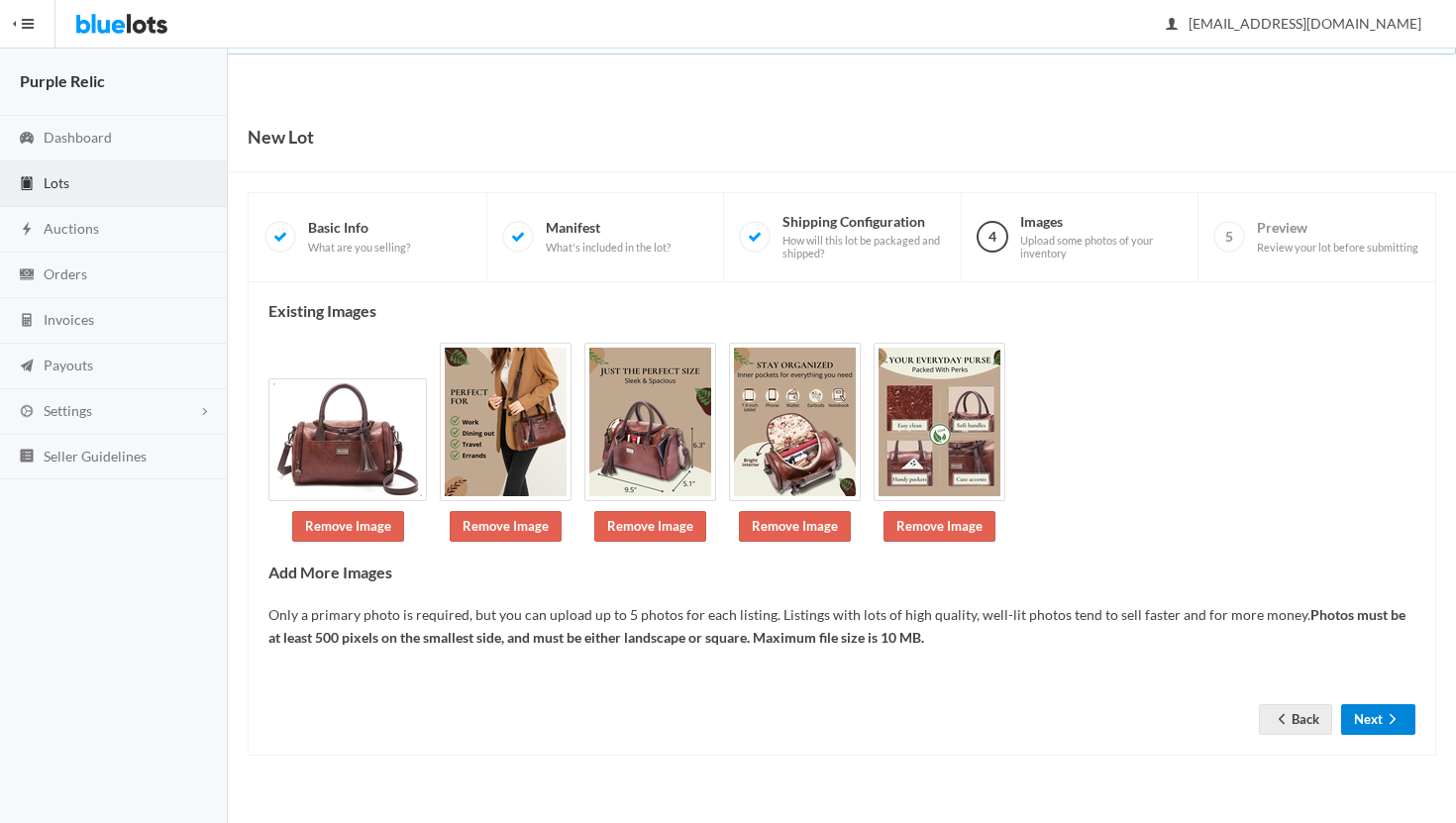 click on "Next" at bounding box center [1378, 719] 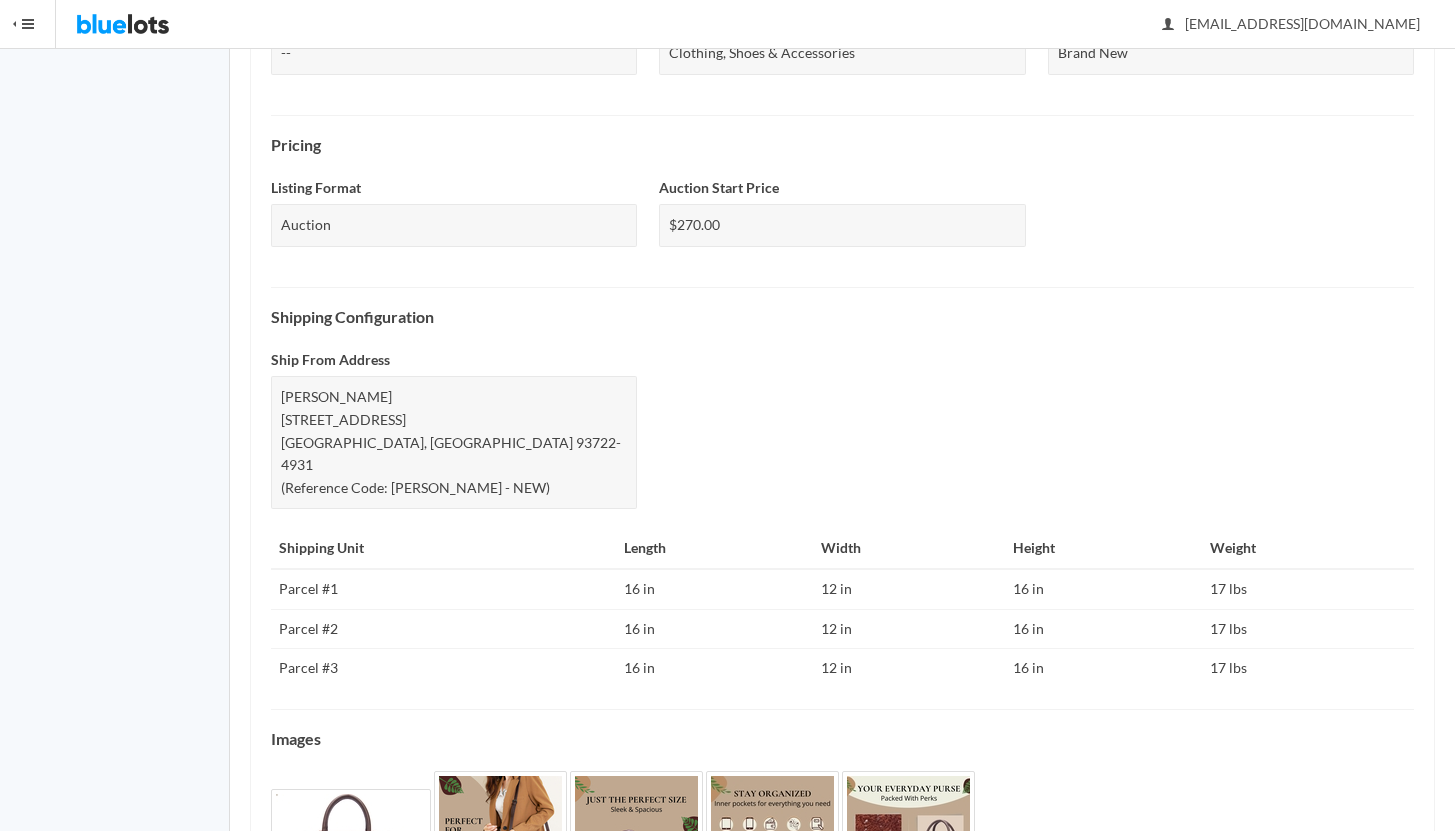 scroll, scrollTop: 771, scrollLeft: 0, axis: vertical 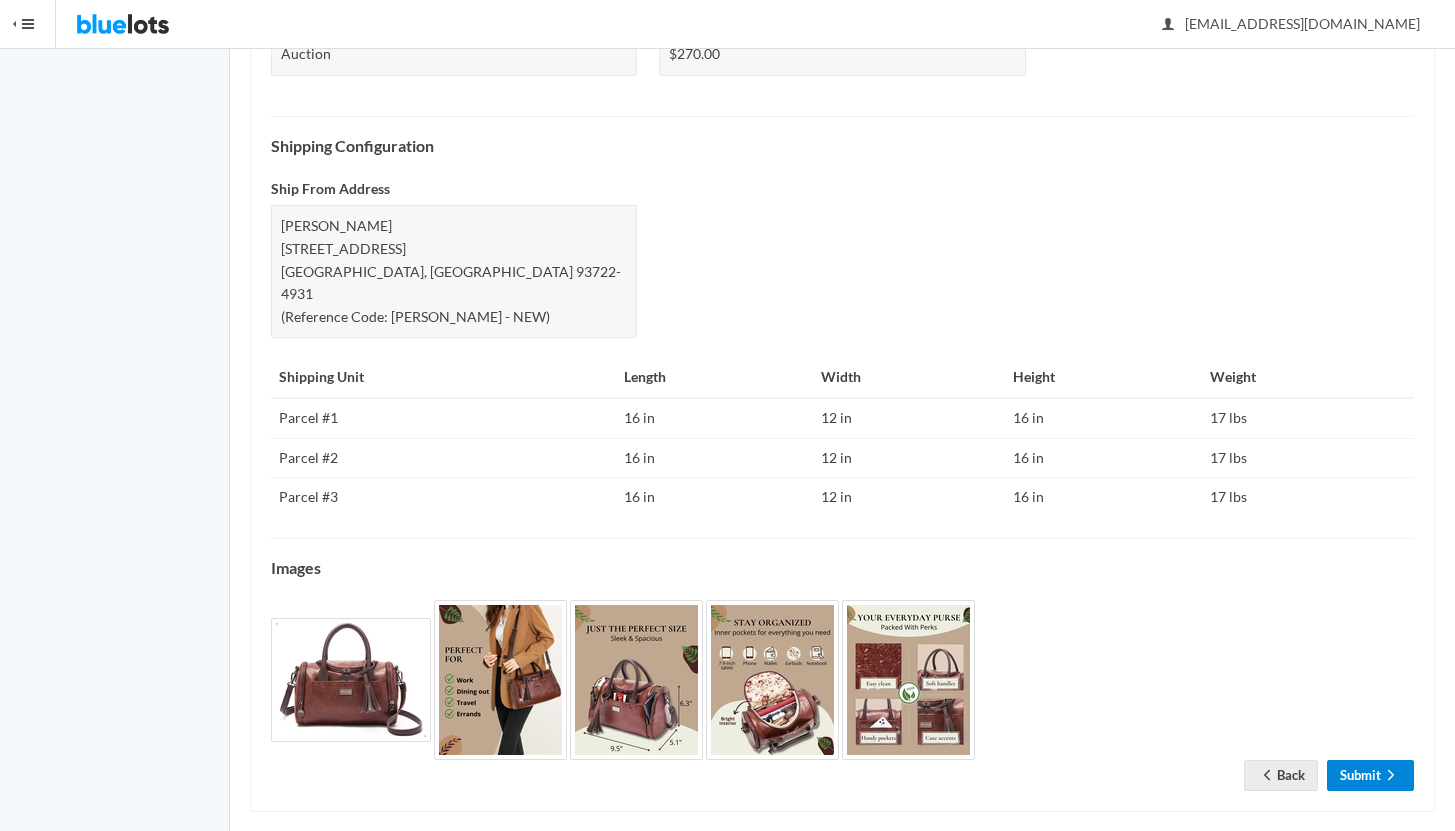 click on "Submit" at bounding box center [1370, 775] 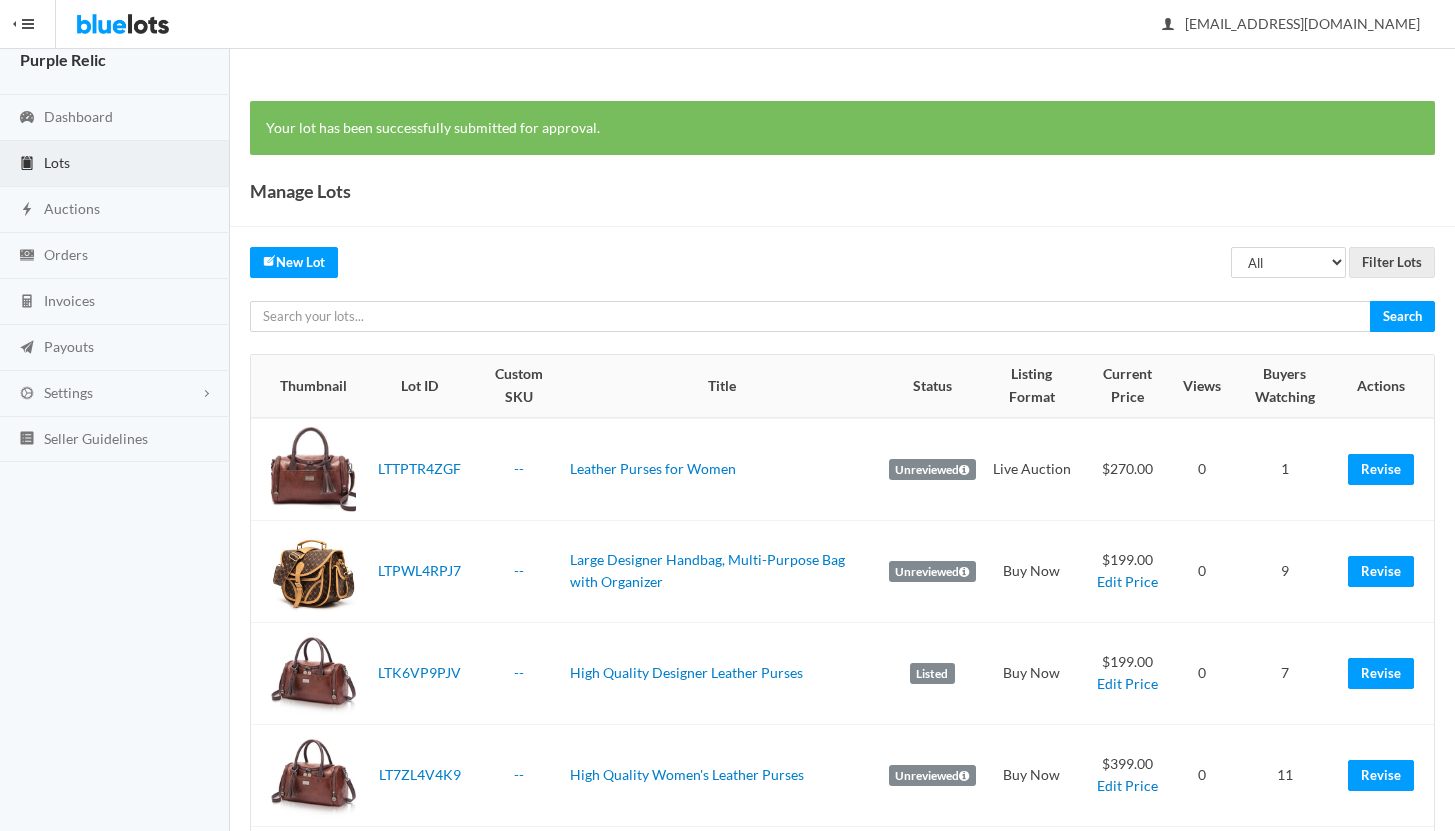 scroll, scrollTop: 23, scrollLeft: 0, axis: vertical 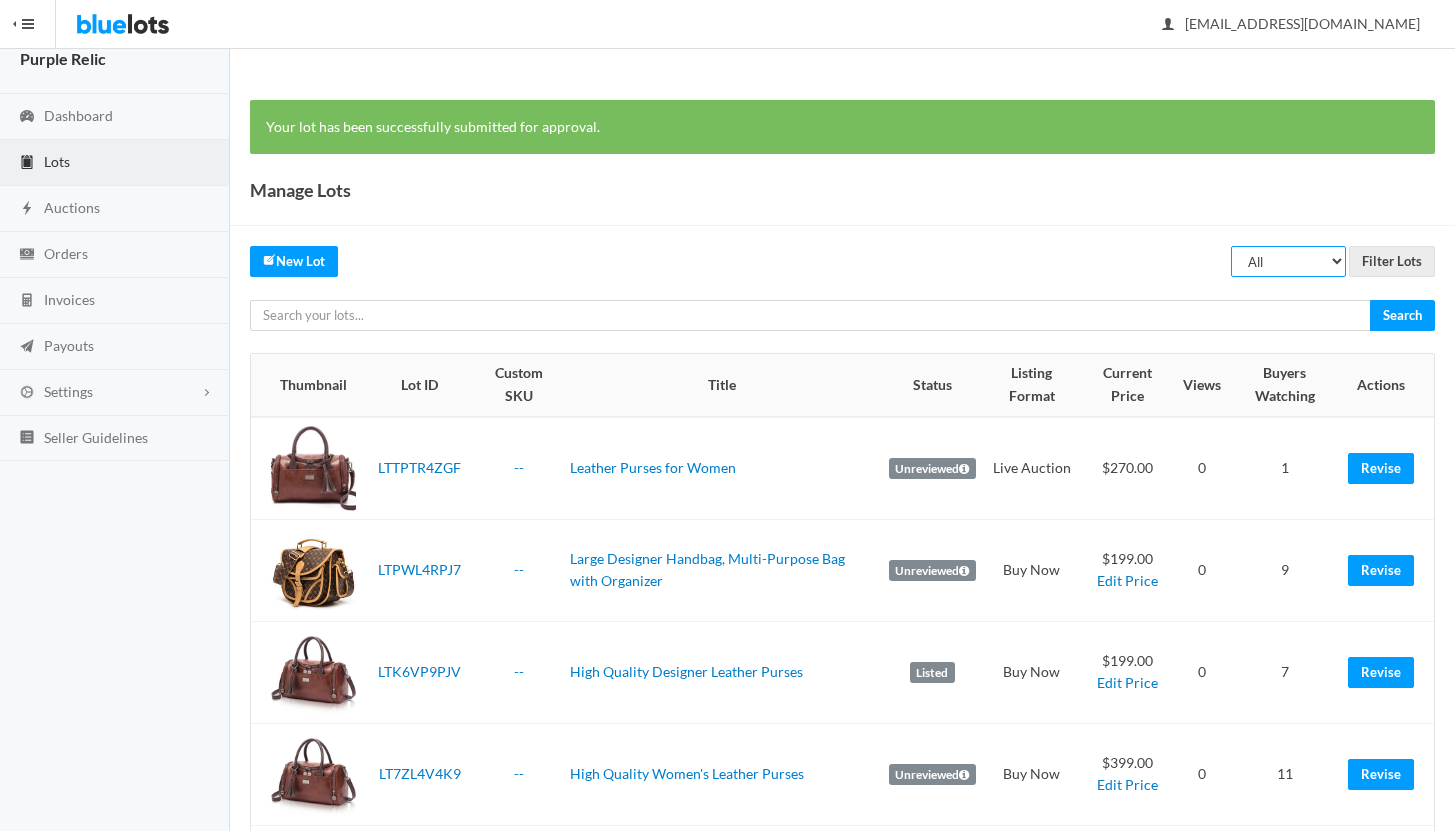 click on "All Draft
Unreviewed
Rejected
Scheduled
Listed
Sold
Ended" at bounding box center (1288, 261) 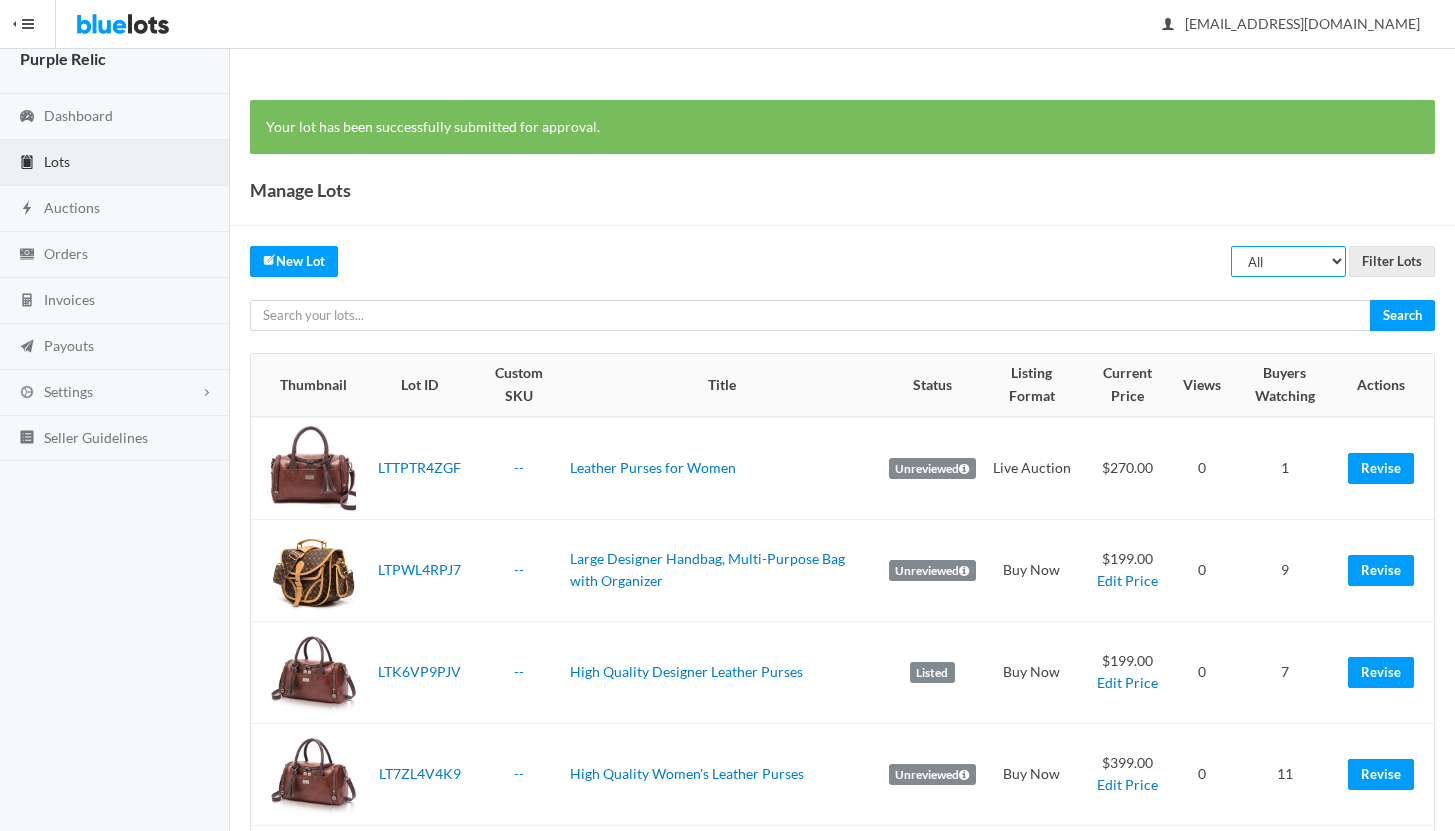 select on "ended" 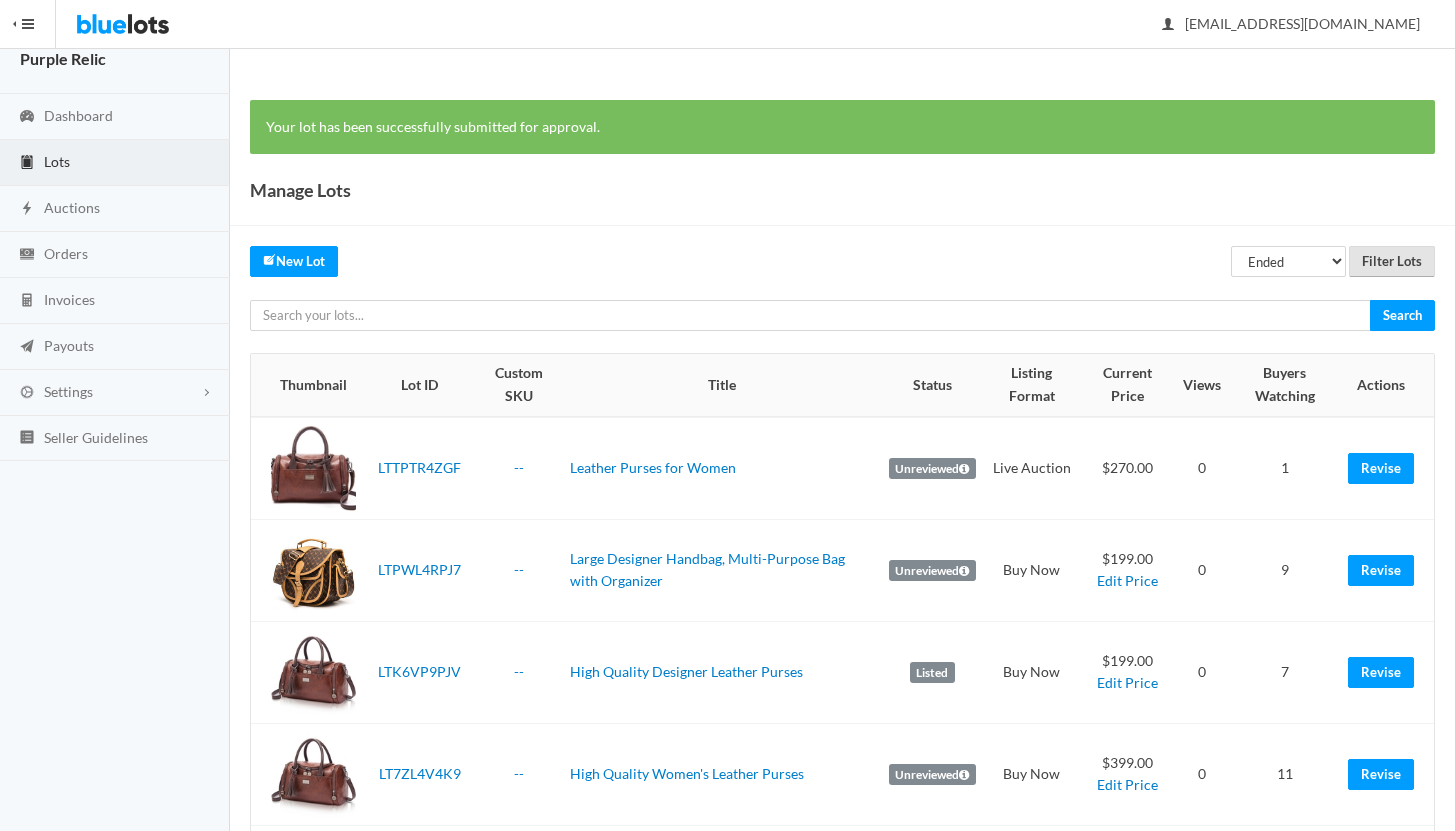click on "Filter Lots" at bounding box center (1392, 261) 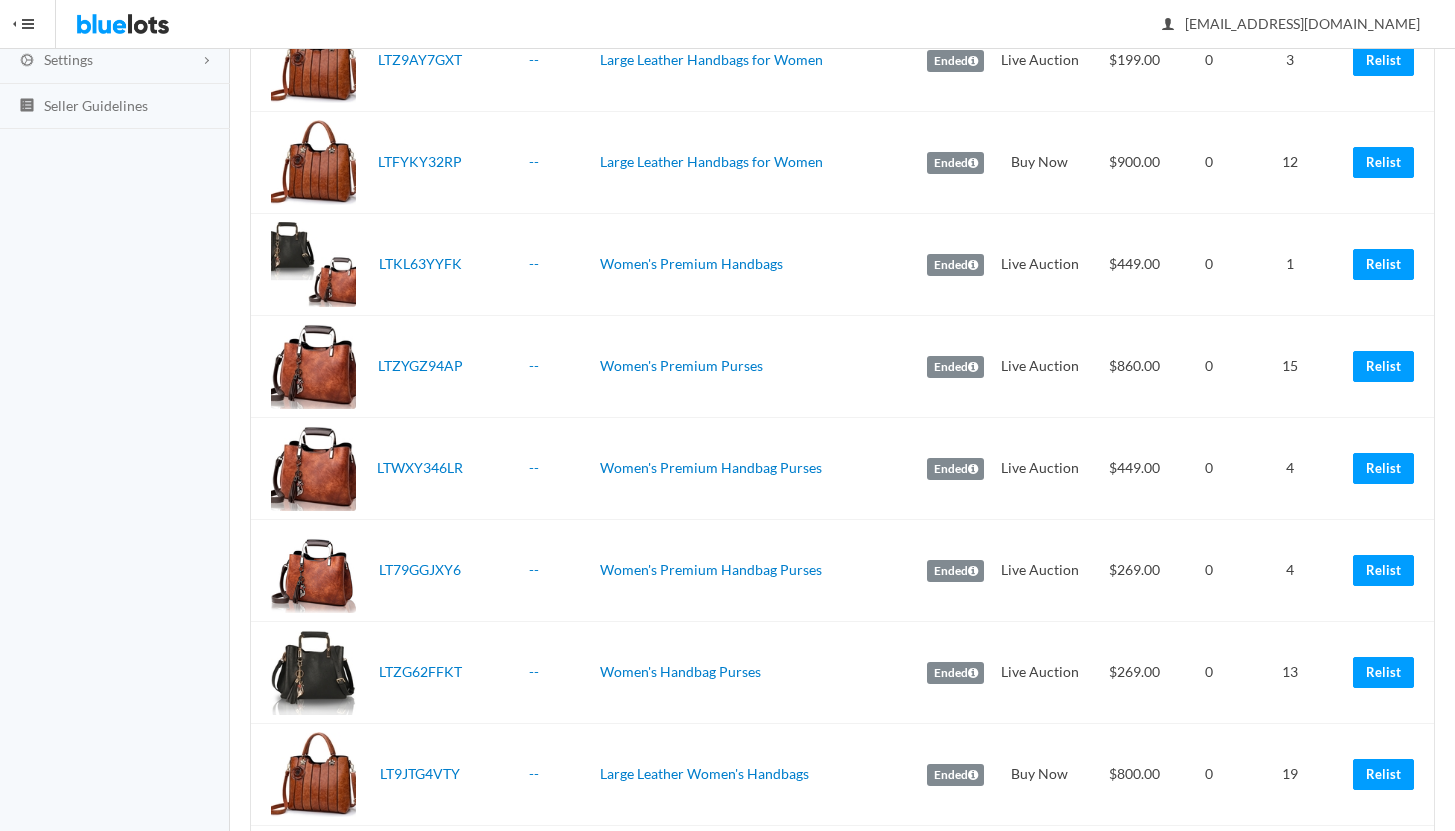 scroll, scrollTop: 360, scrollLeft: 0, axis: vertical 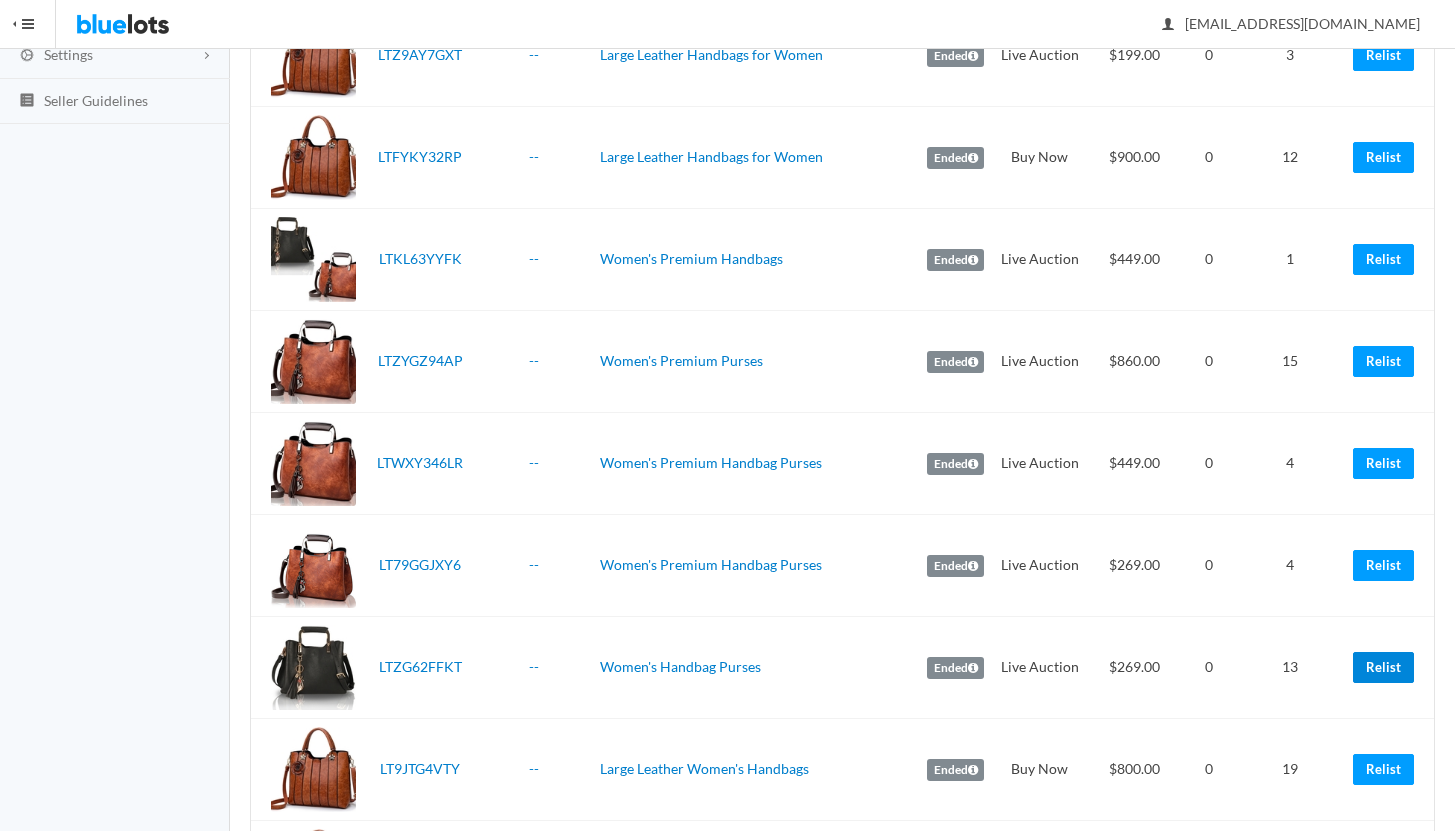 click on "Relist" at bounding box center (1383, 667) 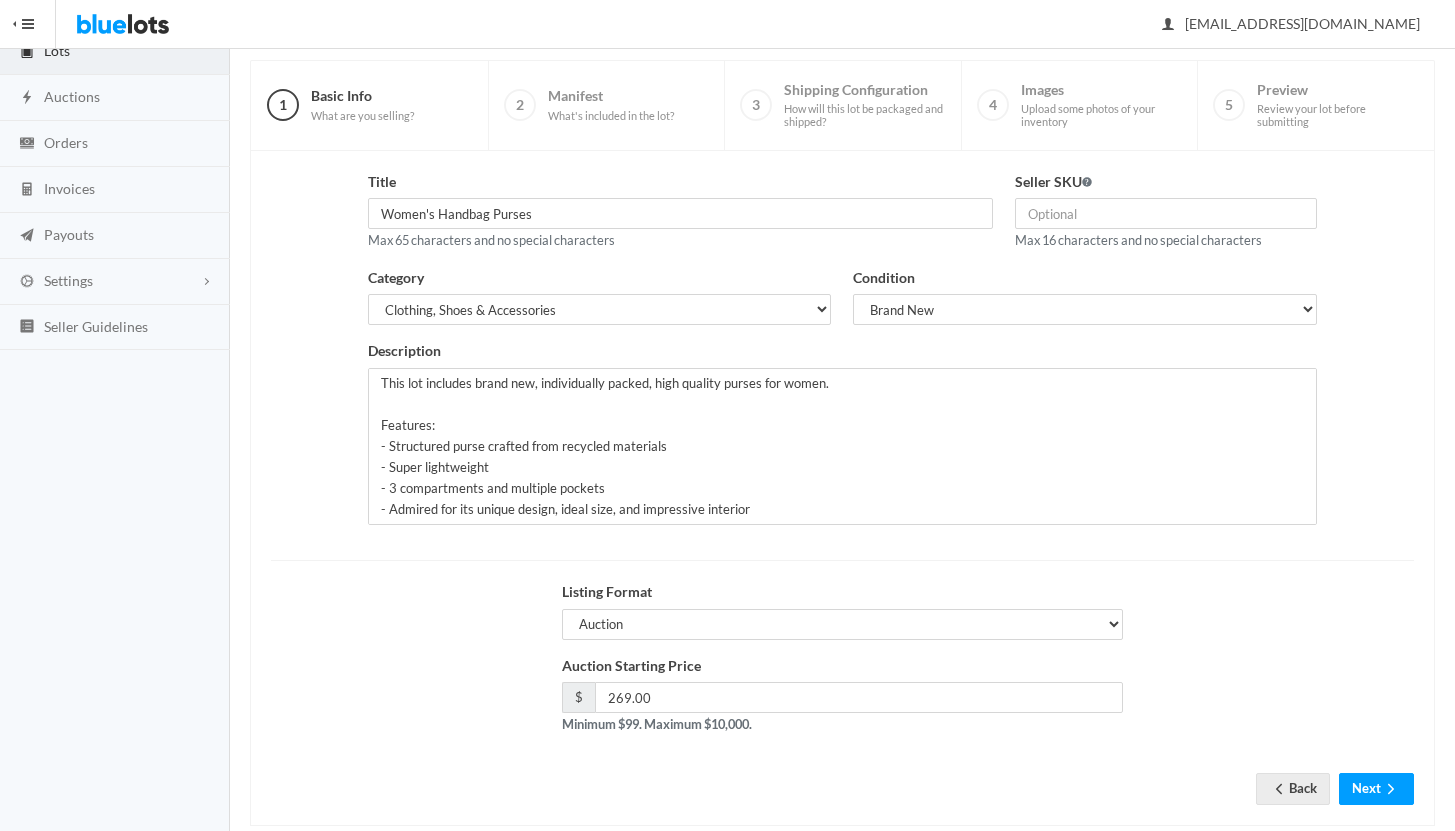 scroll, scrollTop: 170, scrollLeft: 0, axis: vertical 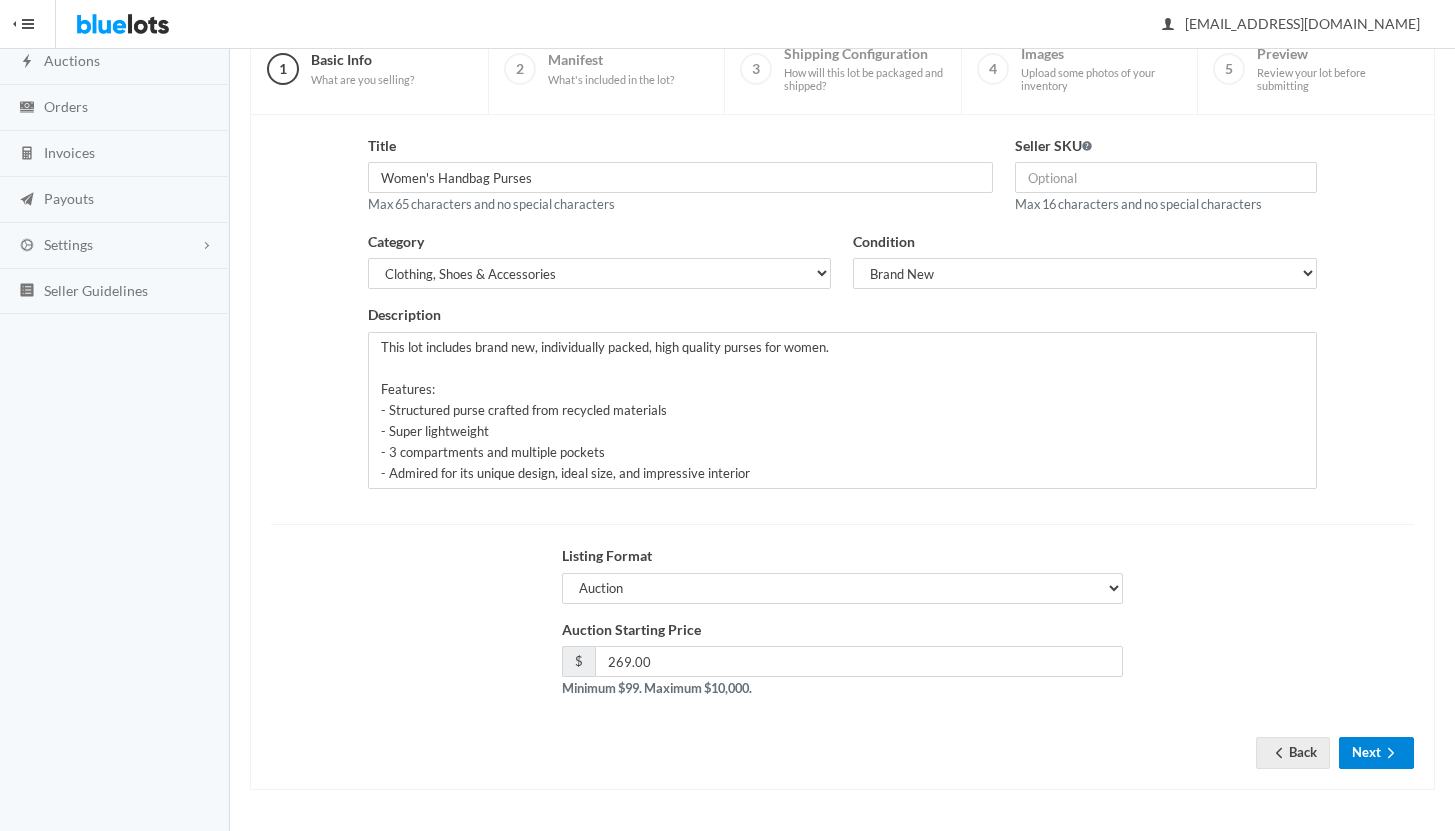 click on "Next" at bounding box center [1376, 752] 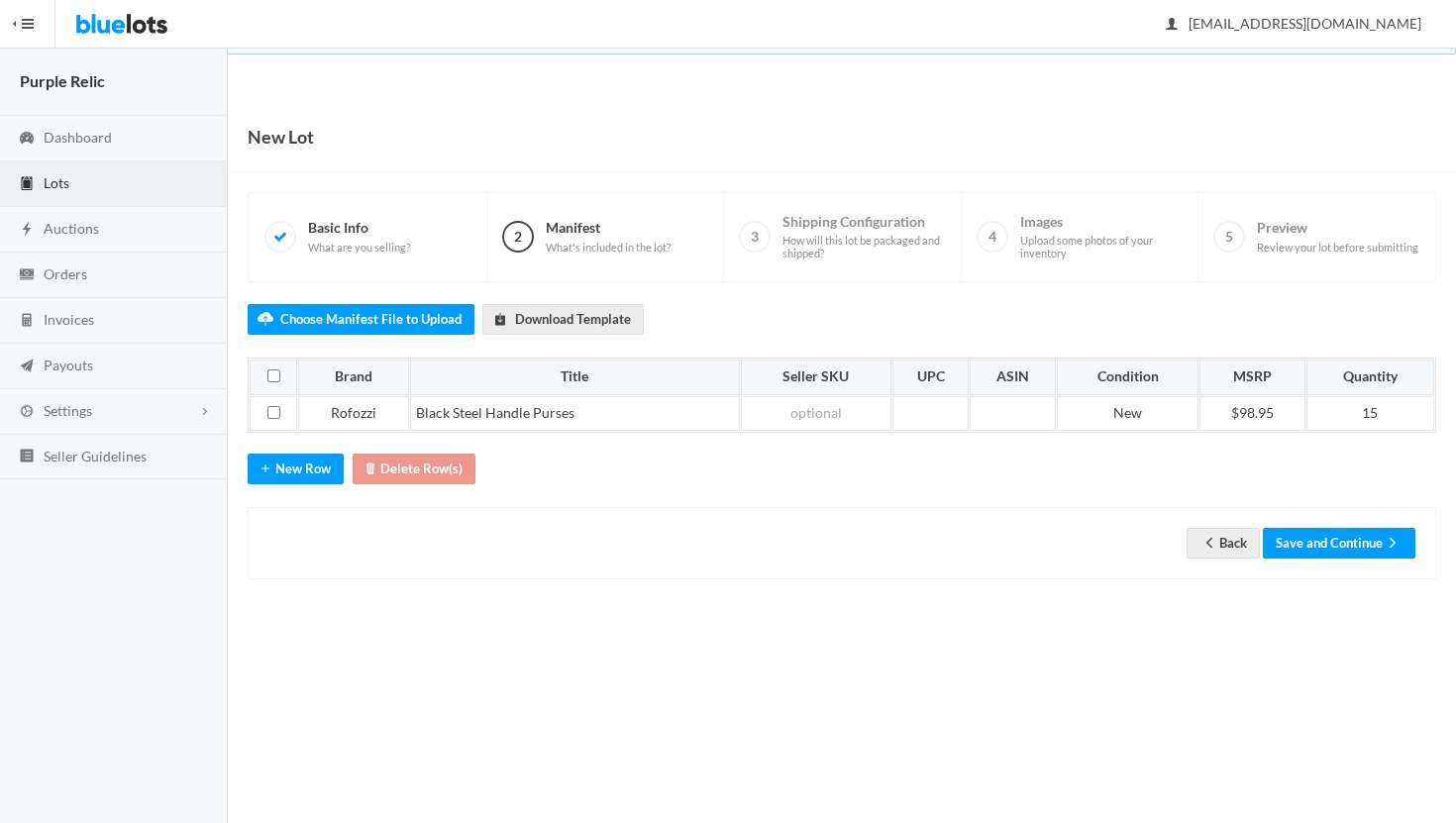 scroll, scrollTop: 0, scrollLeft: 0, axis: both 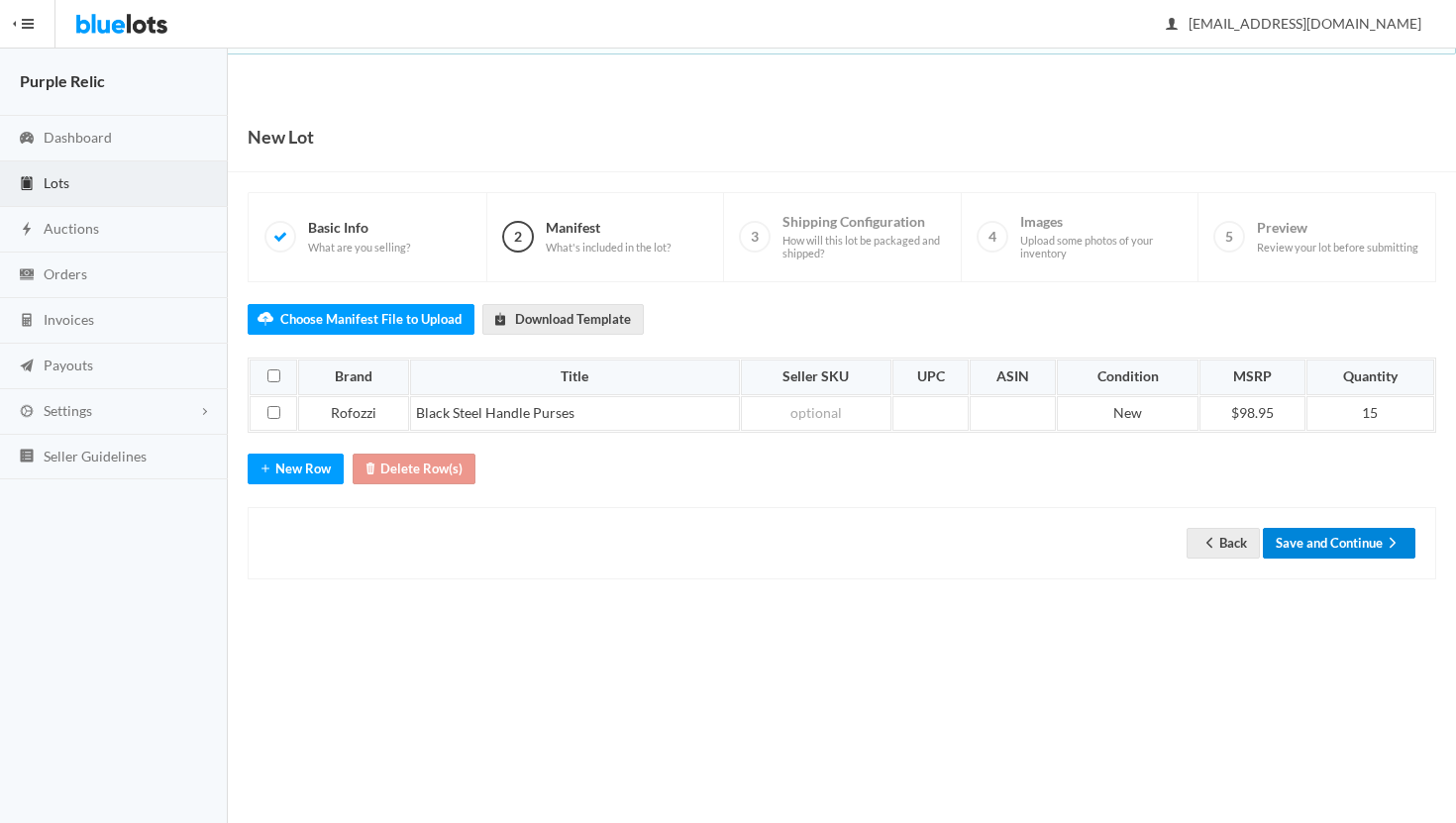 click on "Save and Continue" at bounding box center (1339, 543) 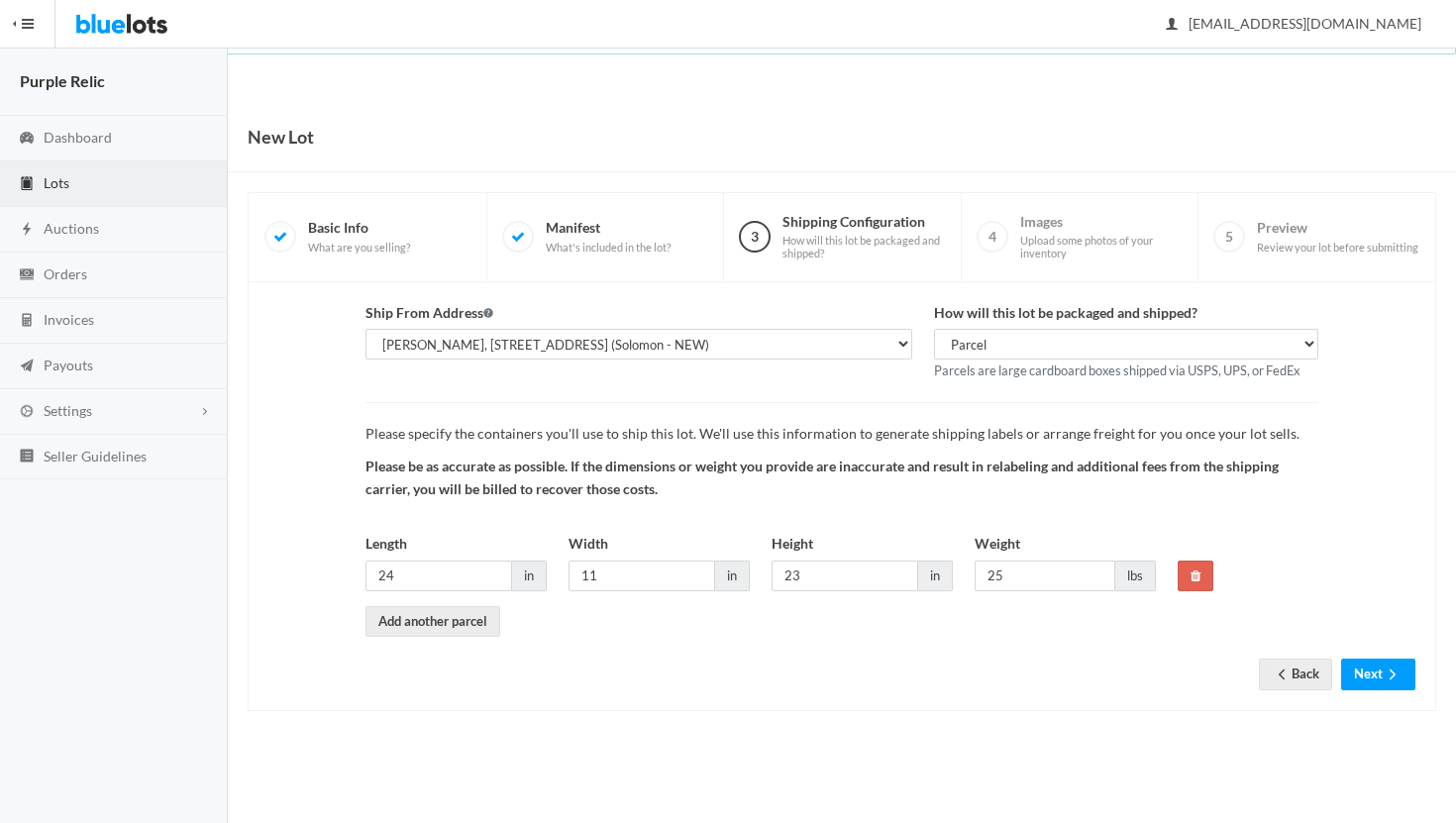 scroll, scrollTop: 0, scrollLeft: 0, axis: both 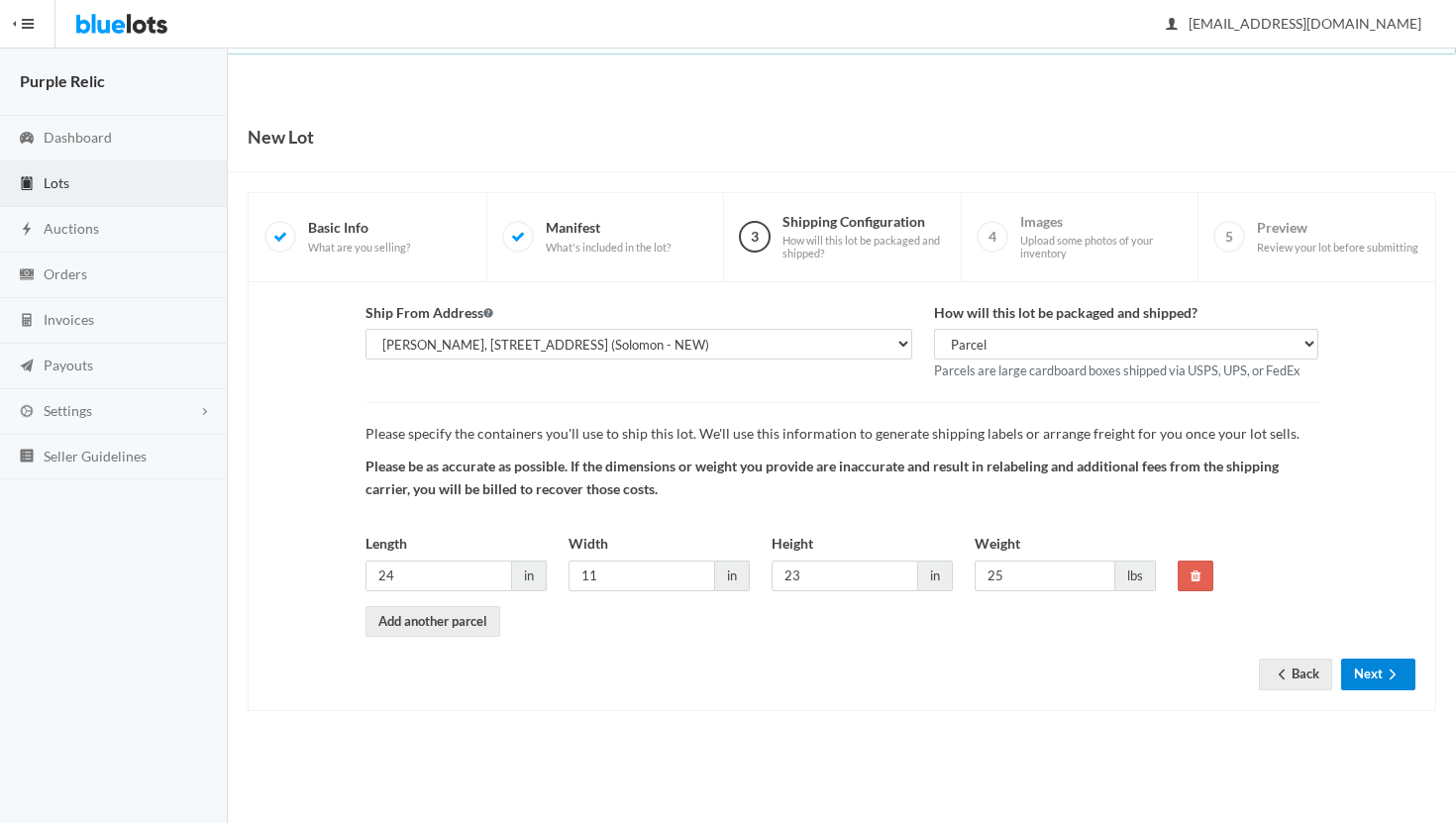 click 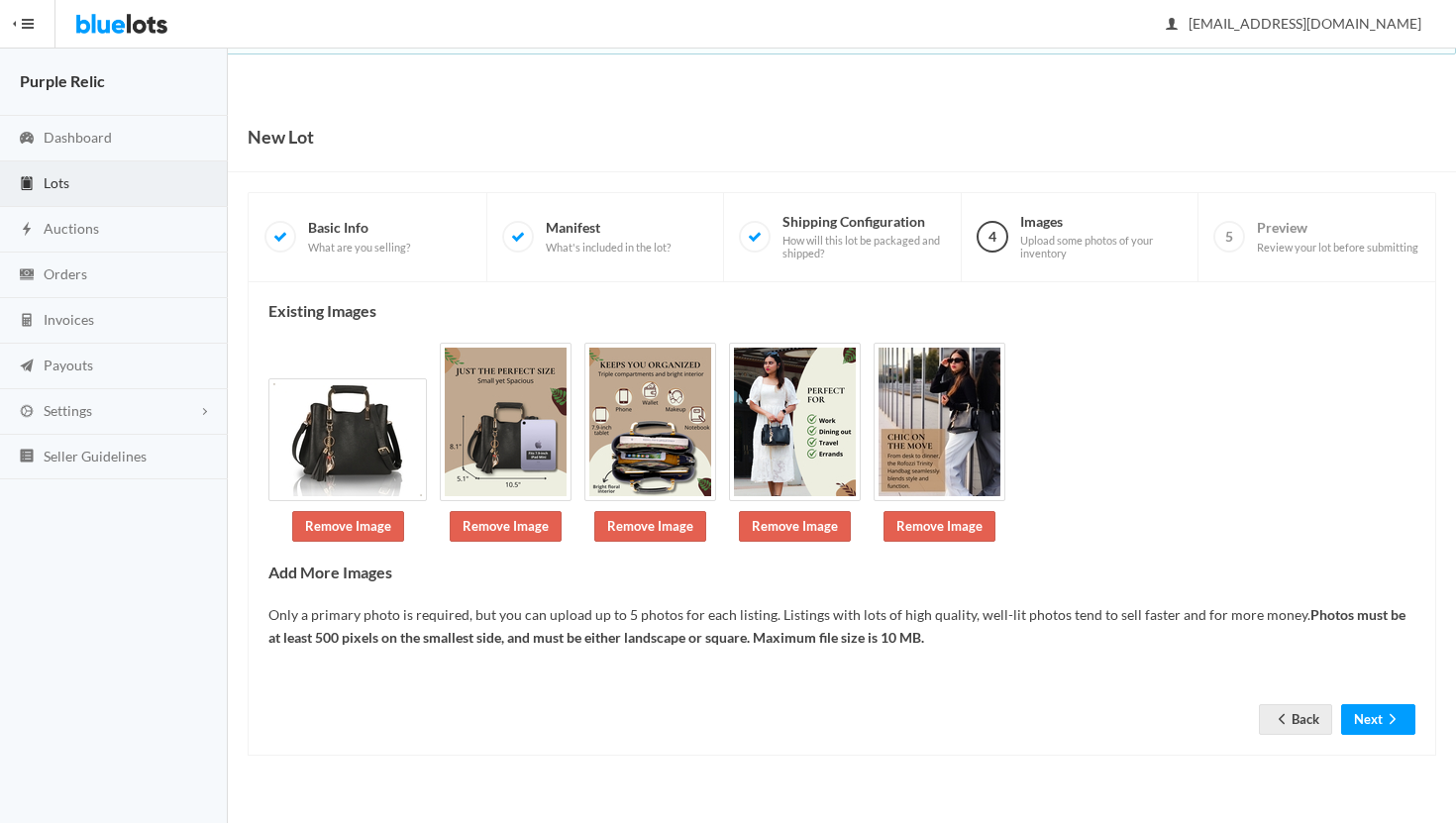 scroll, scrollTop: 0, scrollLeft: 0, axis: both 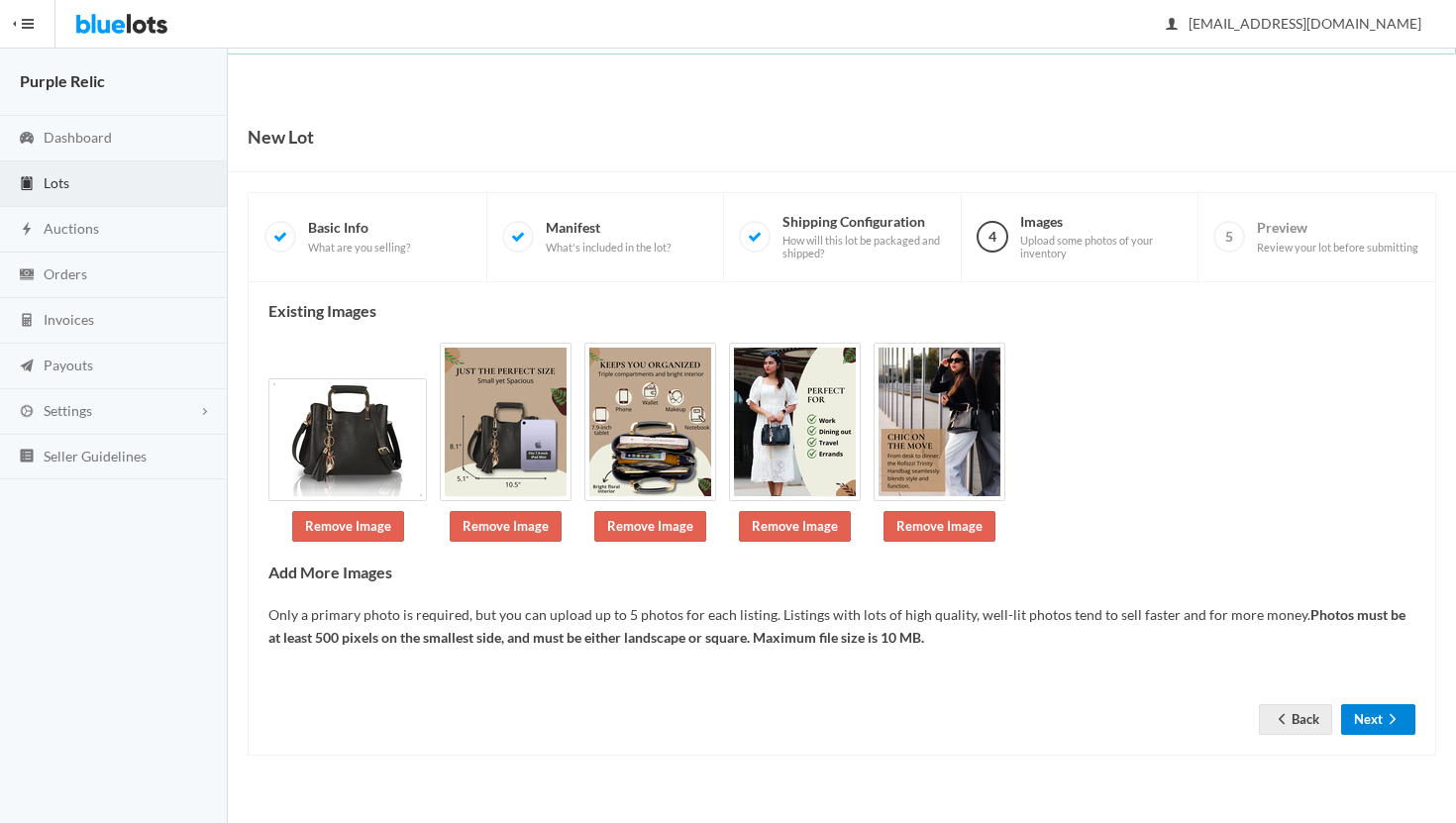 click on "Next" at bounding box center (1378, 719) 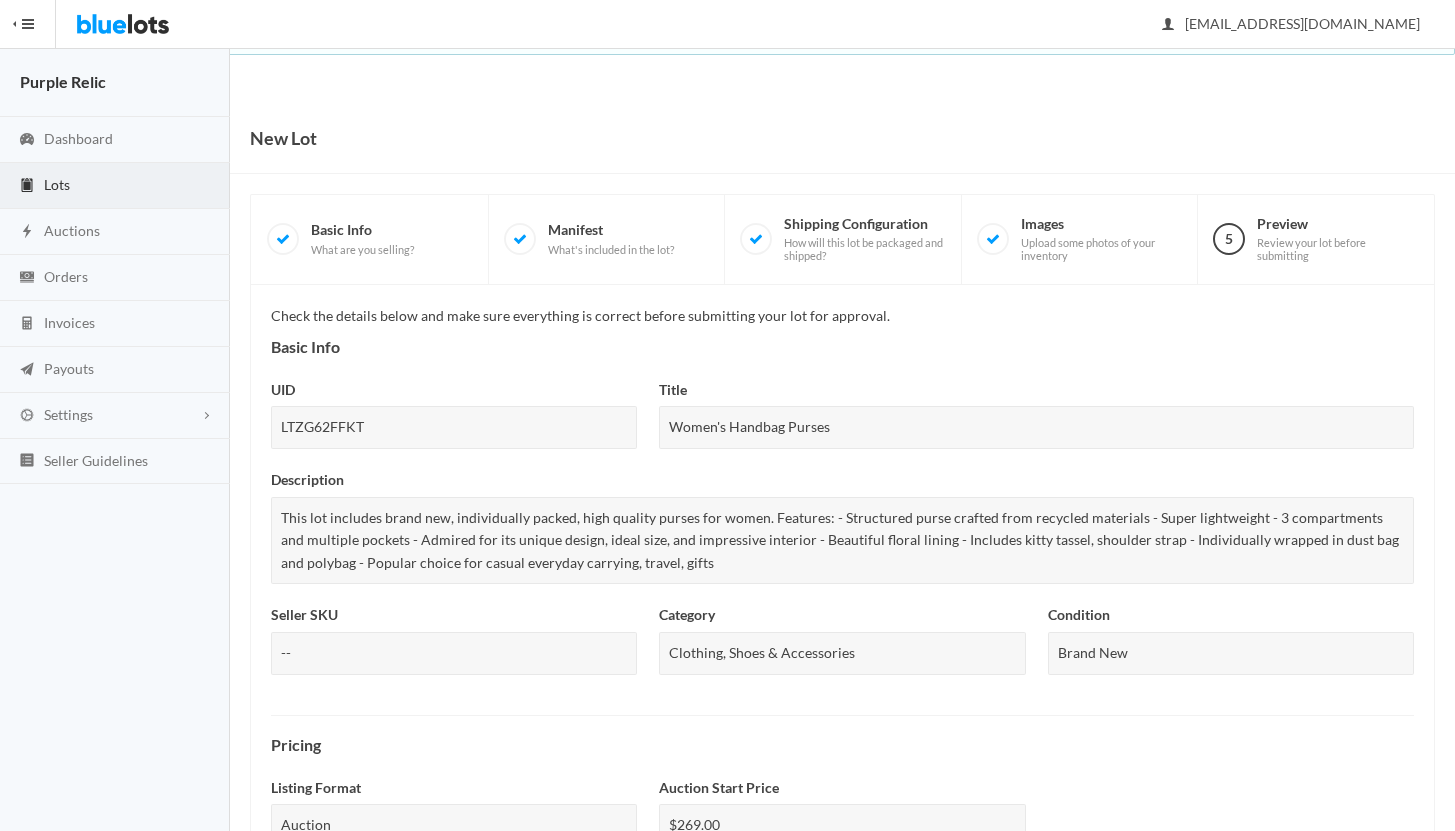 scroll, scrollTop: 692, scrollLeft: 0, axis: vertical 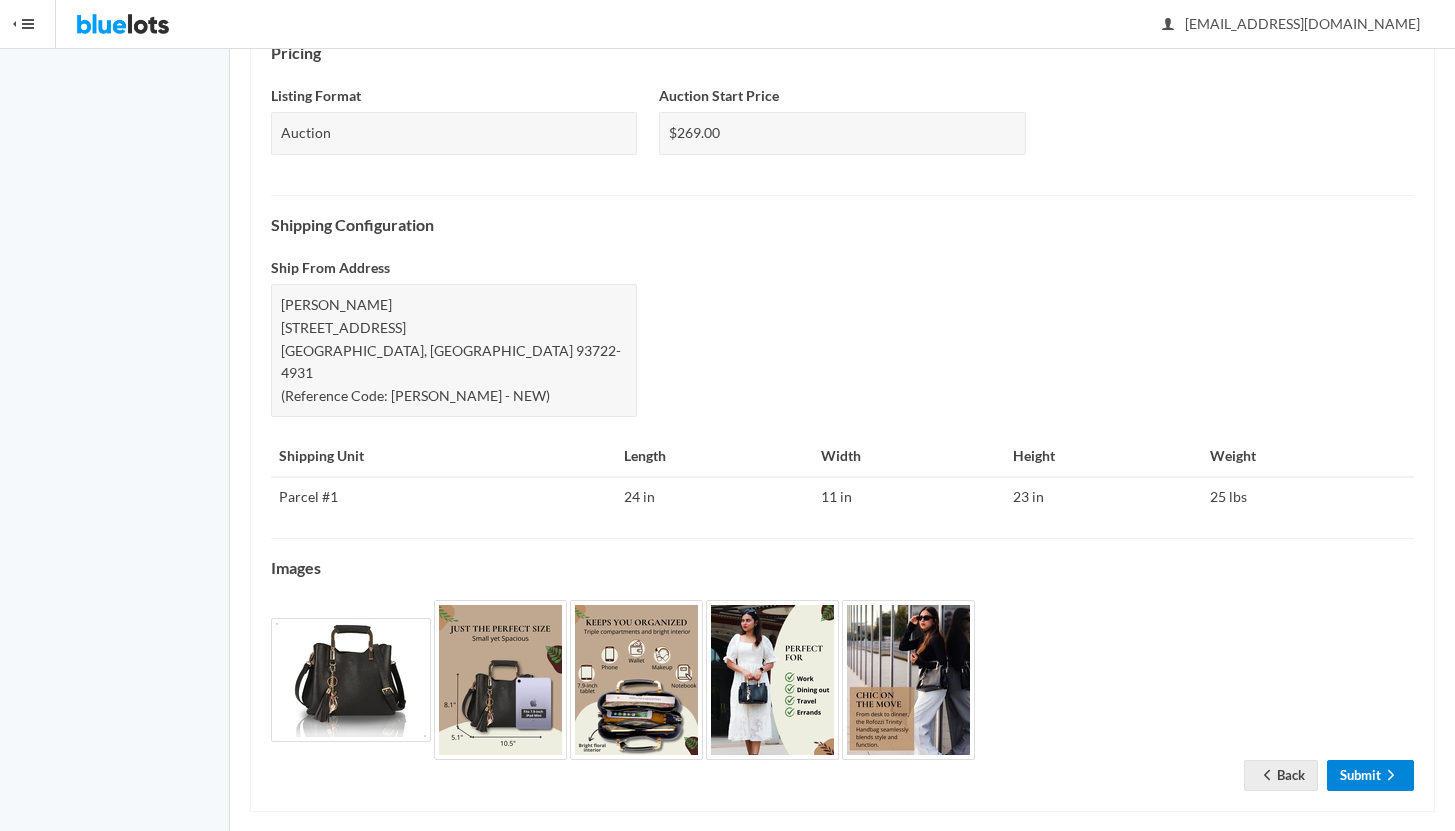 click on "Submit" at bounding box center (1370, 775) 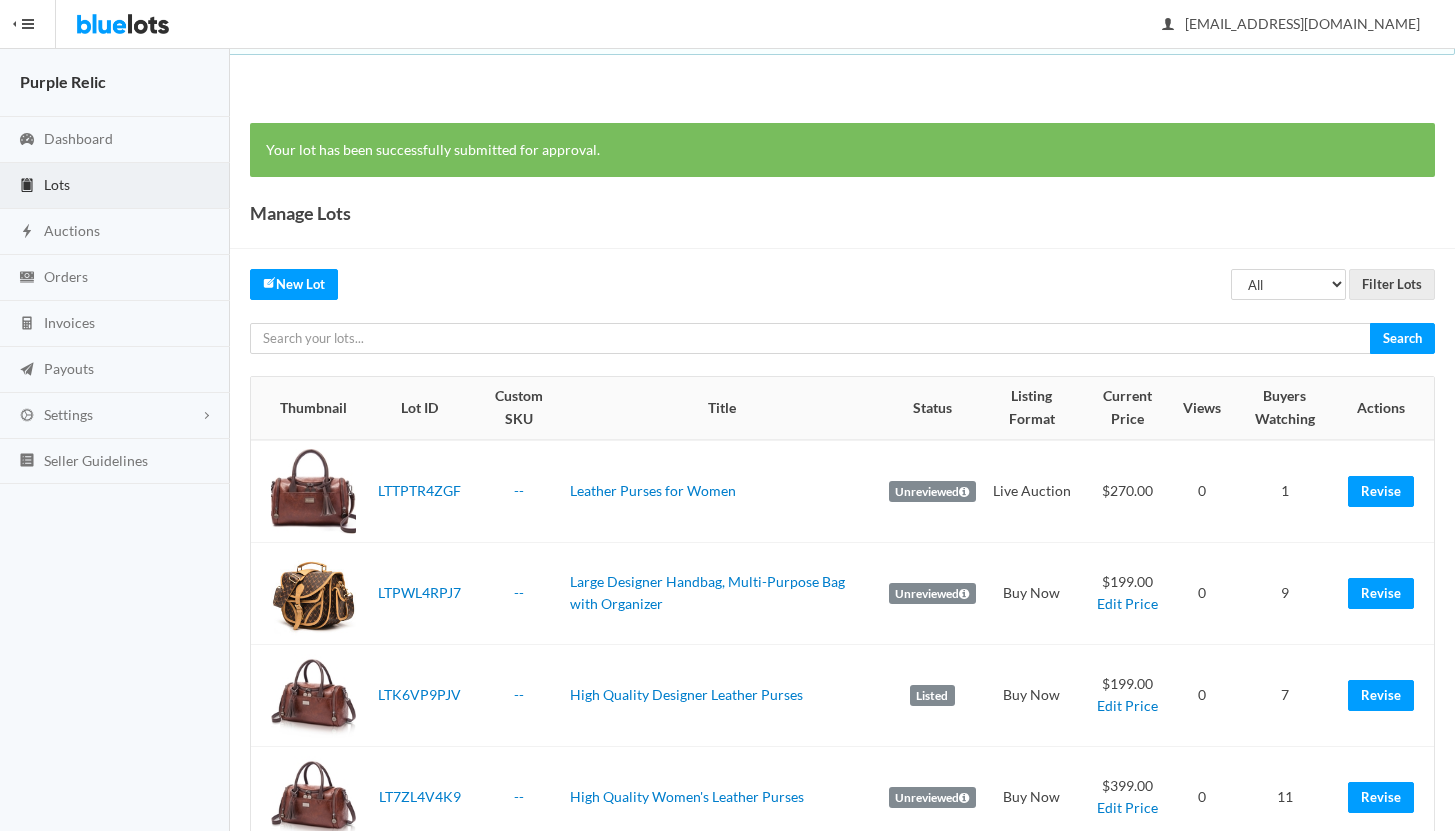 scroll, scrollTop: 0, scrollLeft: 0, axis: both 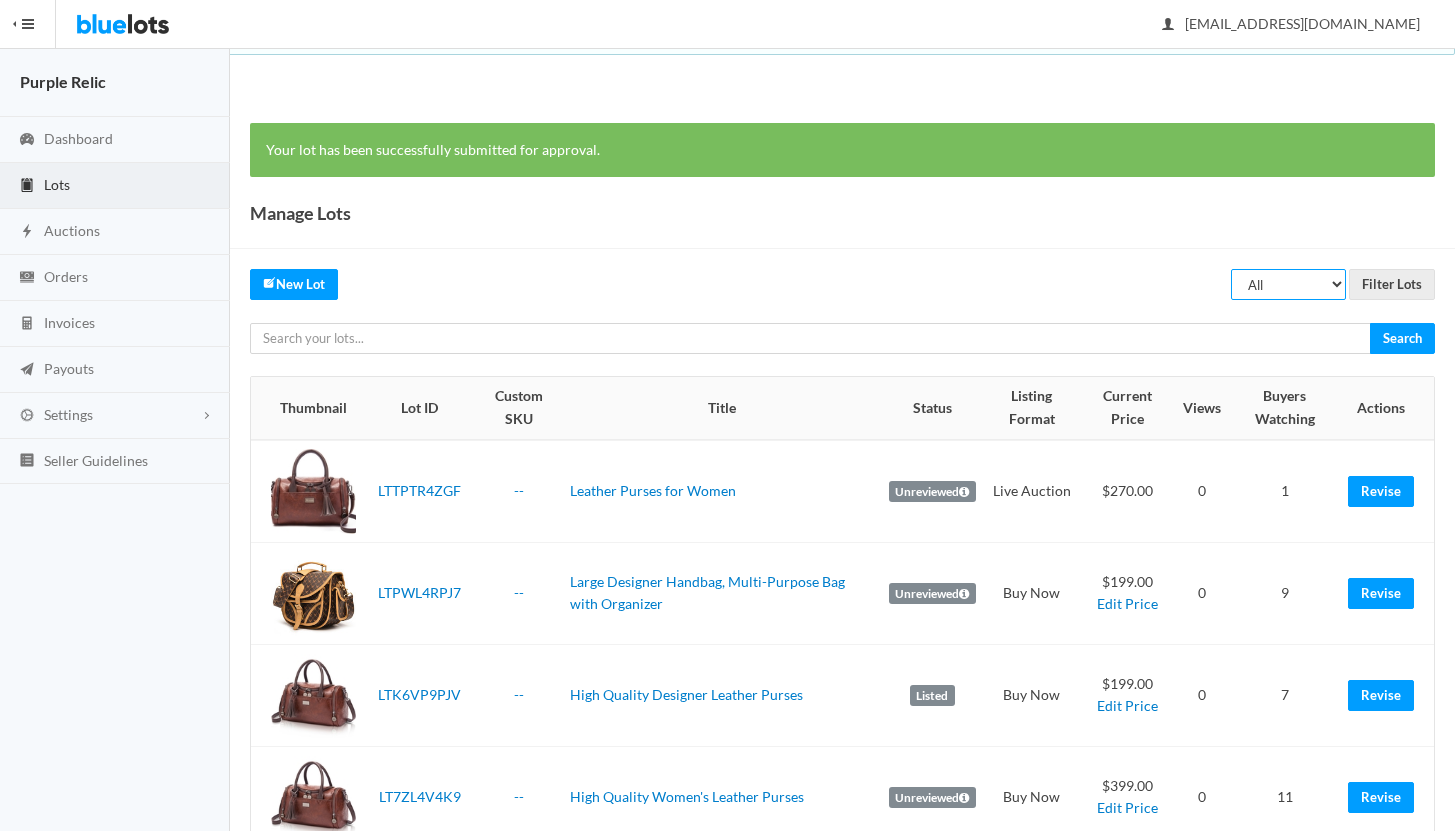 click on "All Draft
Unreviewed
Rejected
Scheduled
Listed
Sold
Ended" at bounding box center (1288, 284) 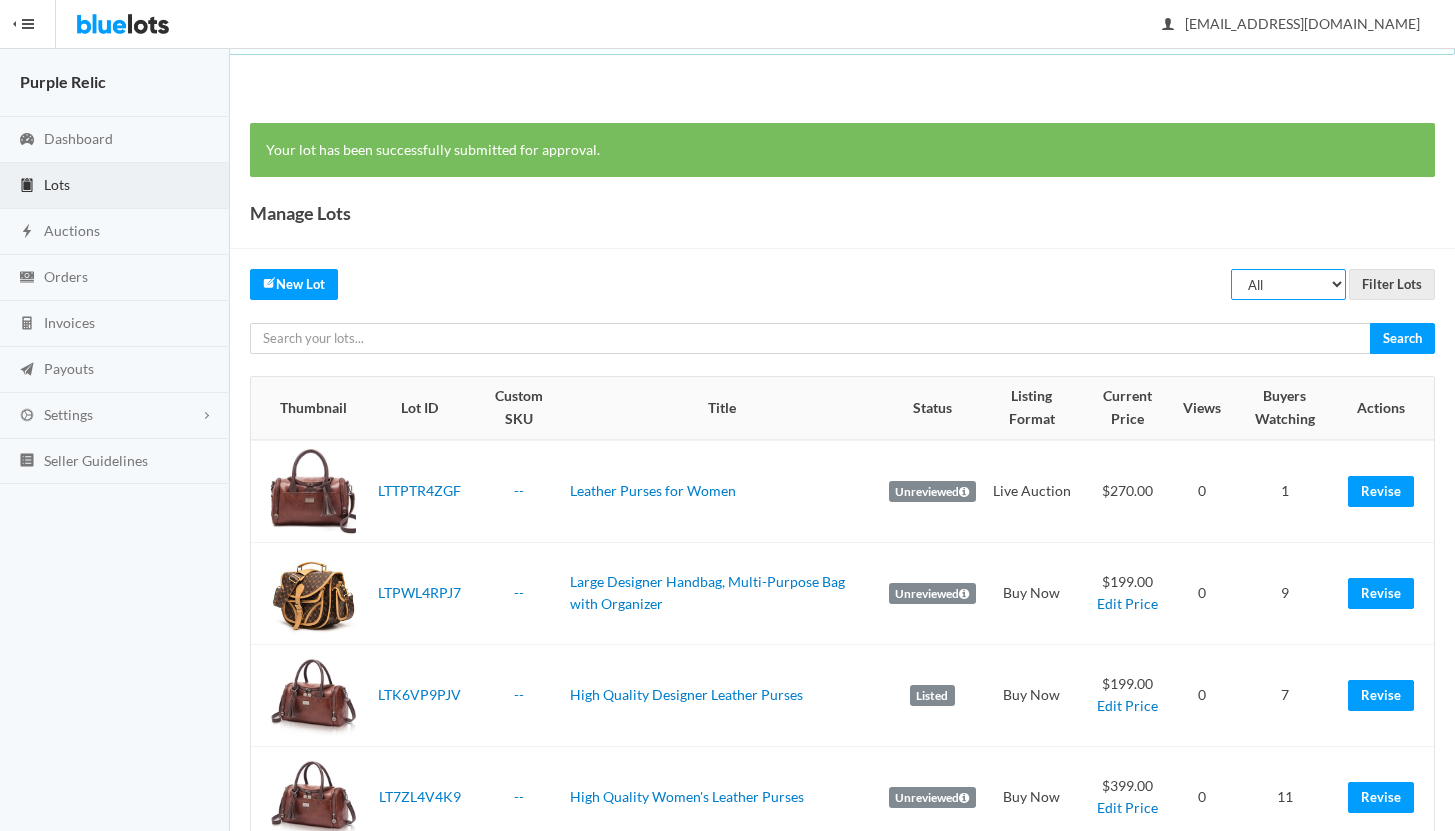 select on "ended" 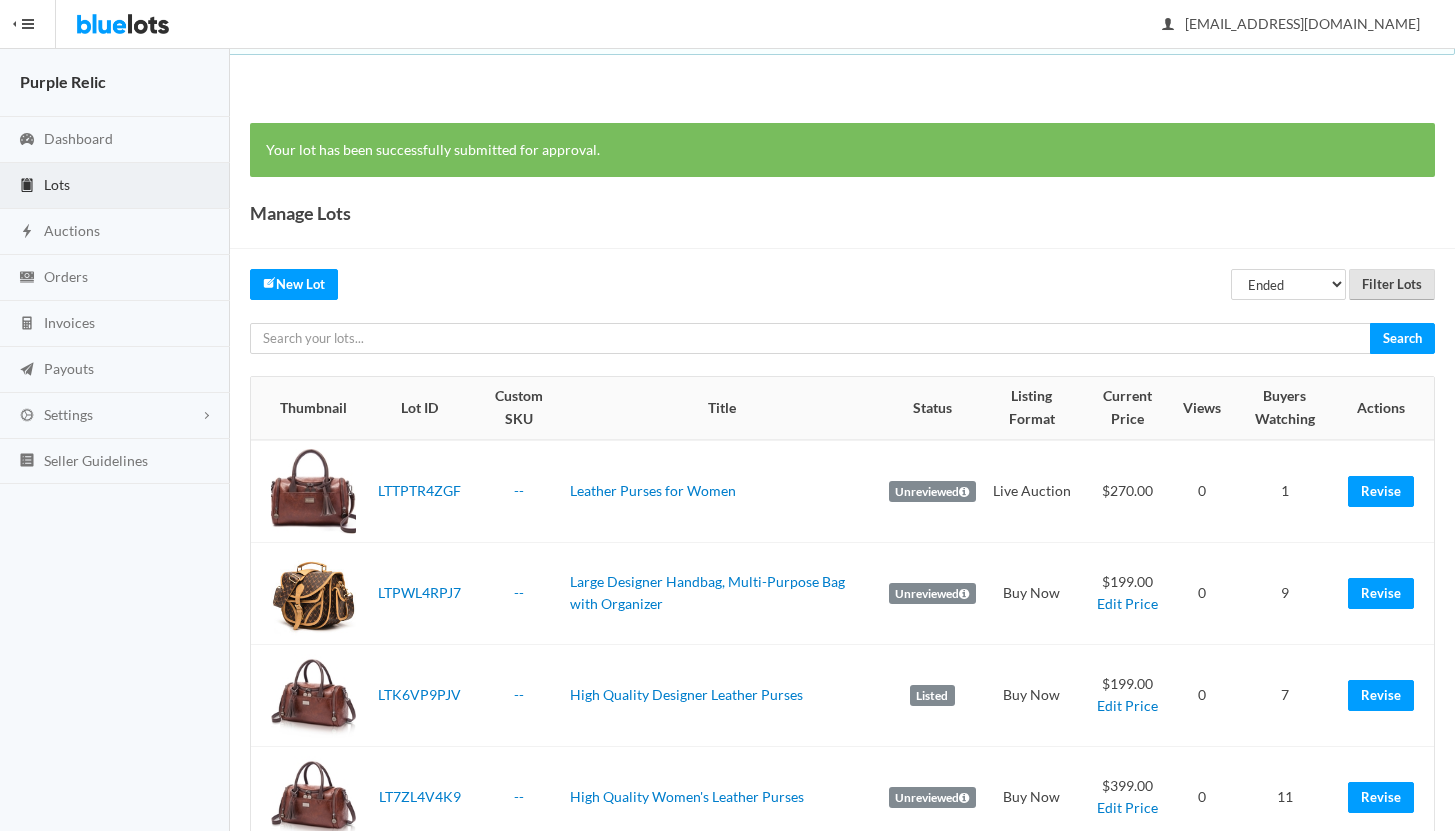 click on "Filter Lots" at bounding box center [1392, 284] 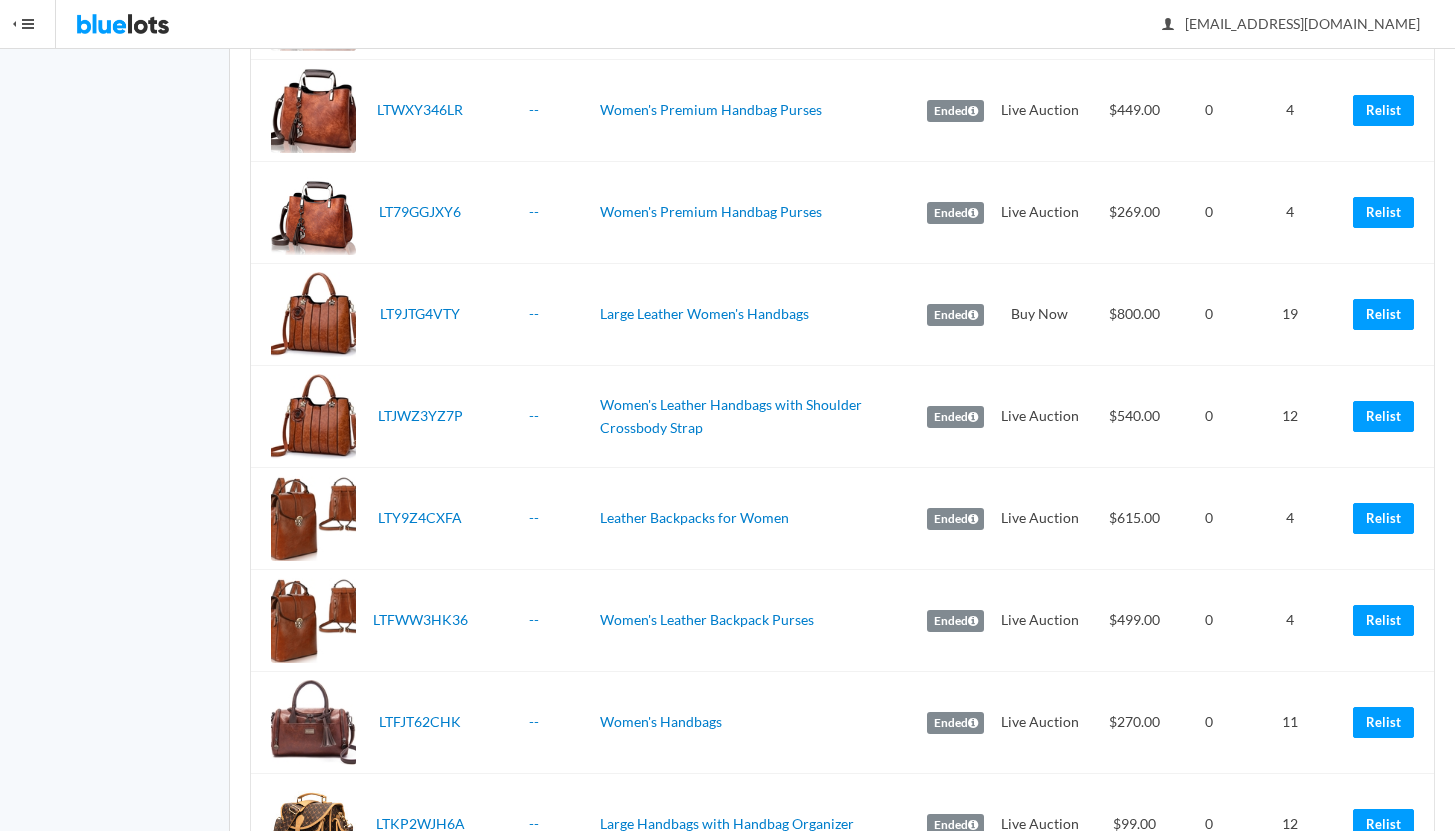 scroll, scrollTop: 827, scrollLeft: 0, axis: vertical 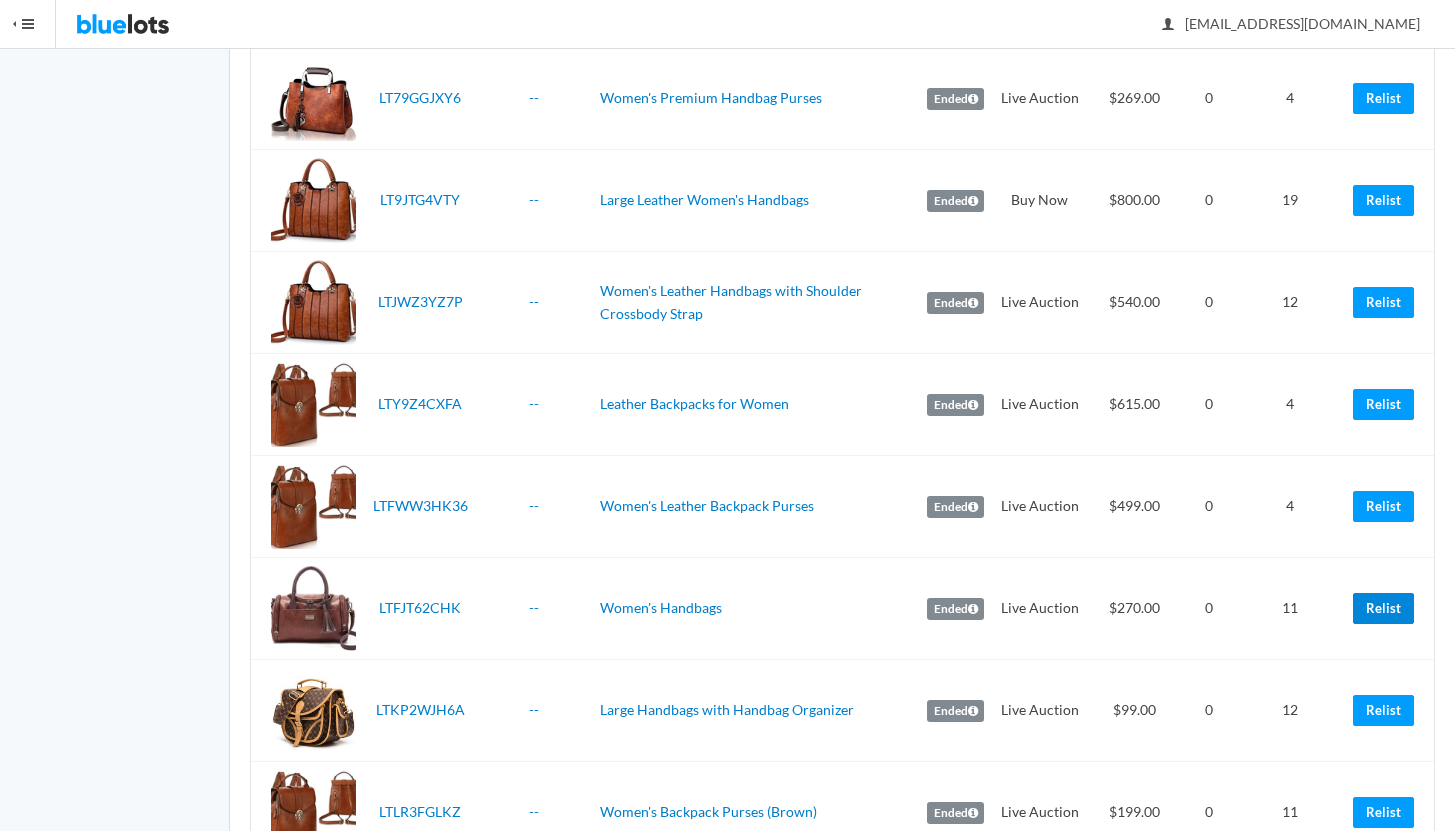 click on "Relist" at bounding box center [1383, 608] 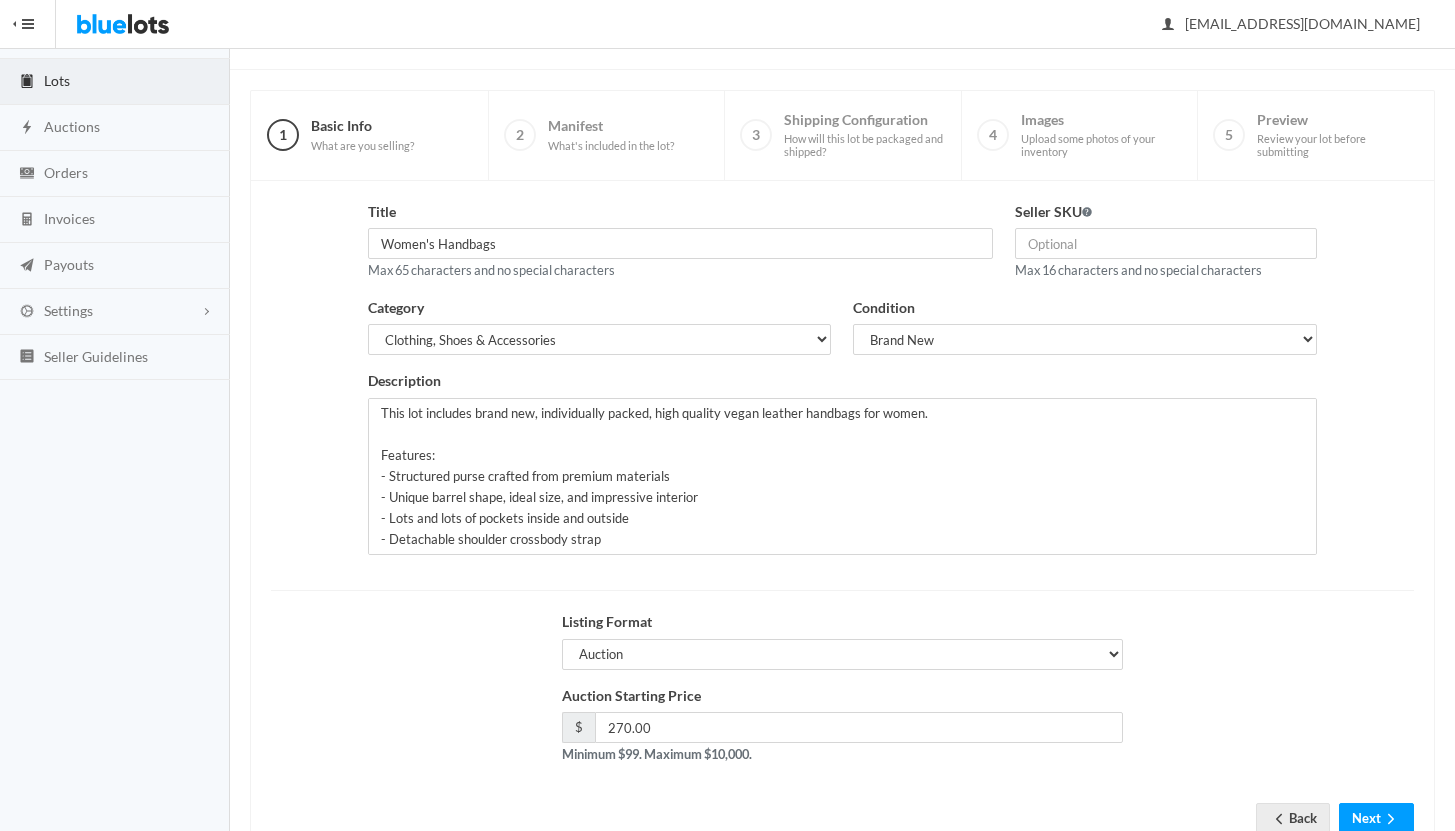 scroll, scrollTop: 170, scrollLeft: 0, axis: vertical 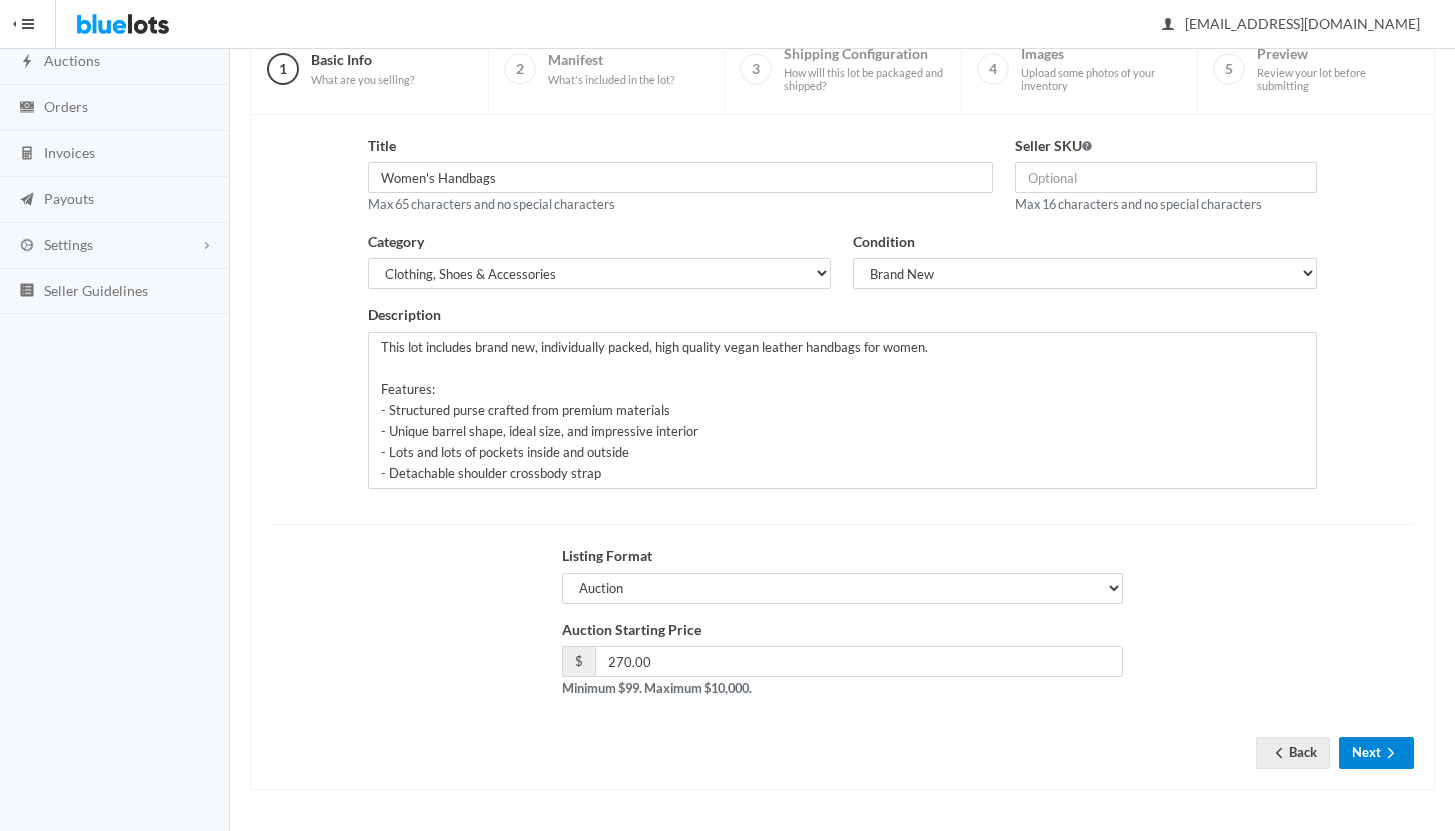 click on "Next" at bounding box center (1376, 752) 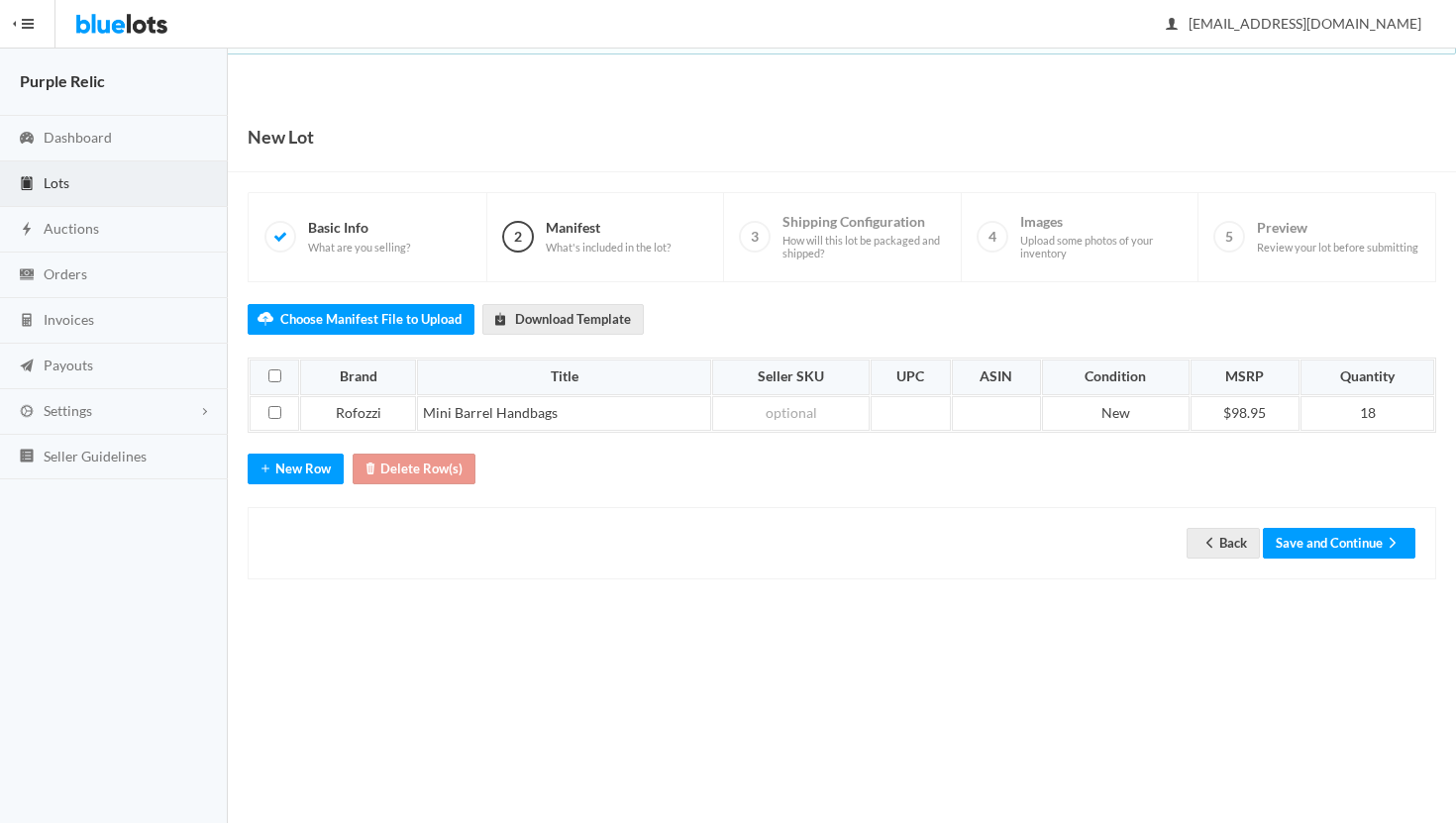 scroll, scrollTop: 0, scrollLeft: 0, axis: both 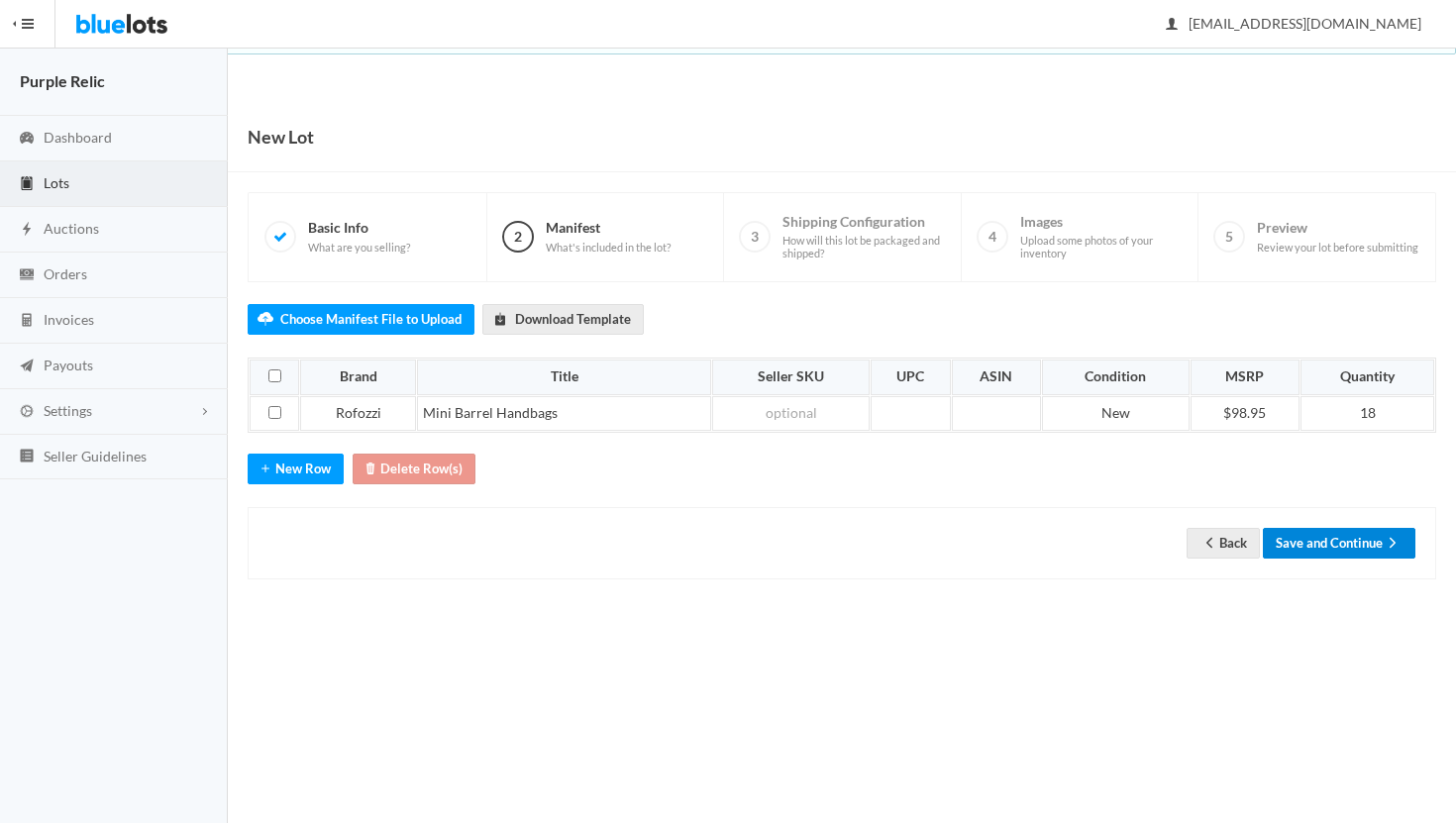 click on "Save and Continue" at bounding box center (1339, 543) 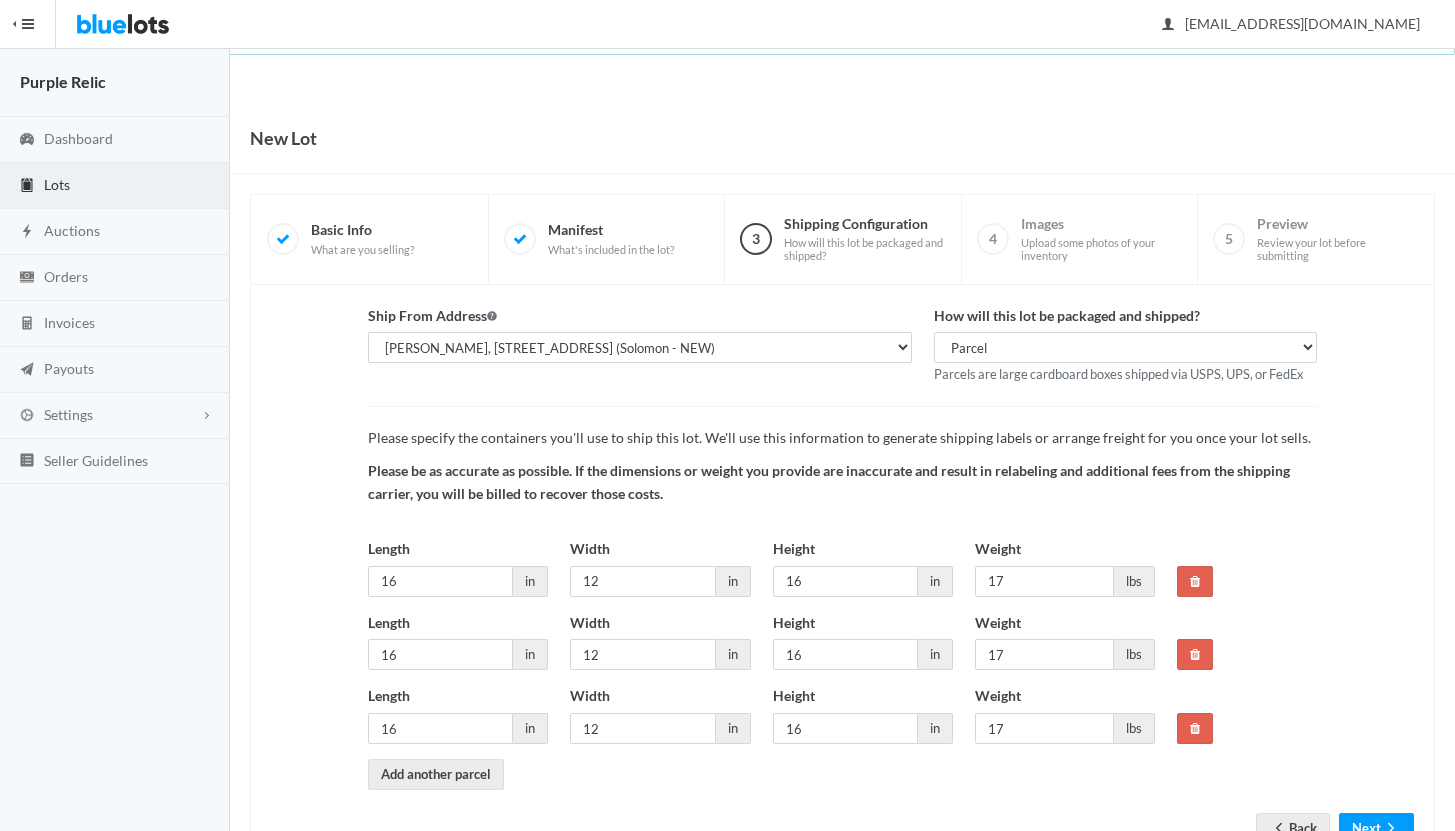 scroll, scrollTop: 0, scrollLeft: 0, axis: both 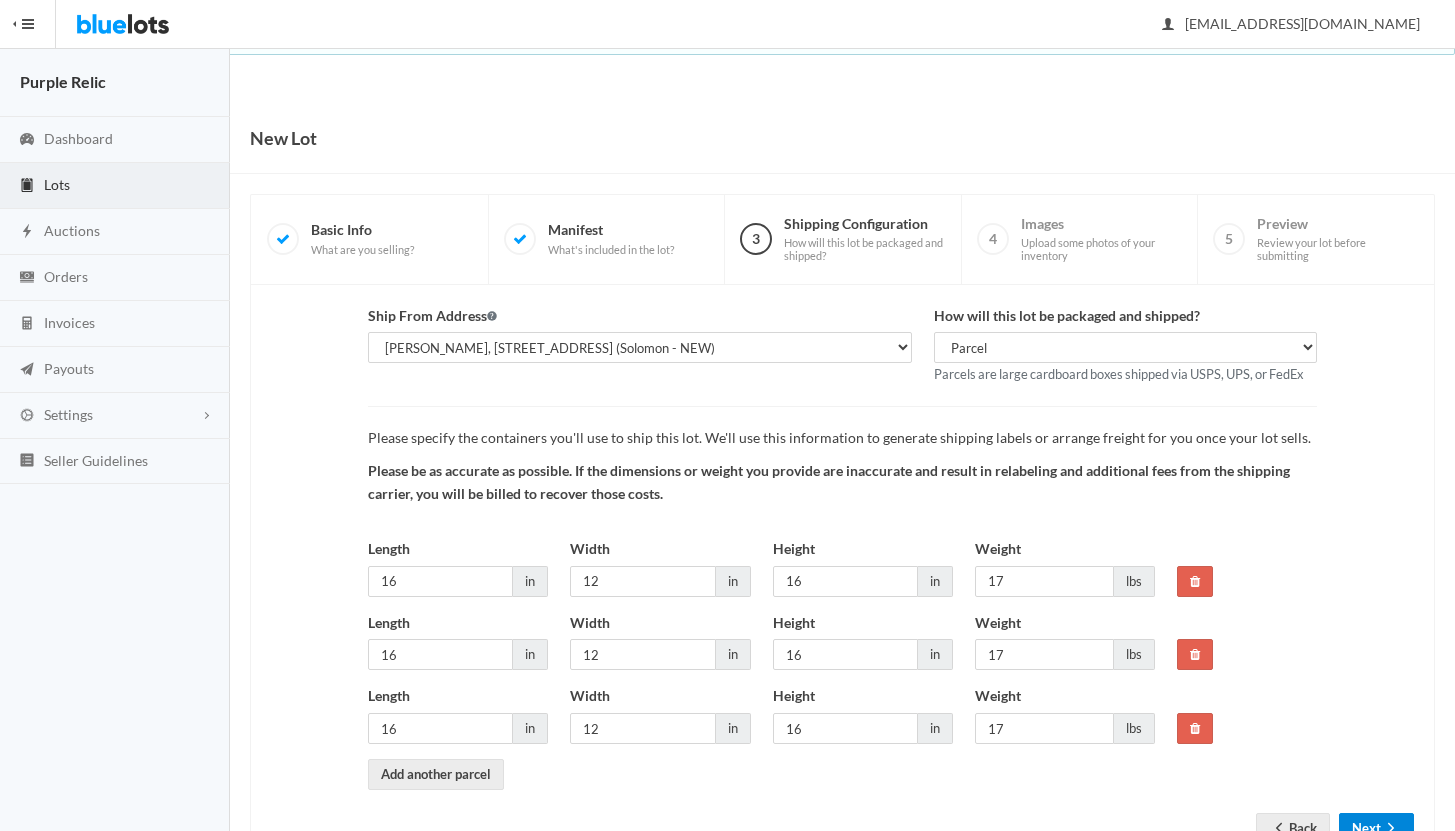 click 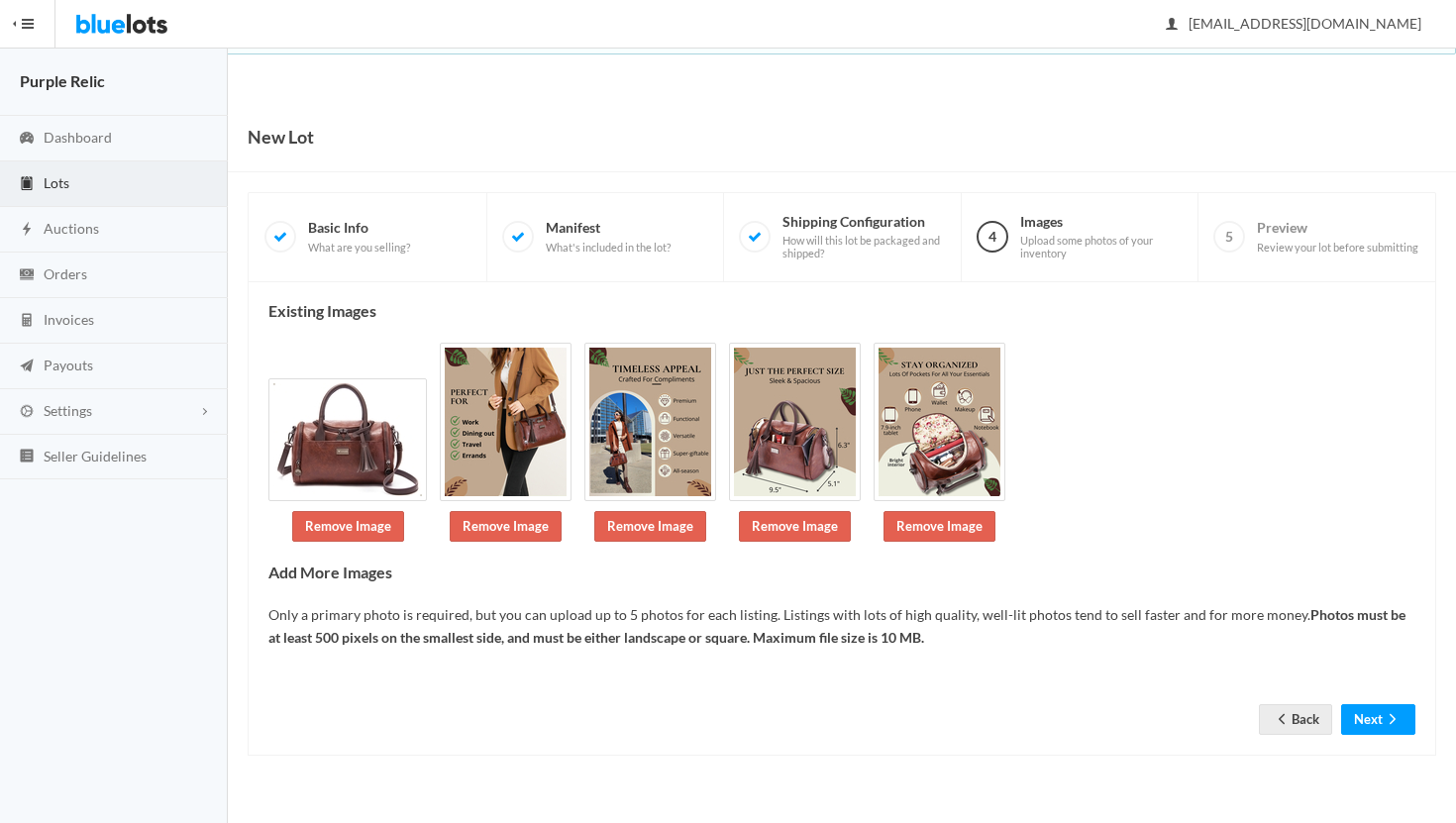 scroll, scrollTop: 0, scrollLeft: 0, axis: both 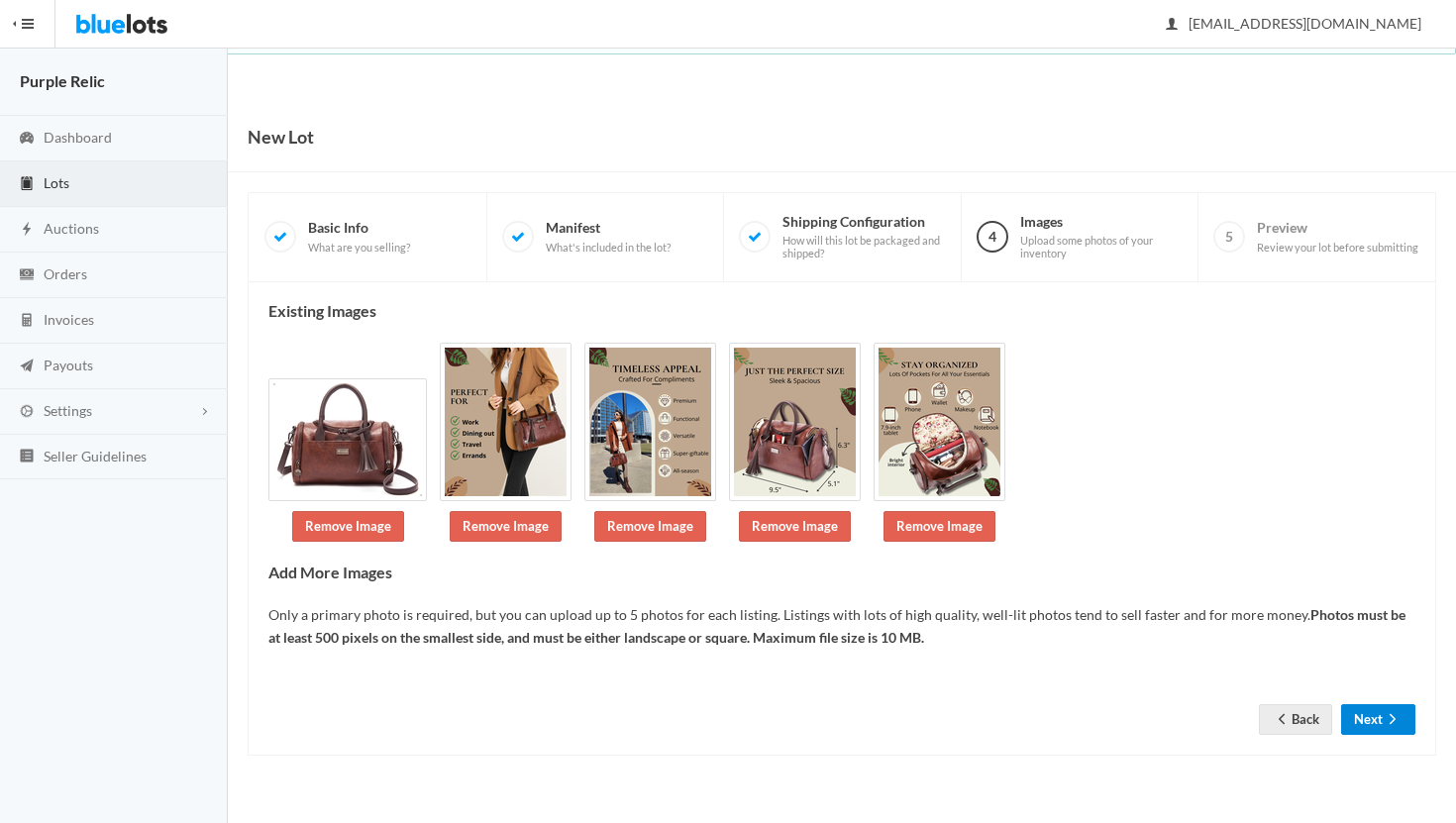 click on "Next" at bounding box center [1378, 719] 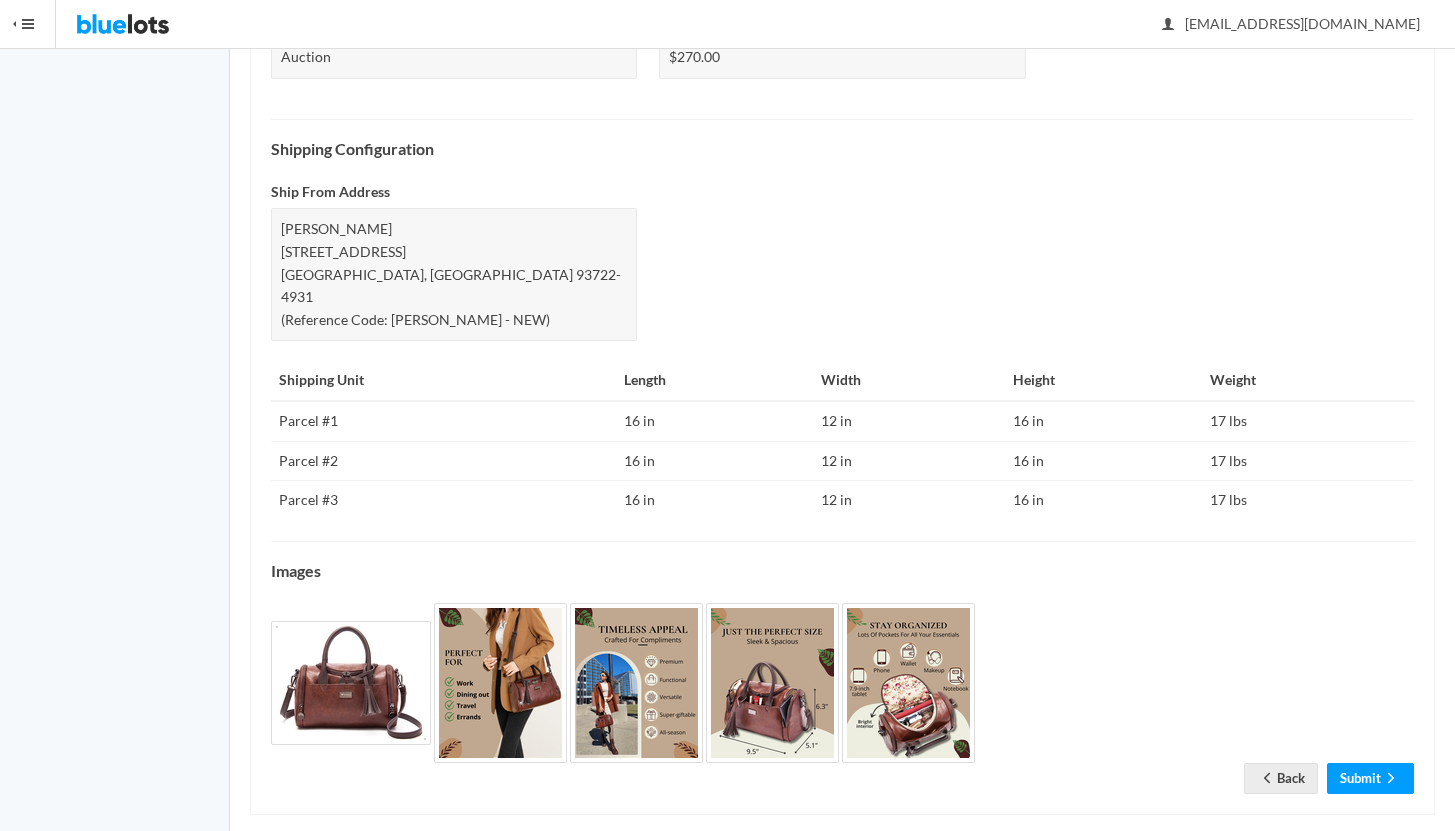 scroll, scrollTop: 771, scrollLeft: 0, axis: vertical 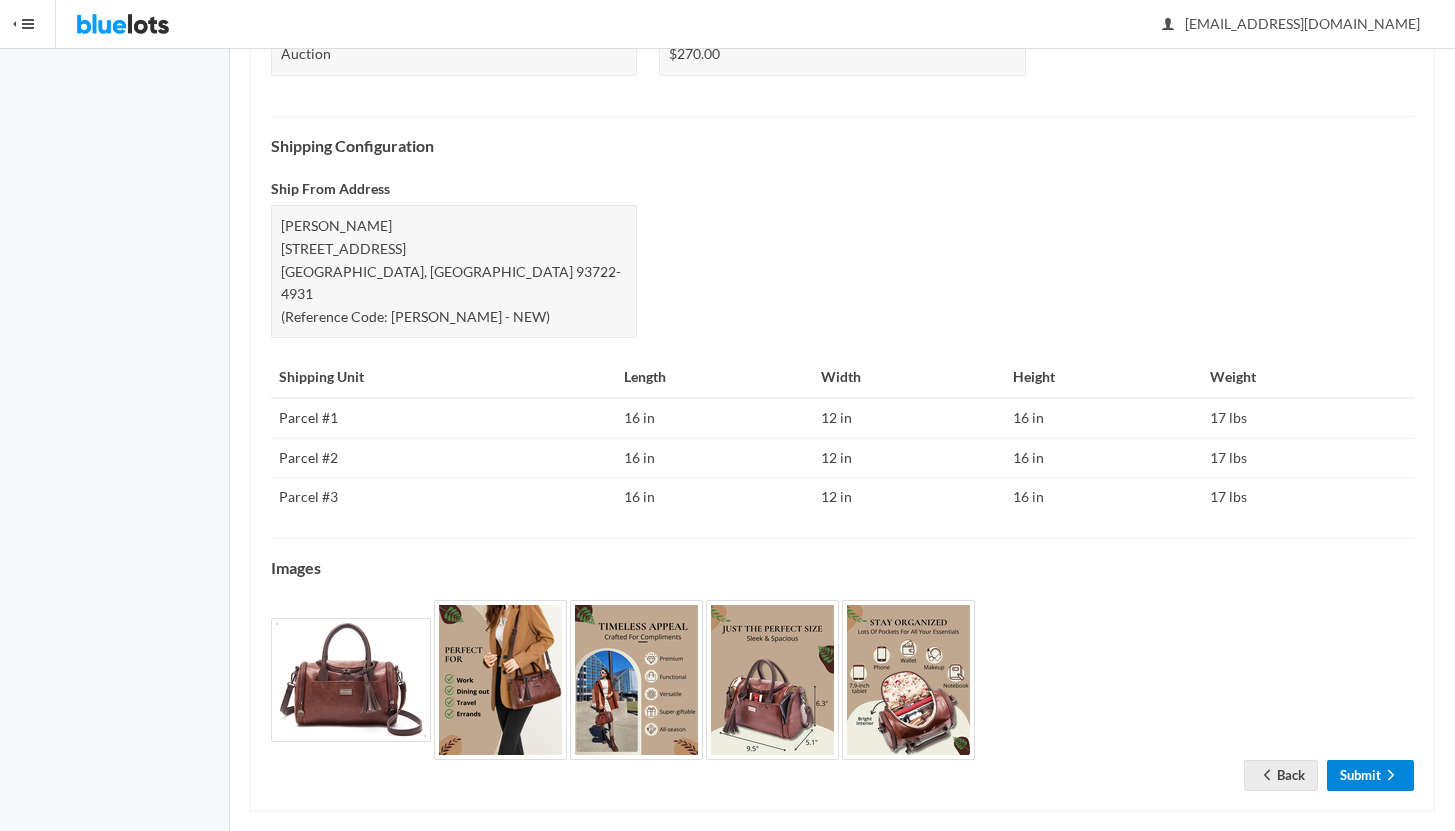 click on "Submit" at bounding box center (1370, 775) 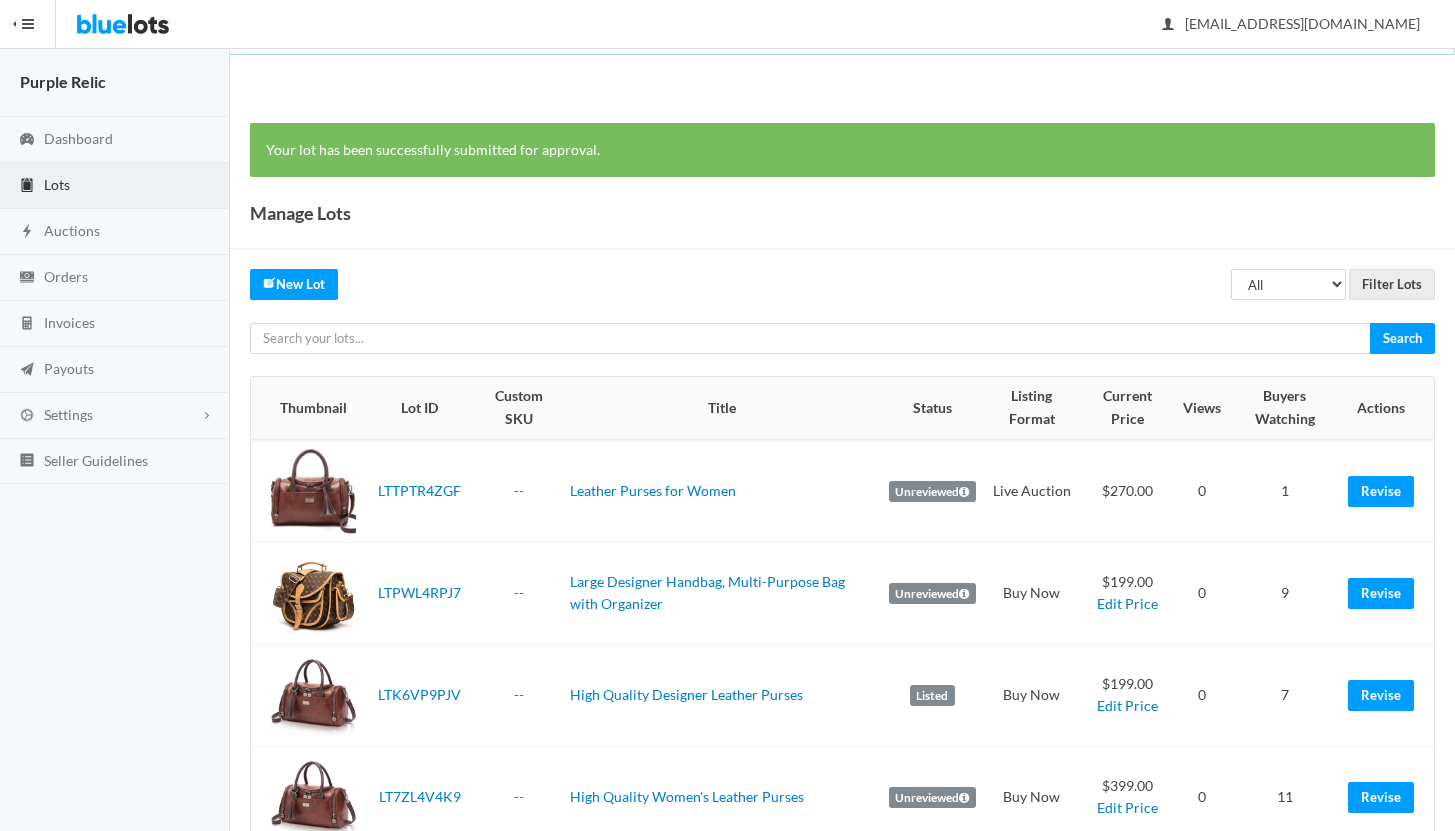 scroll, scrollTop: 0, scrollLeft: 0, axis: both 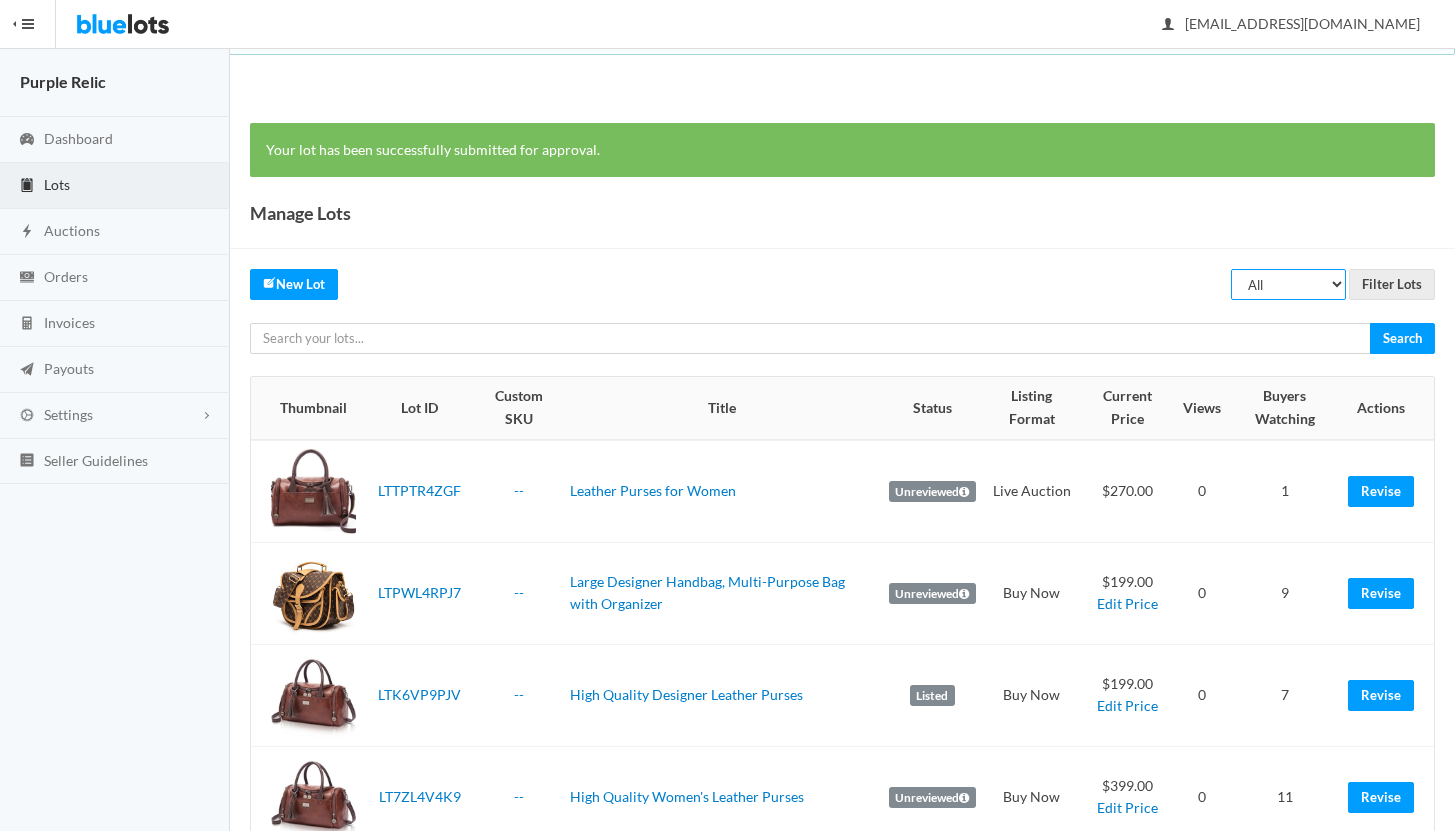click on "All Draft
Unreviewed
Rejected
Scheduled
Listed
Sold
Ended" at bounding box center (1288, 284) 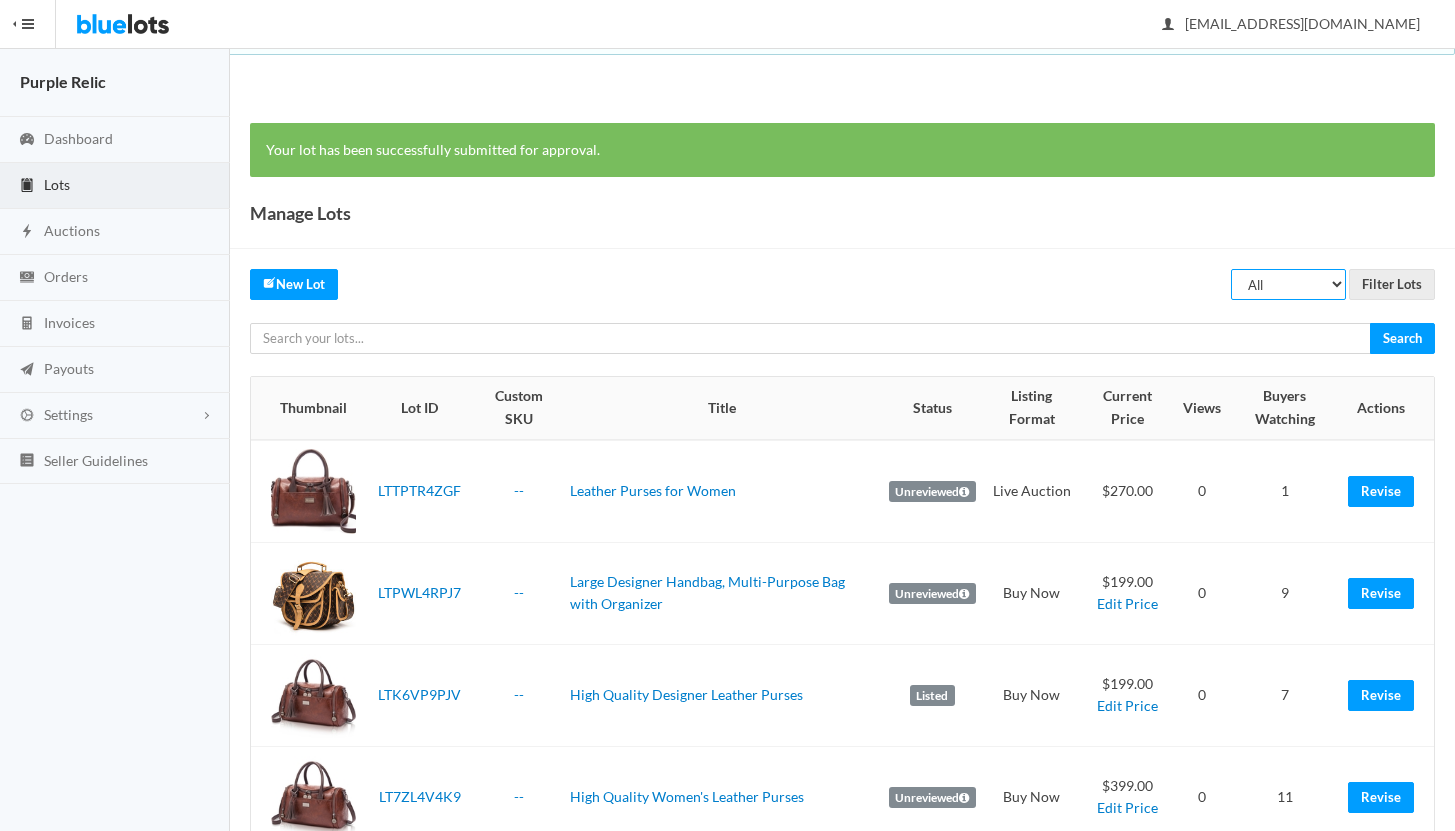 select on "ended" 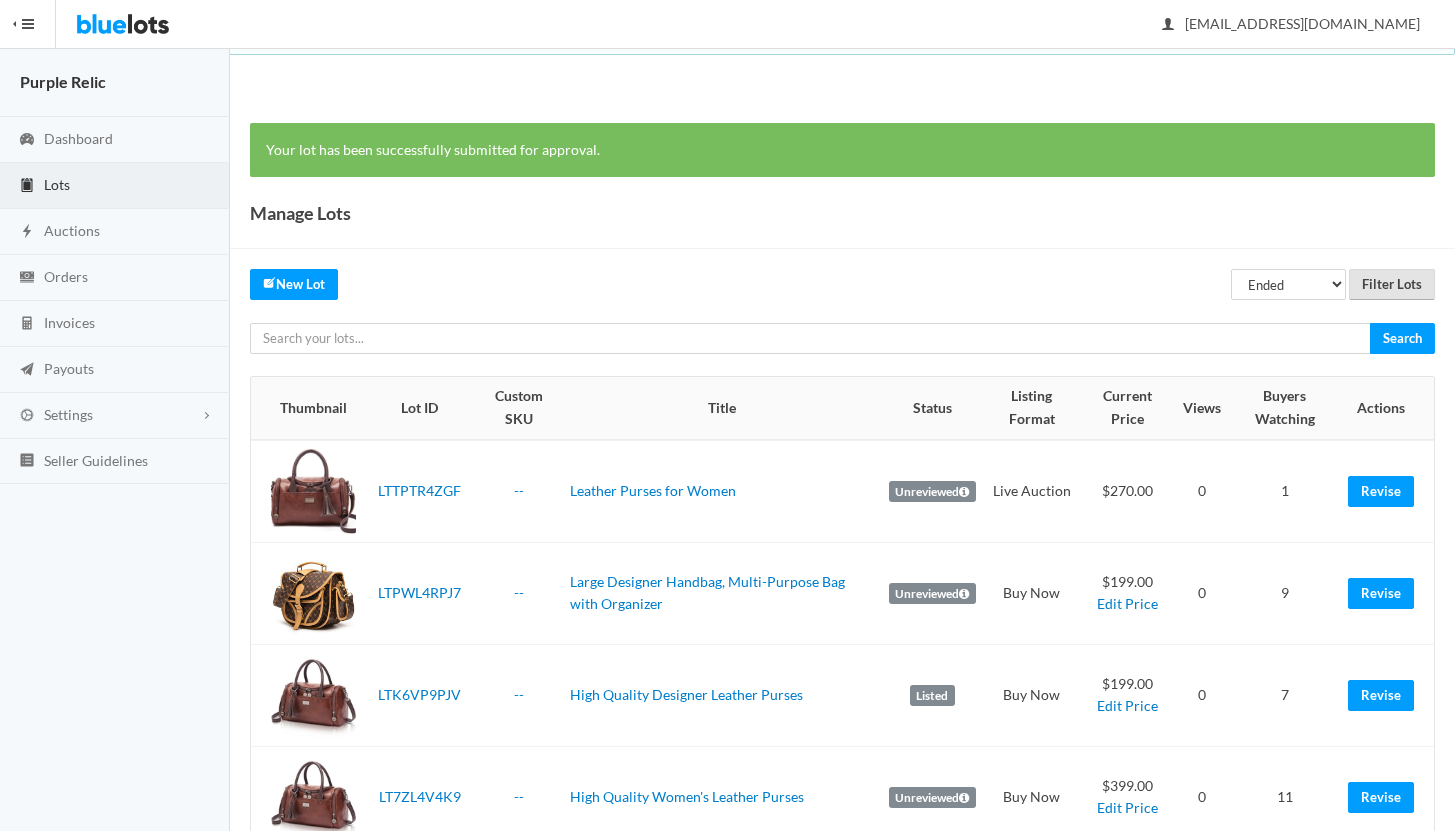 click on "Filter Lots" at bounding box center (1392, 284) 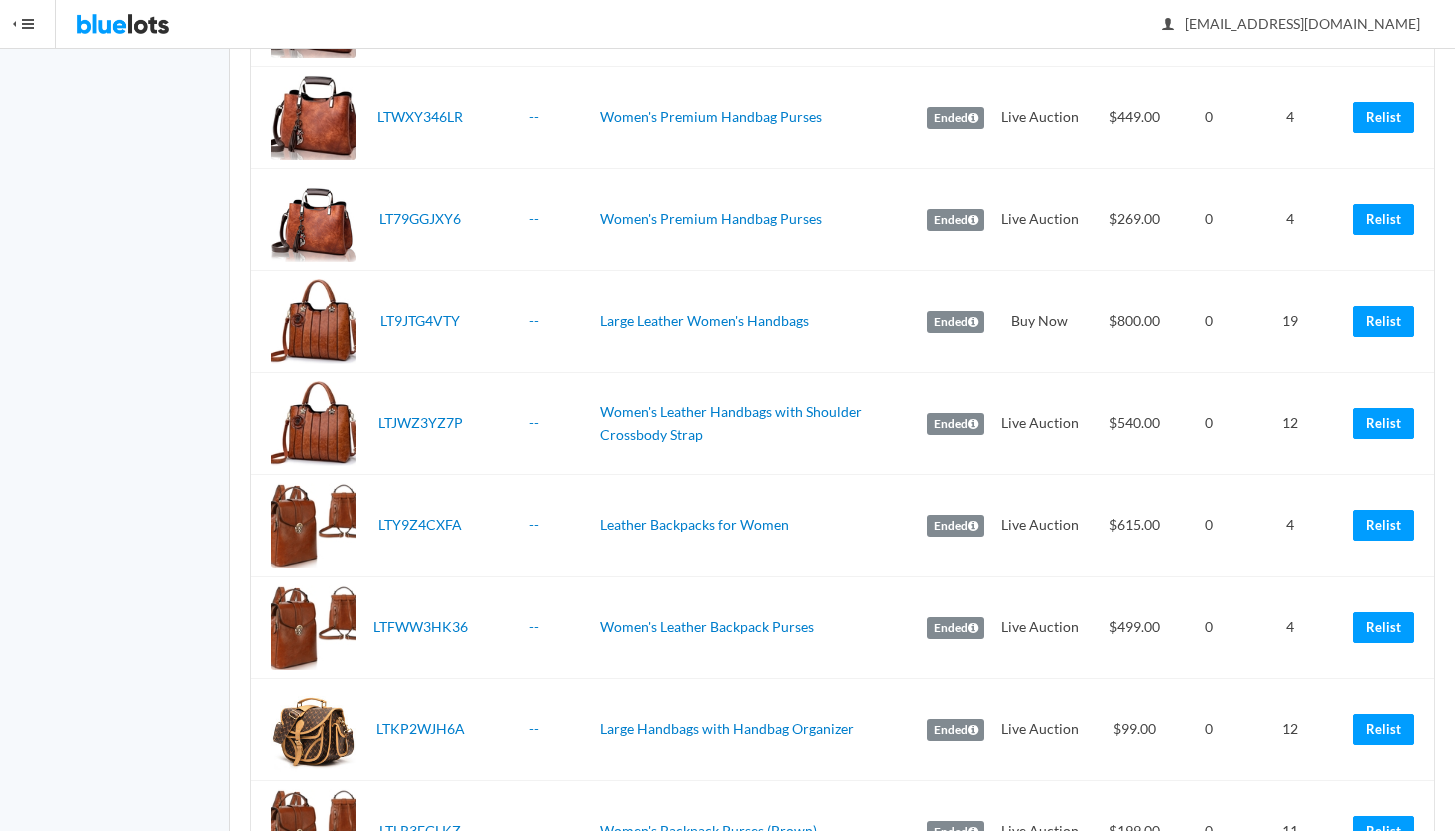 scroll, scrollTop: 815, scrollLeft: 0, axis: vertical 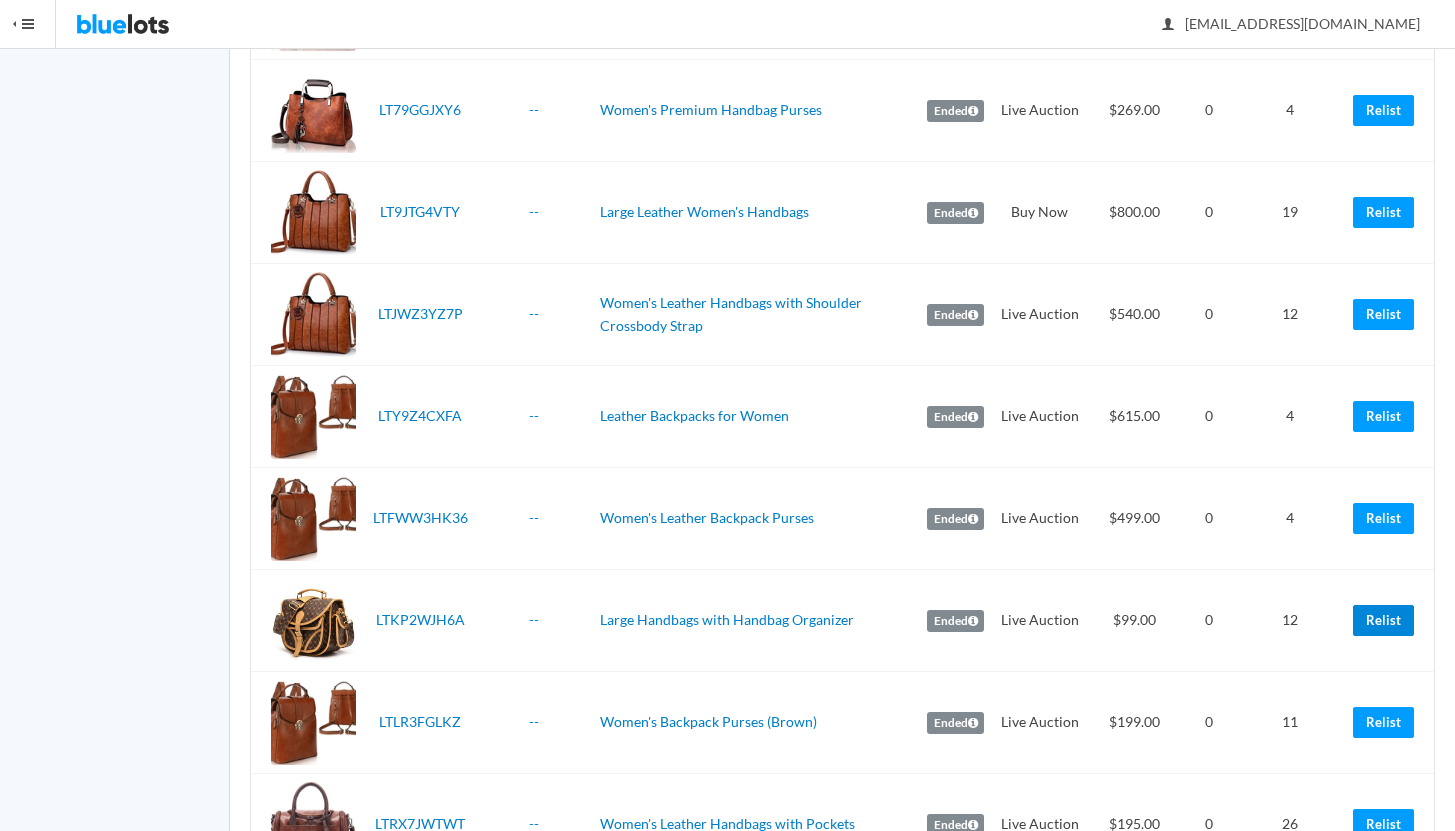 click on "Relist" at bounding box center (1383, 620) 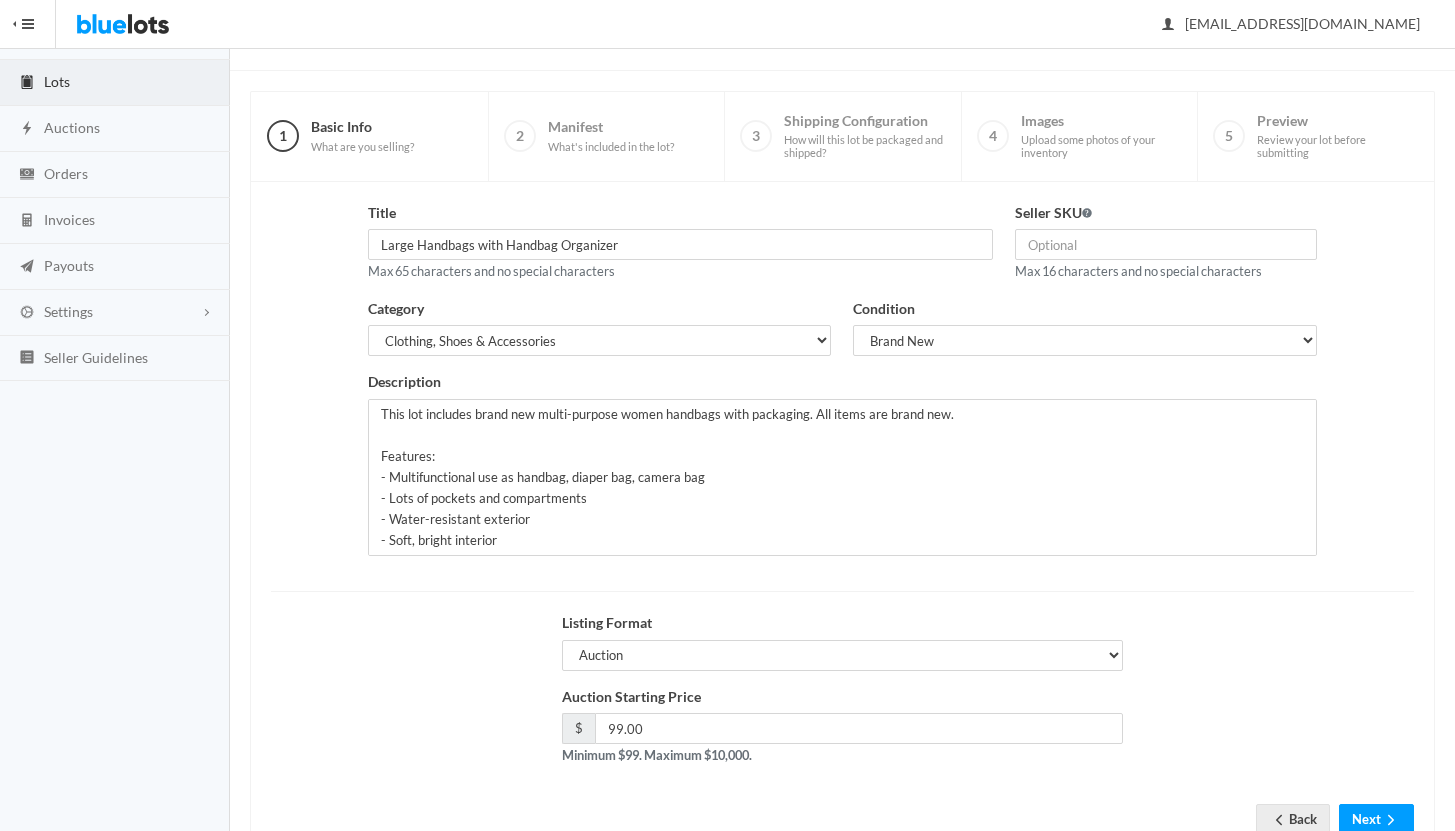 scroll, scrollTop: 170, scrollLeft: 0, axis: vertical 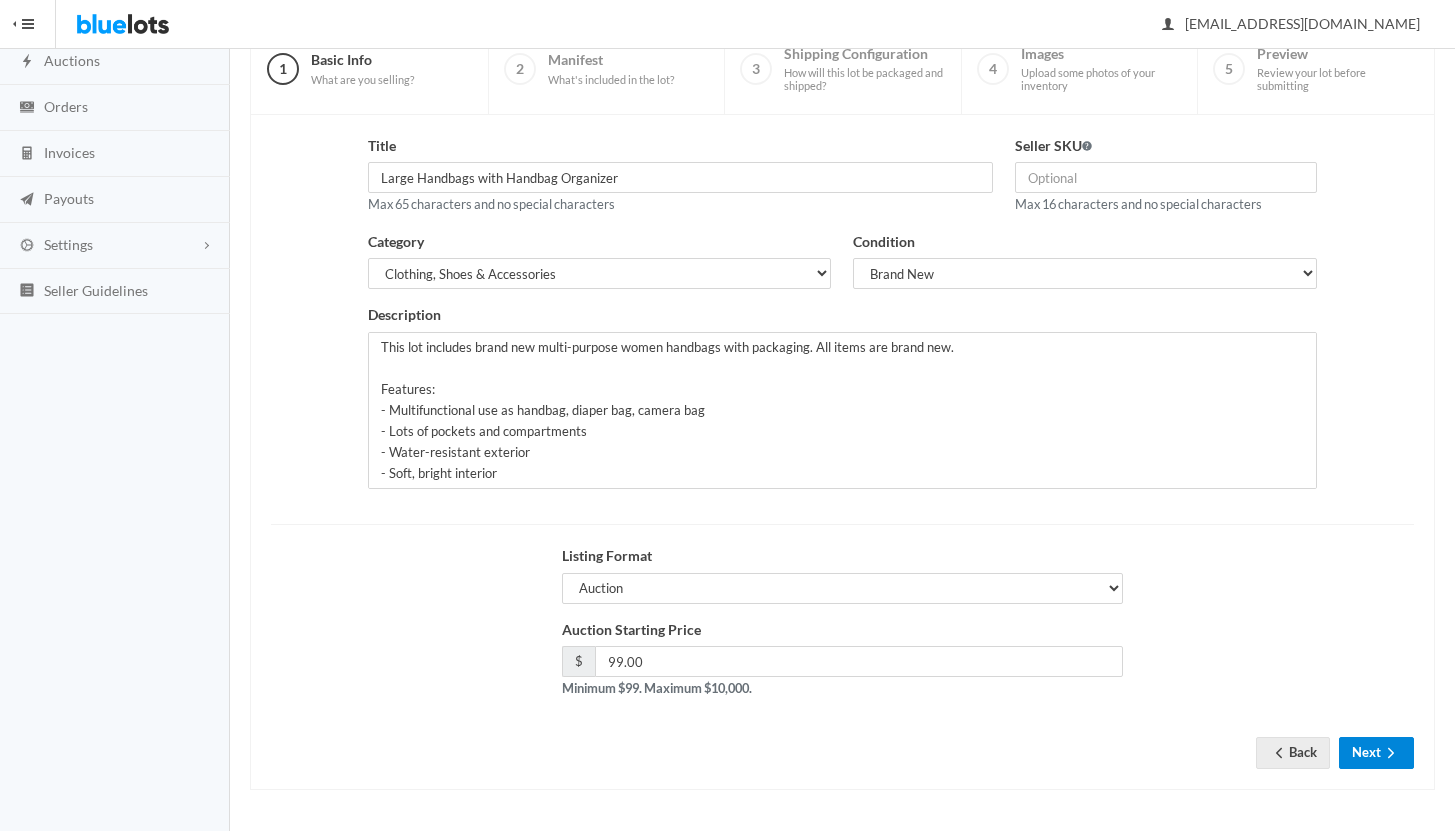 click on "Next" at bounding box center [1376, 752] 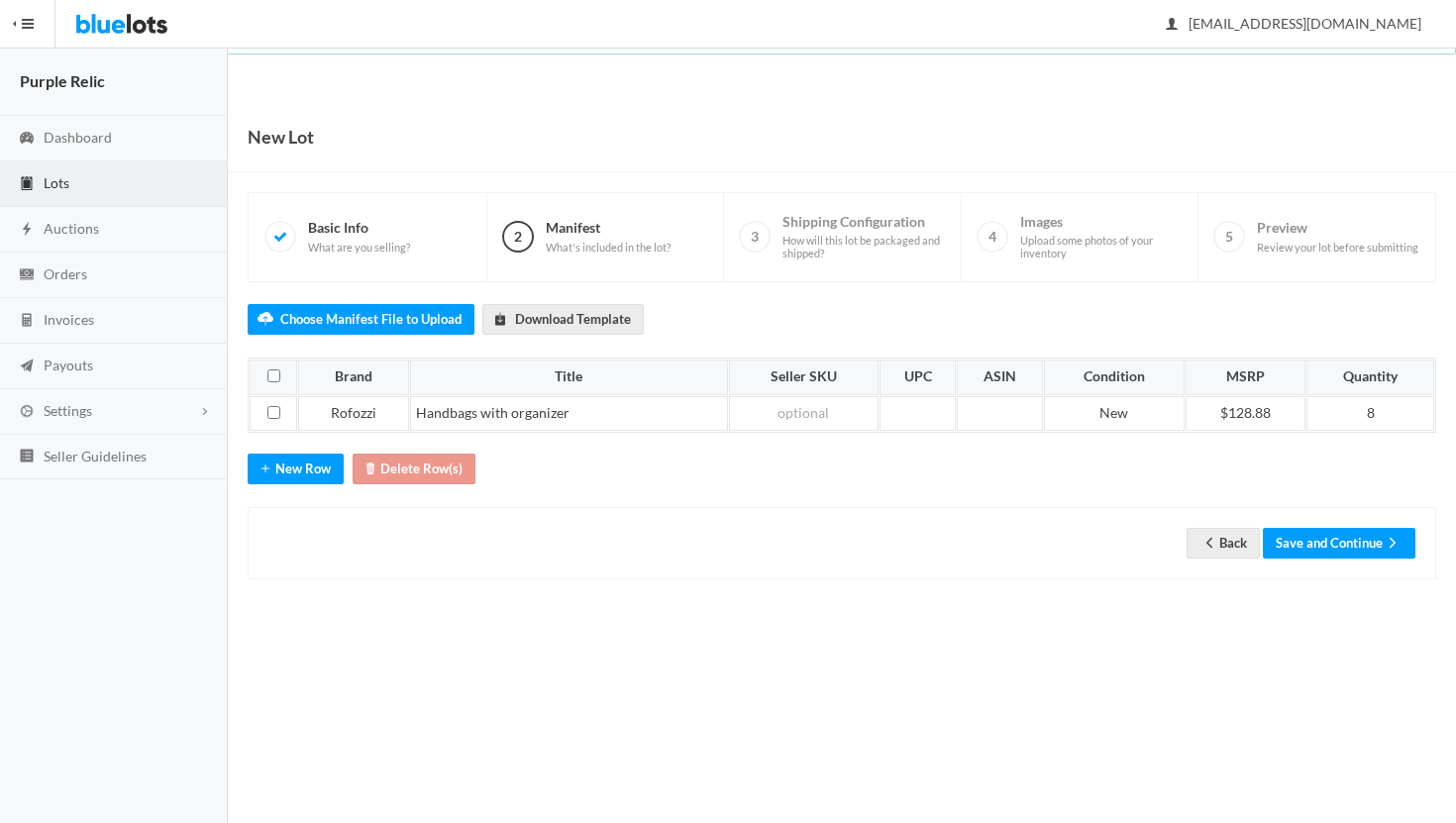 scroll, scrollTop: 0, scrollLeft: 0, axis: both 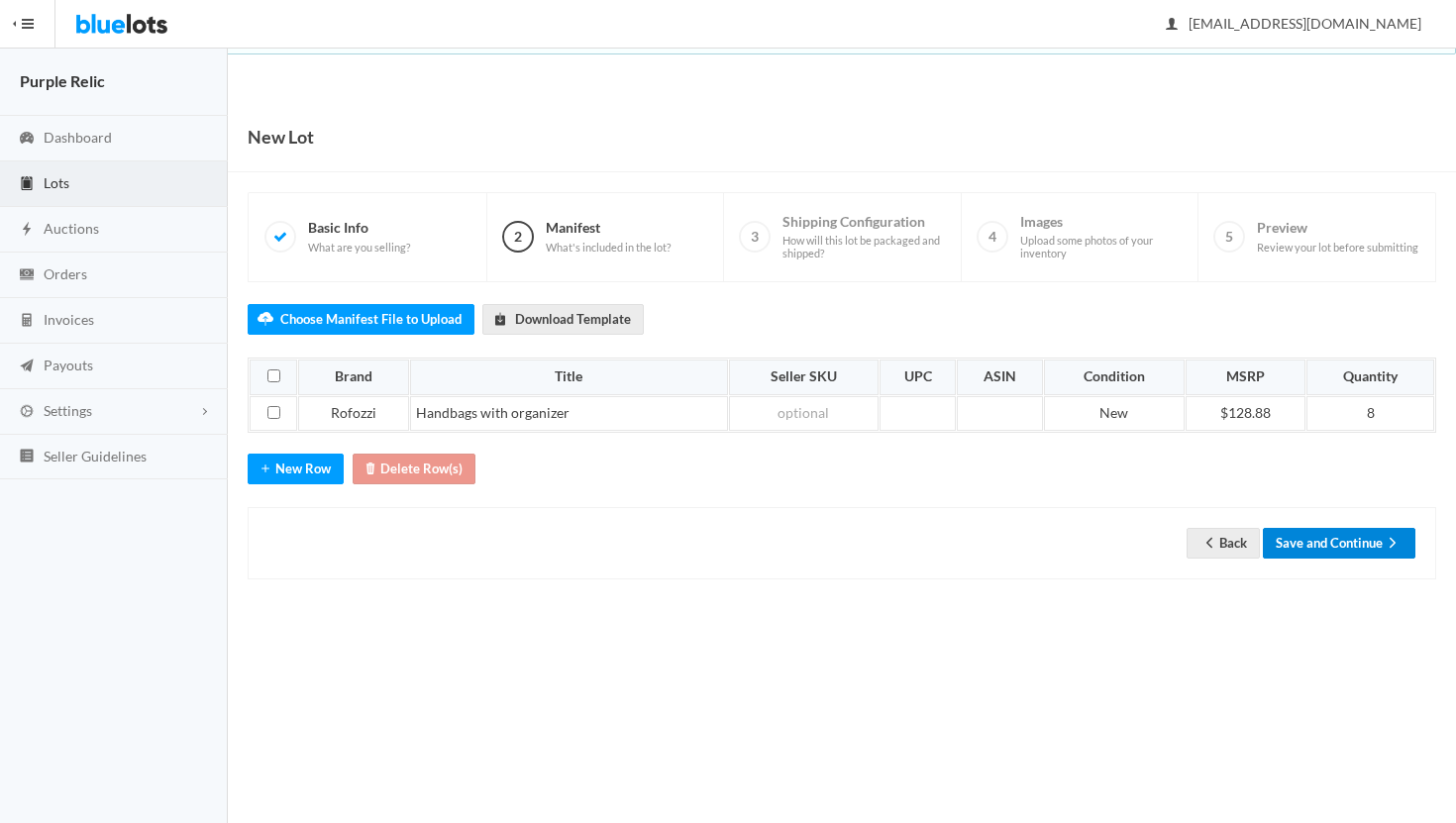 click on "Save and Continue" at bounding box center [1339, 543] 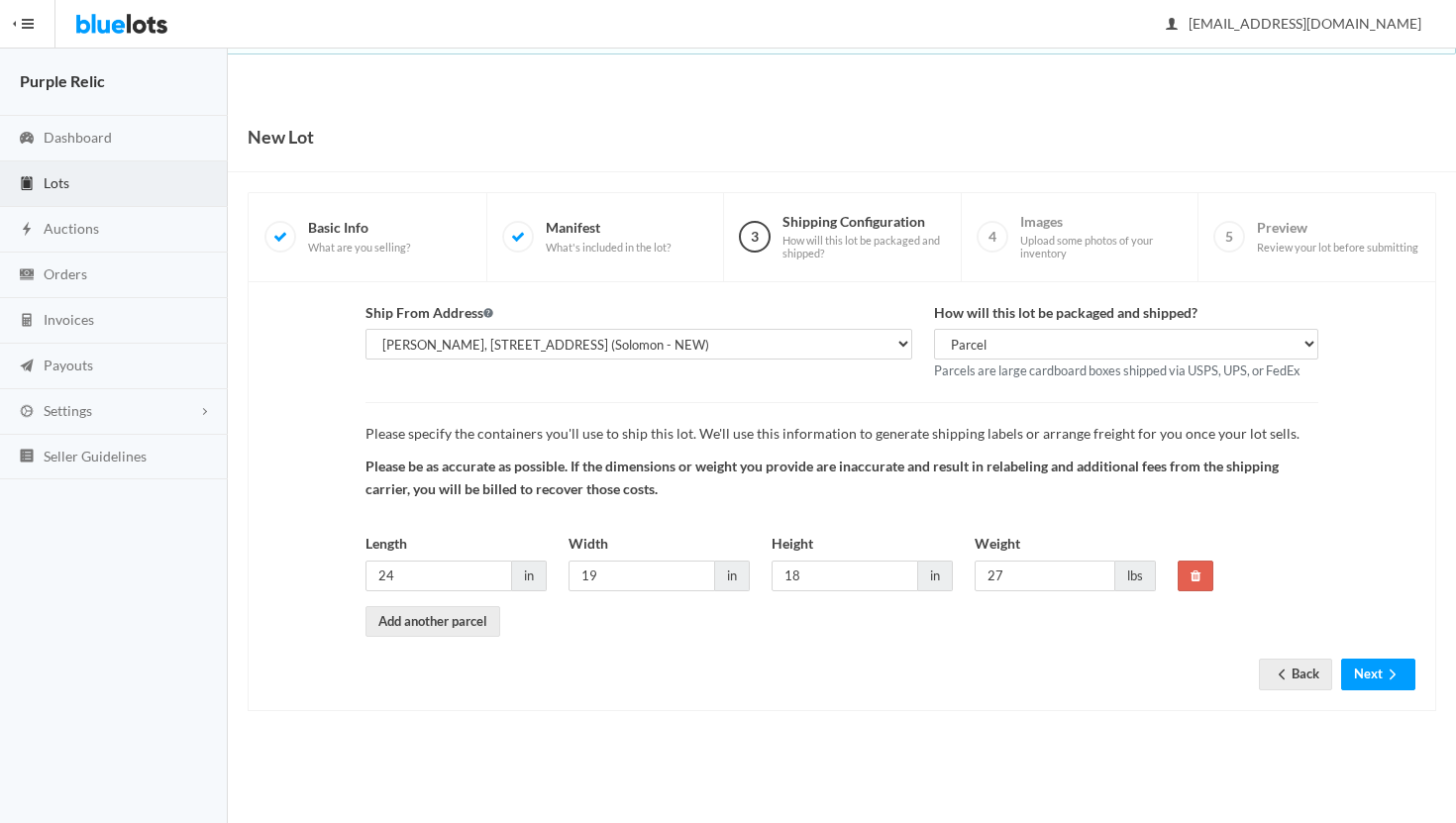 scroll, scrollTop: 0, scrollLeft: 0, axis: both 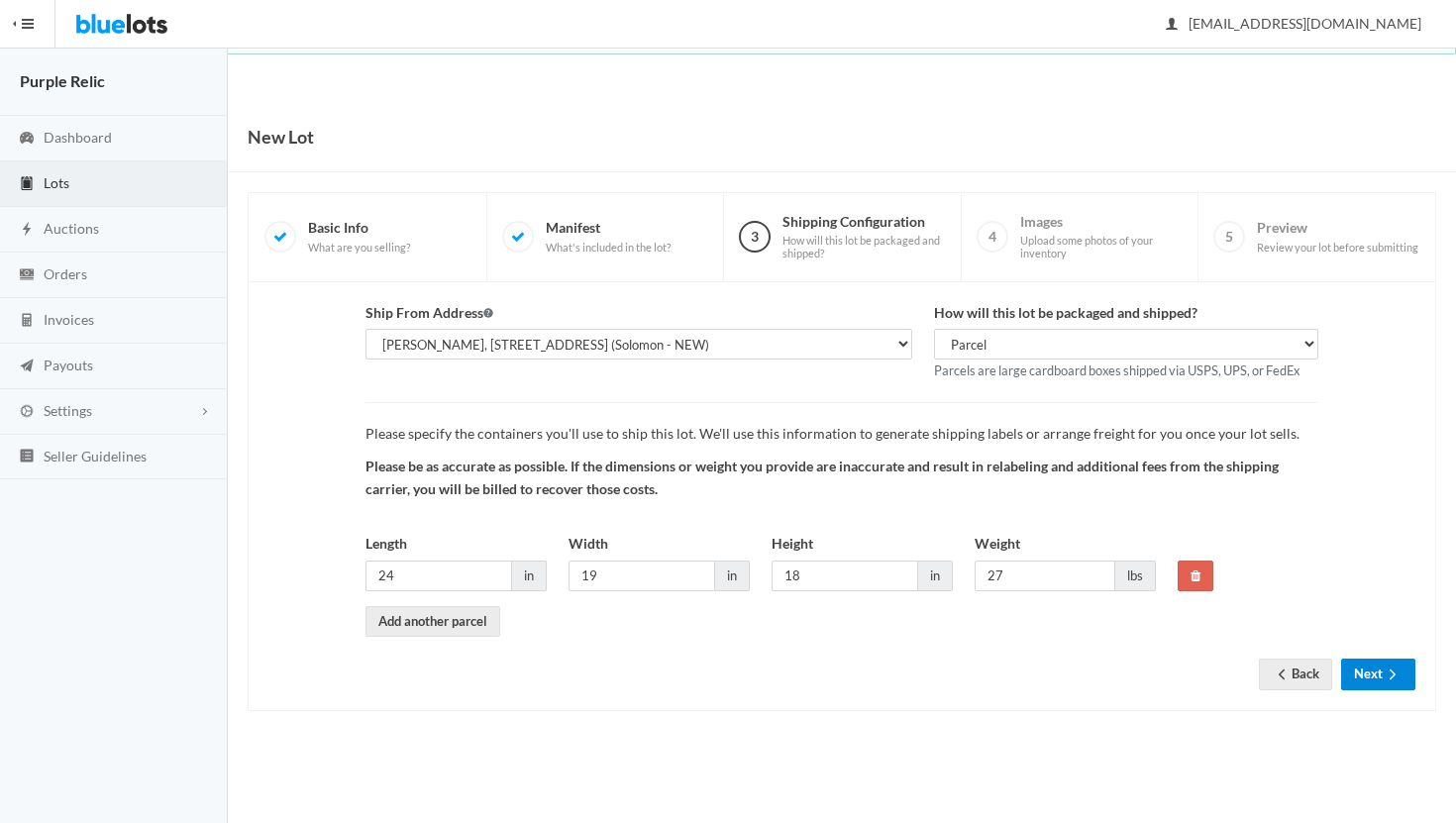 click 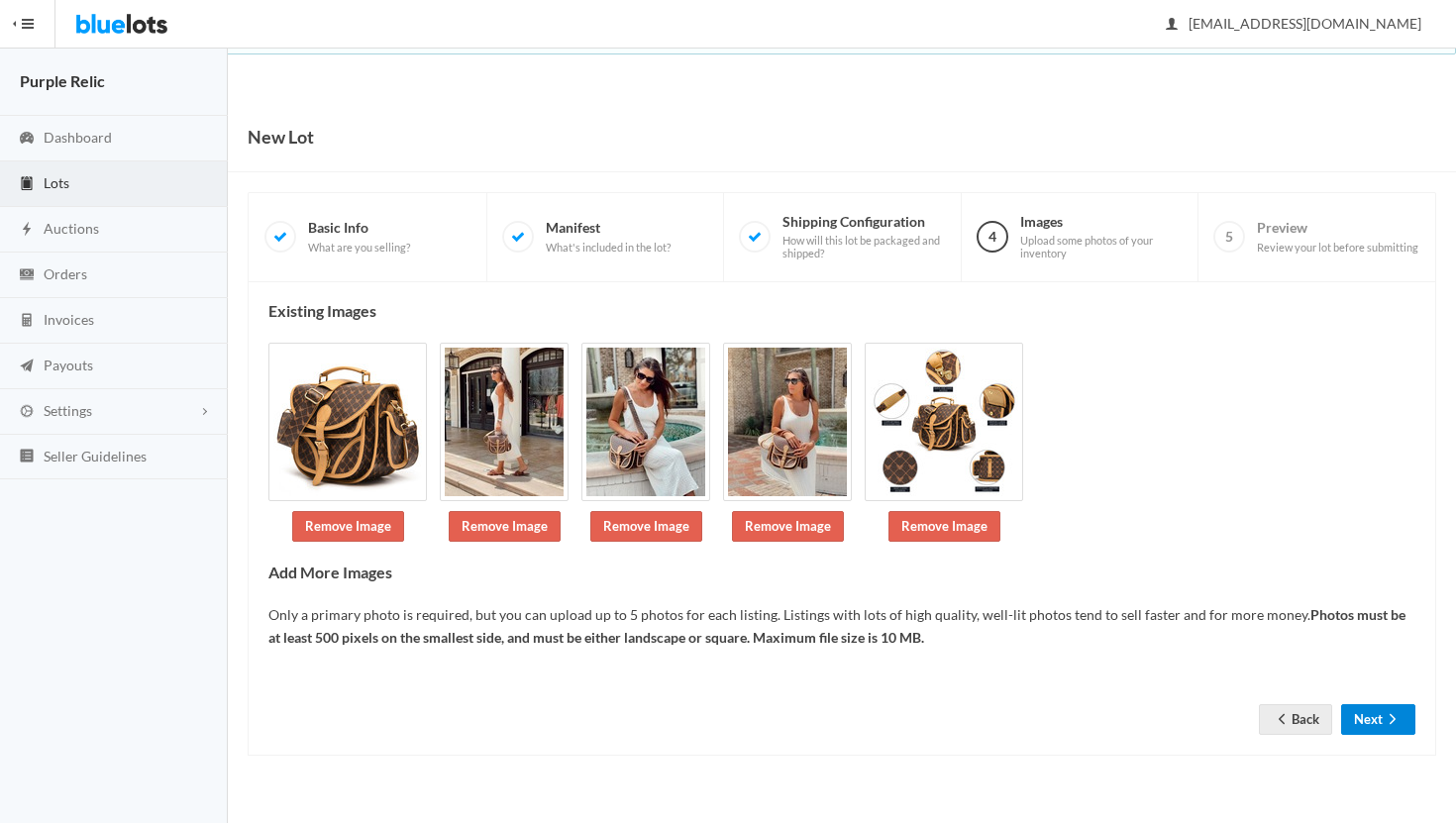 scroll, scrollTop: 0, scrollLeft: 0, axis: both 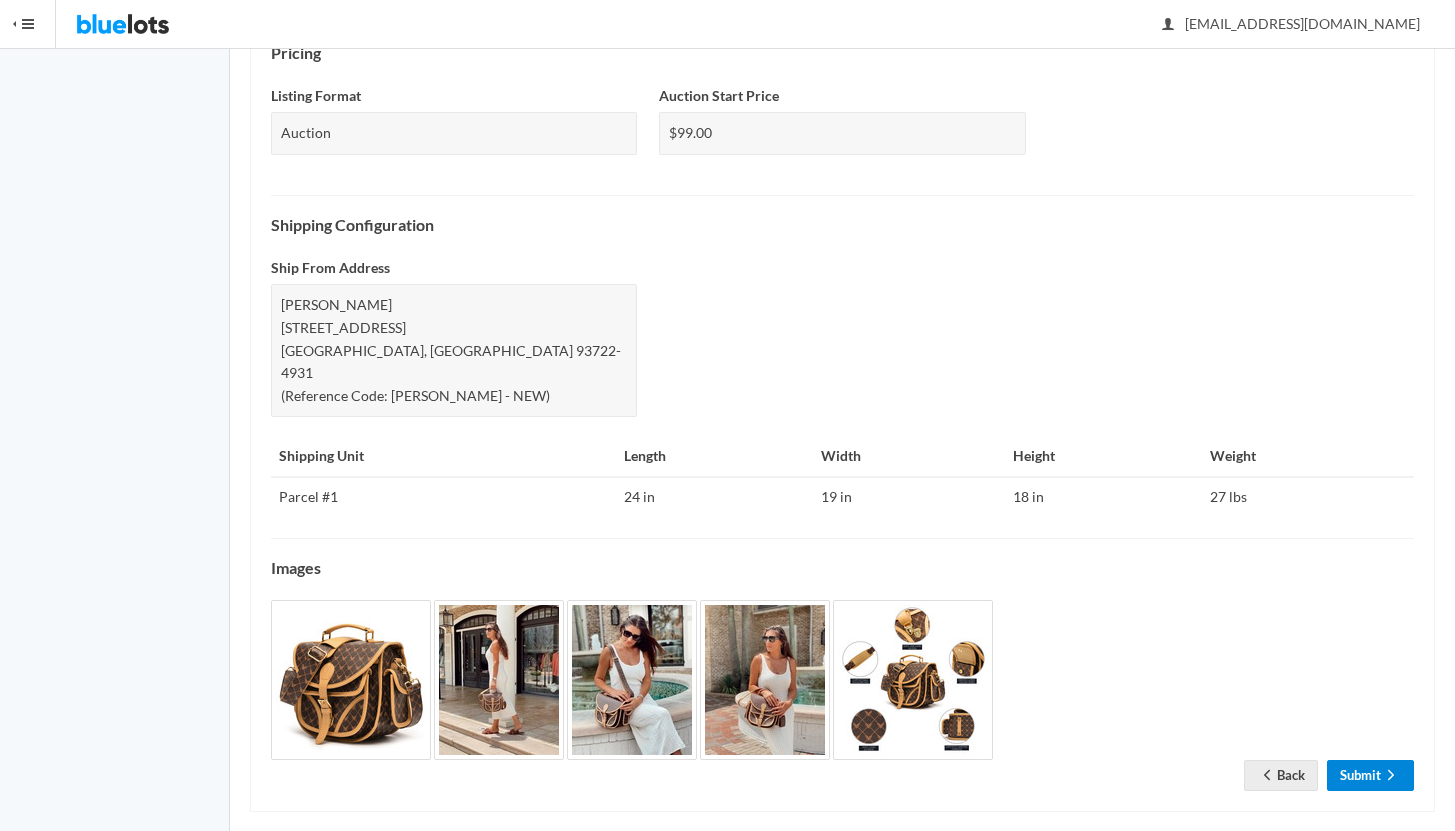 click on "Submit" at bounding box center (1370, 775) 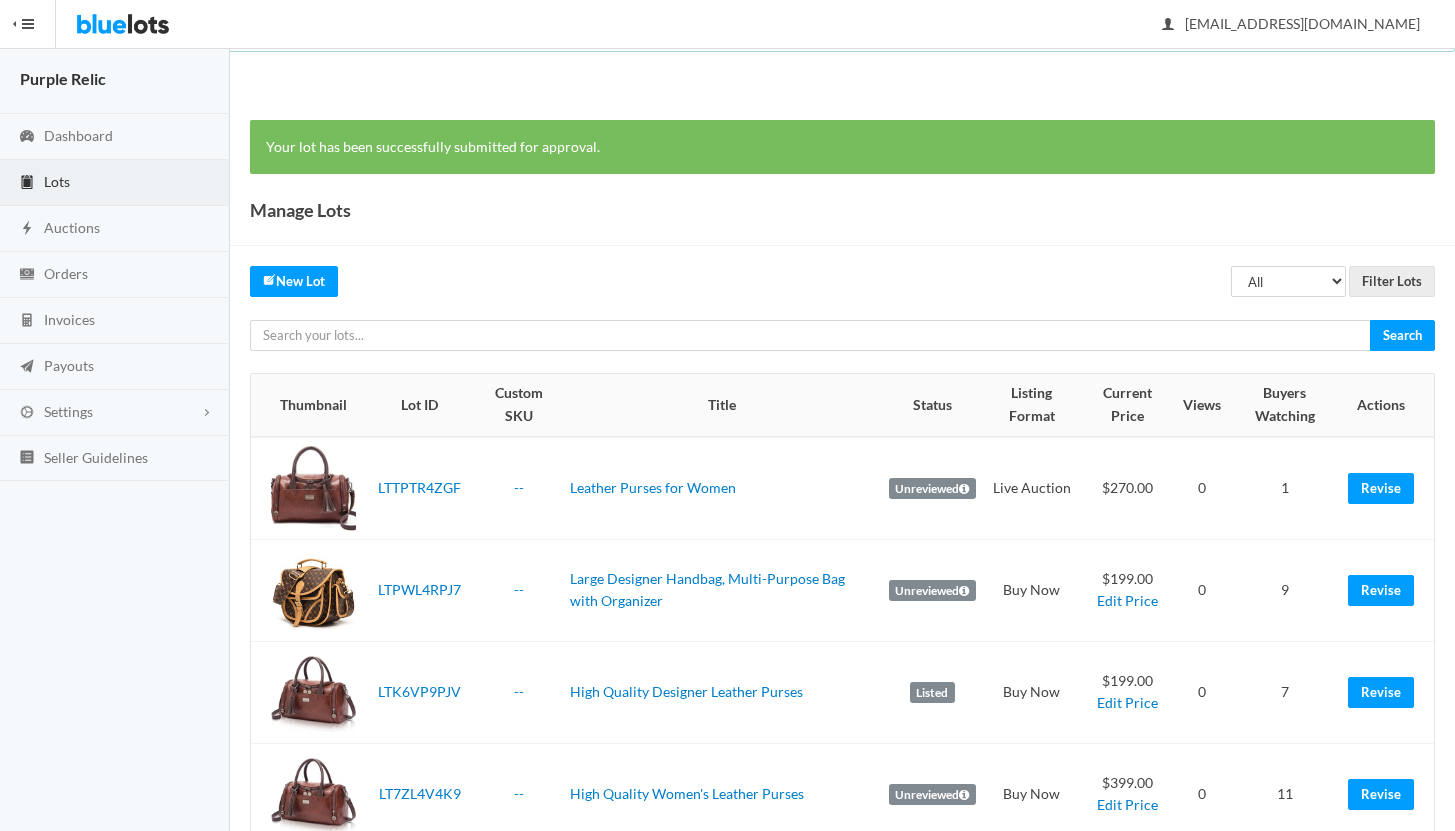 scroll, scrollTop: 4, scrollLeft: 0, axis: vertical 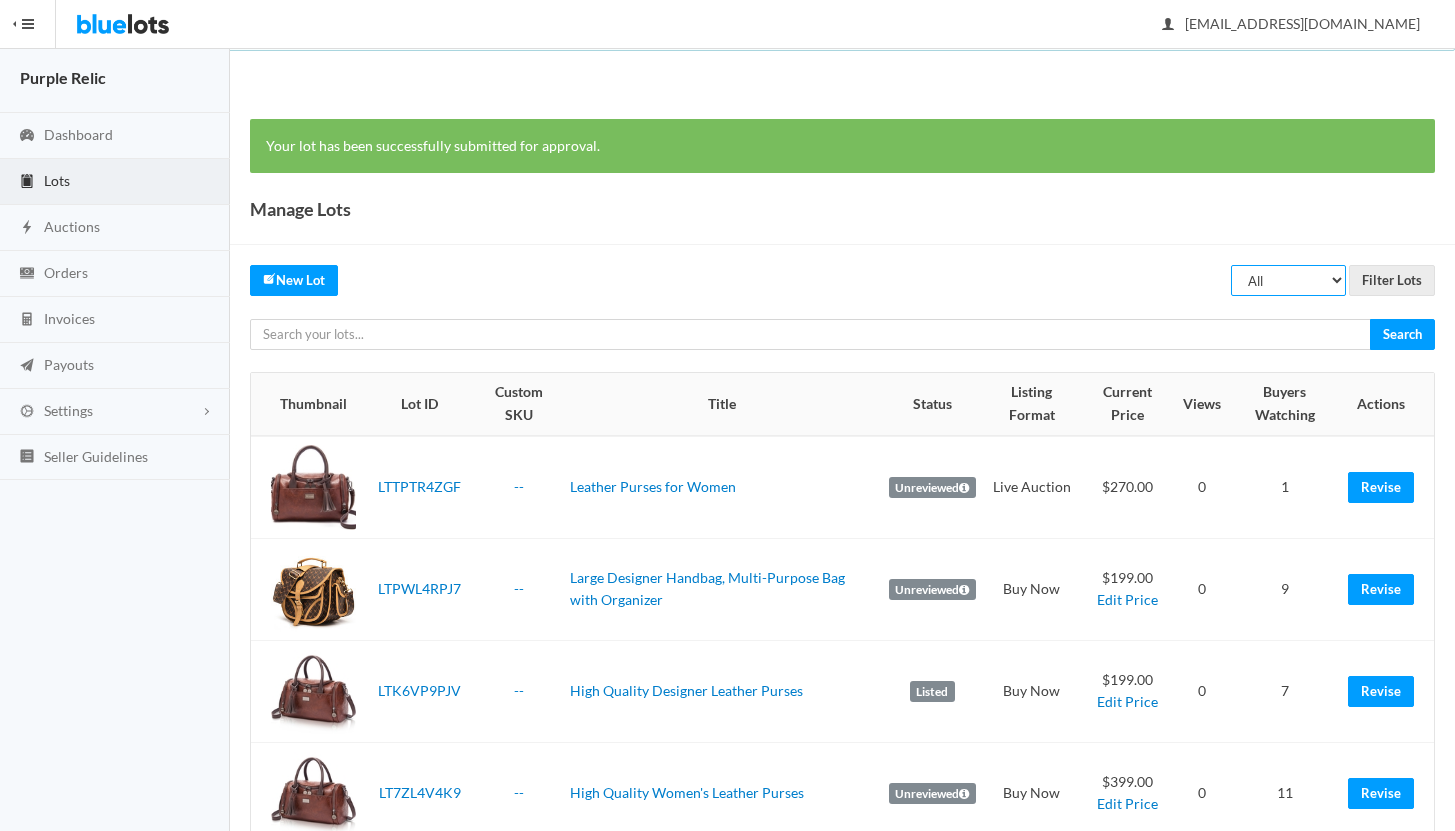 click on "All Draft
Unreviewed
Rejected
Scheduled
Listed
Sold
Ended" at bounding box center [1288, 280] 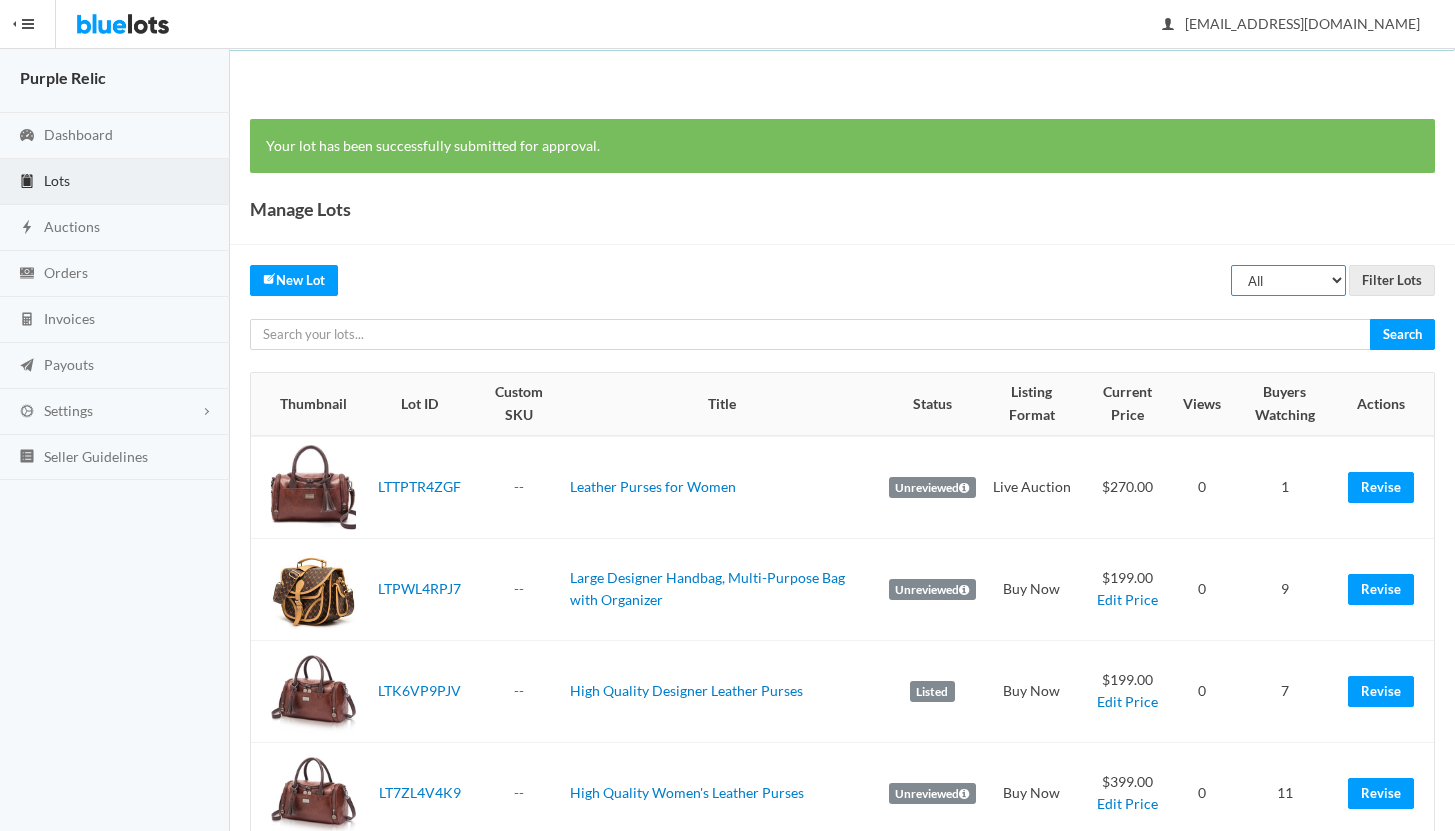 select on "ended" 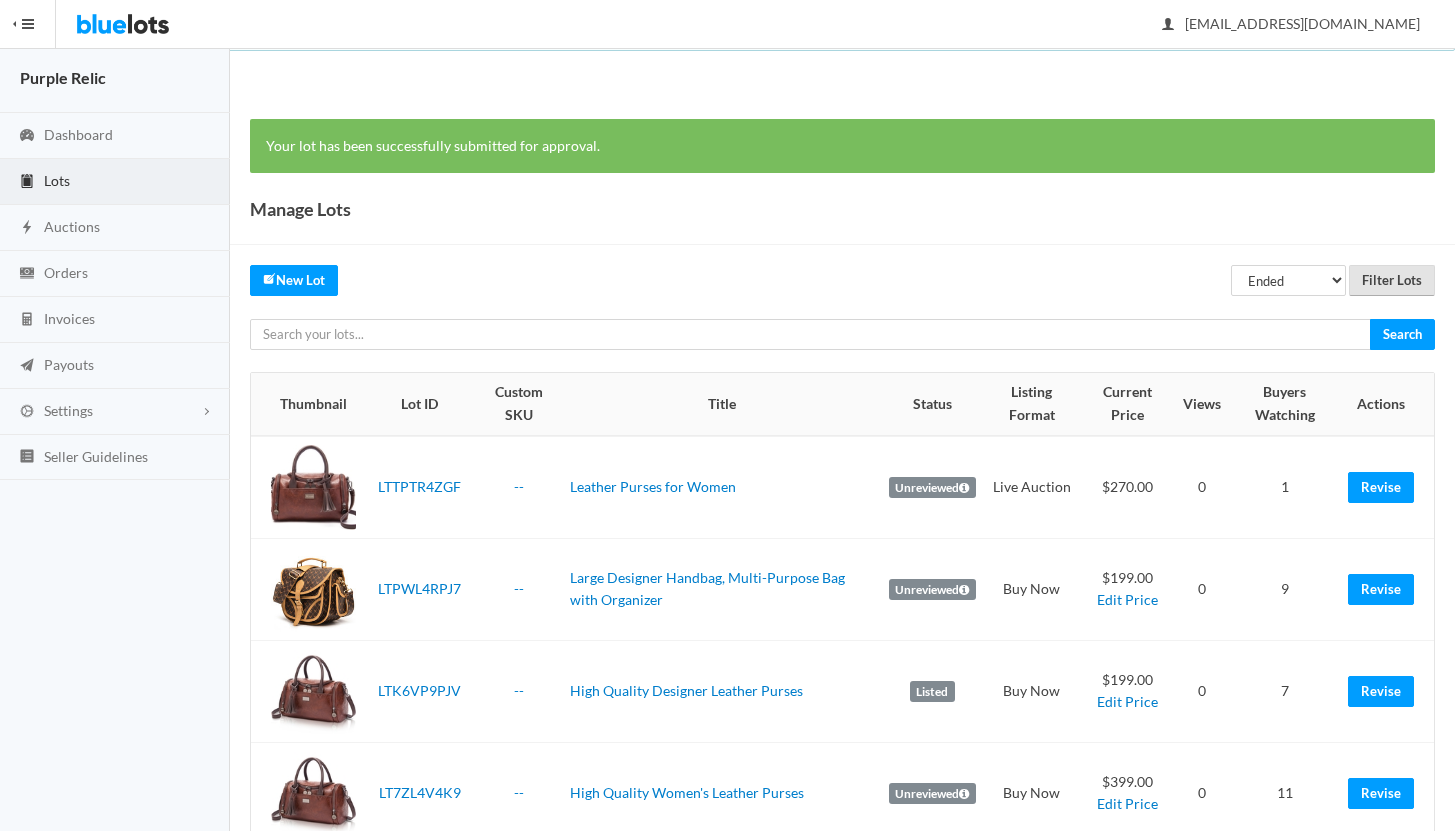 click on "Filter Lots" at bounding box center [1392, 280] 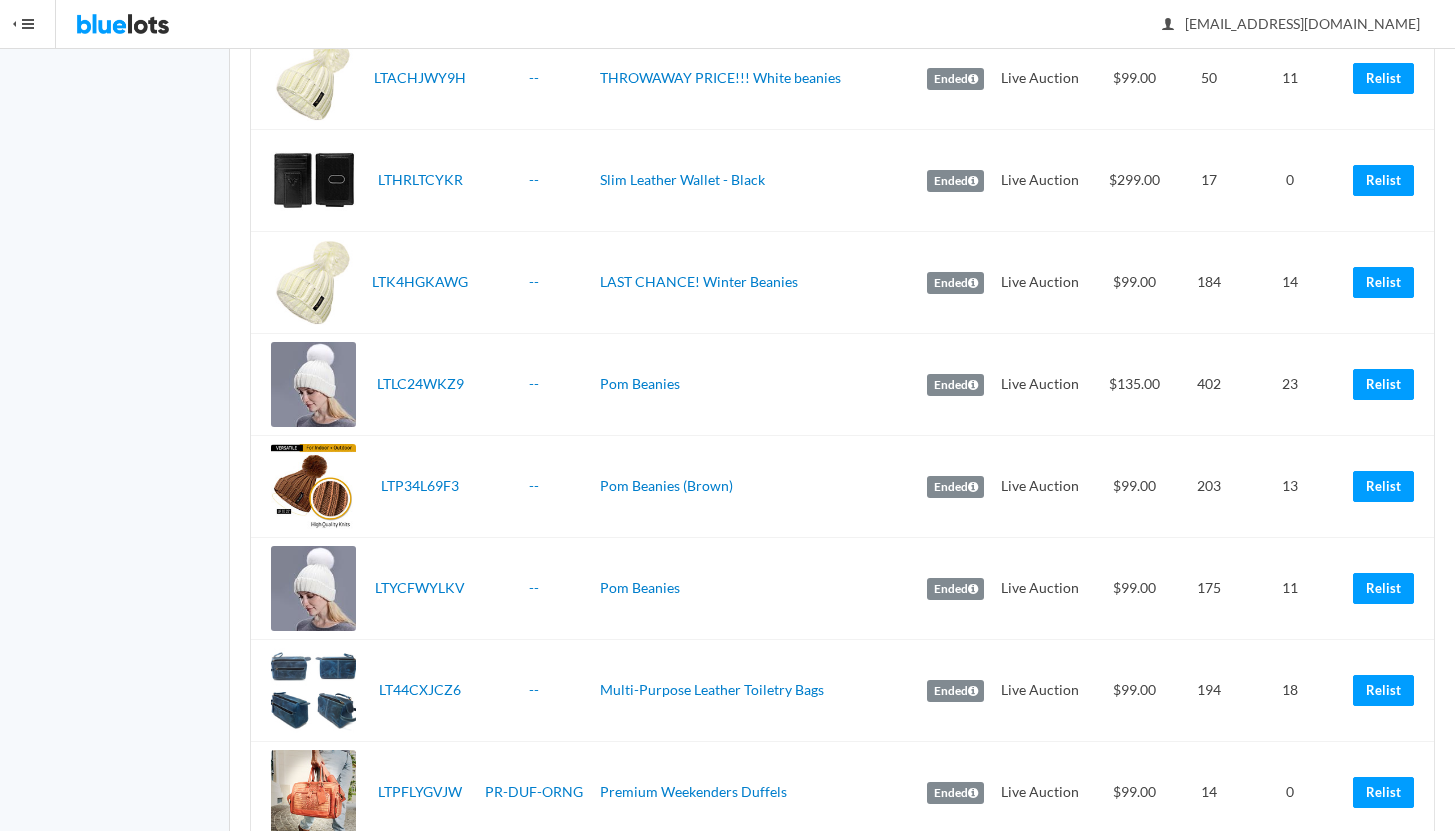scroll, scrollTop: 3600, scrollLeft: 0, axis: vertical 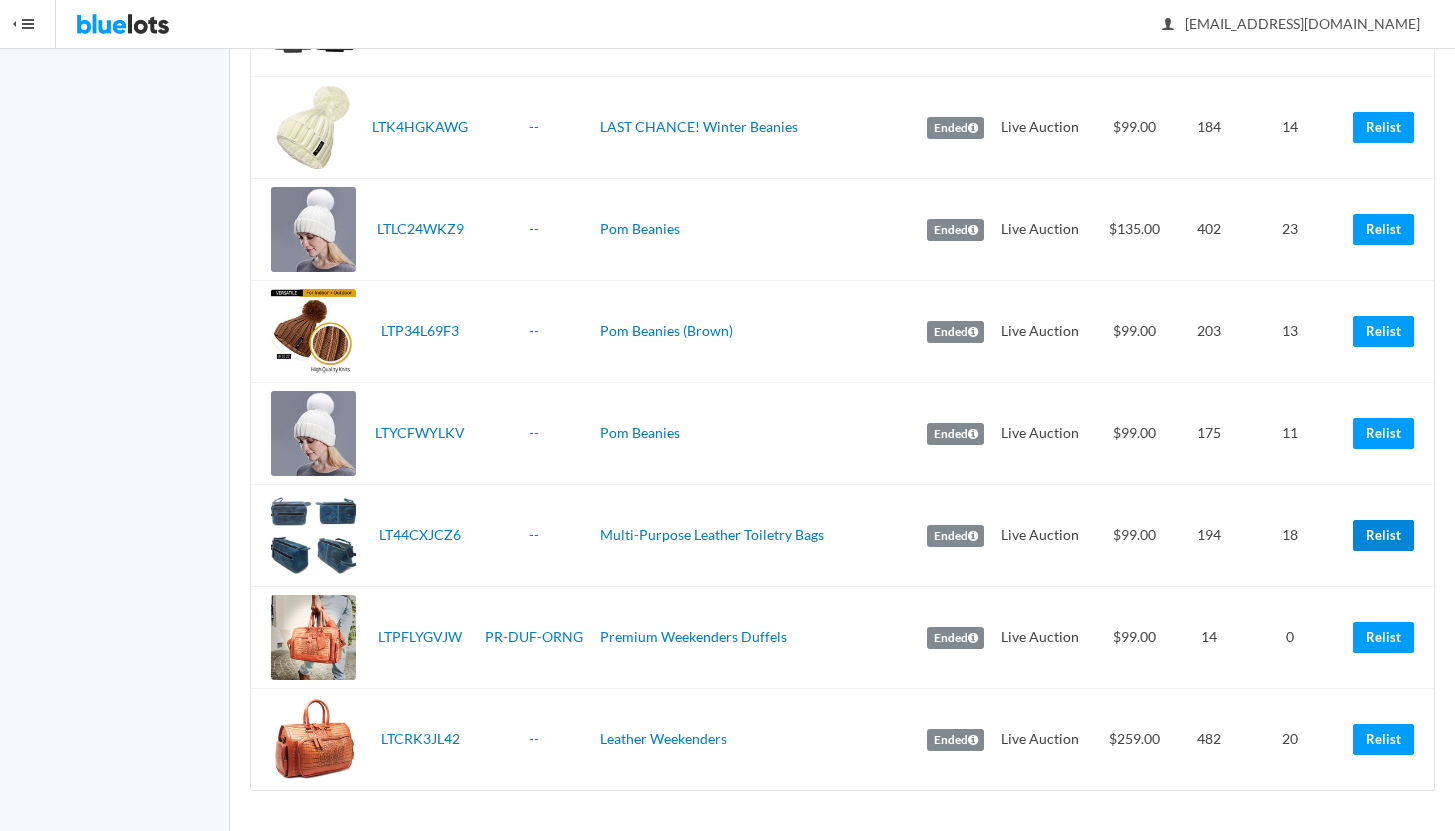 click on "Relist" at bounding box center (1383, 535) 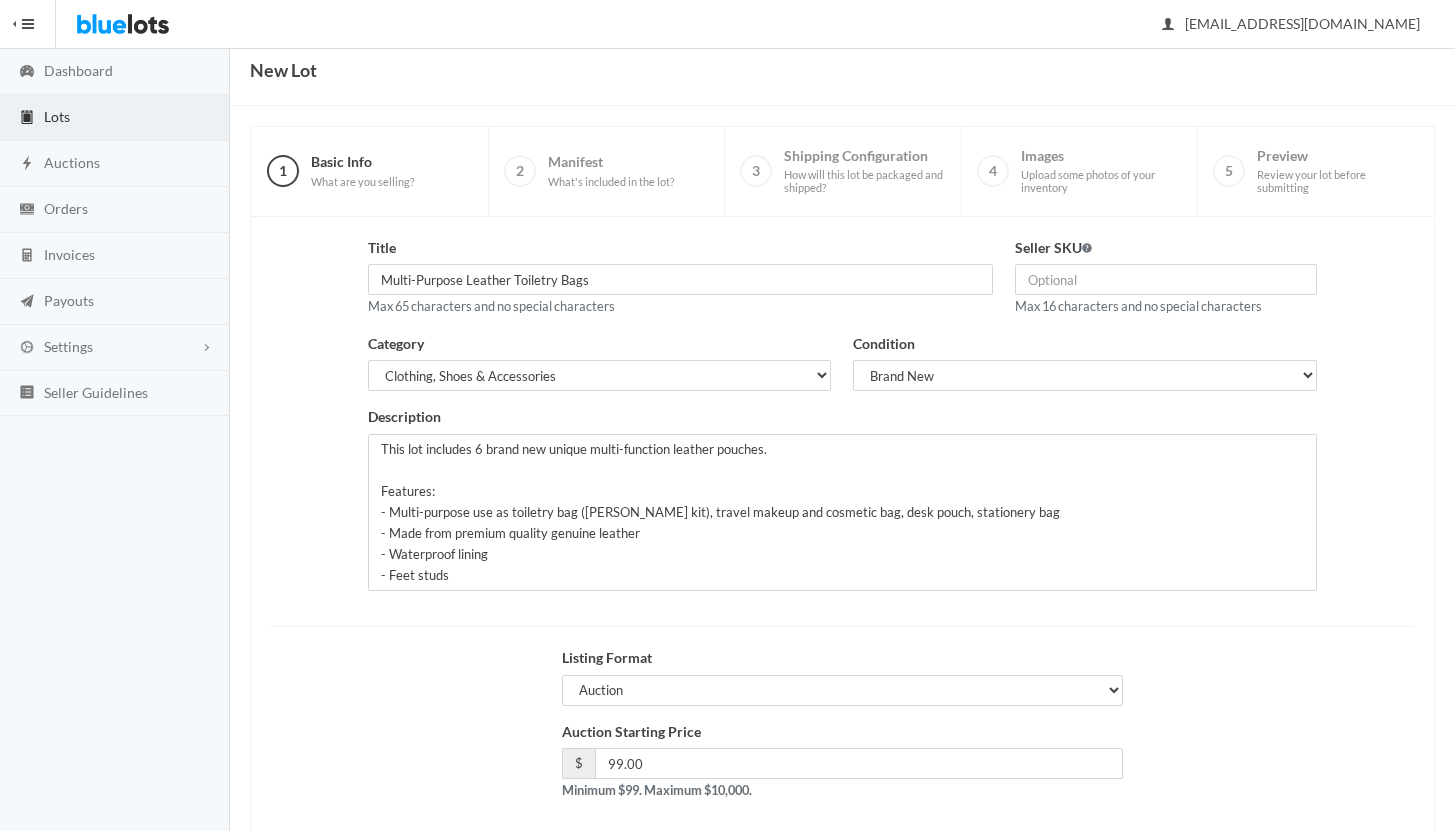 scroll, scrollTop: 170, scrollLeft: 0, axis: vertical 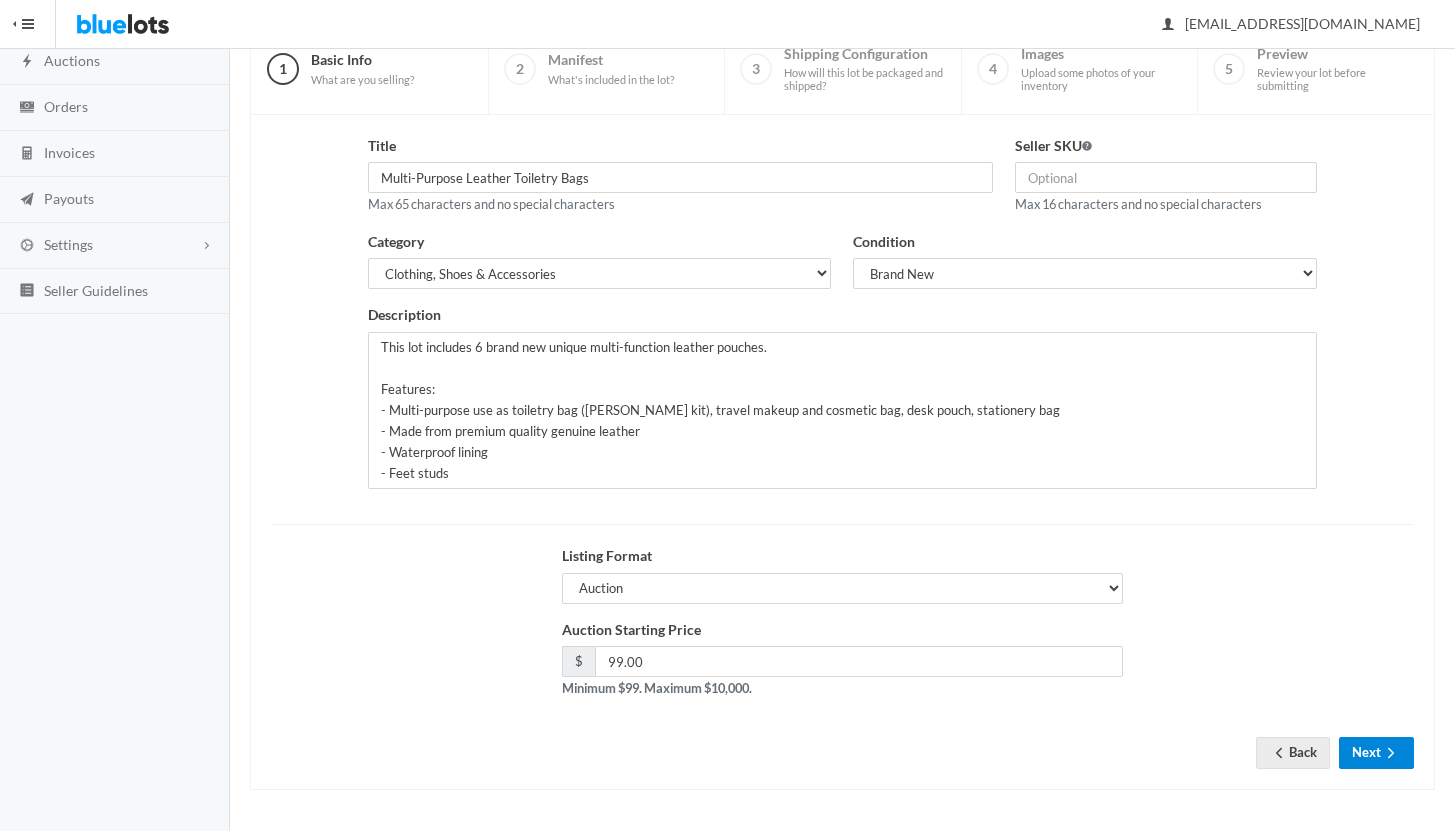 click on "Next" at bounding box center (1376, 752) 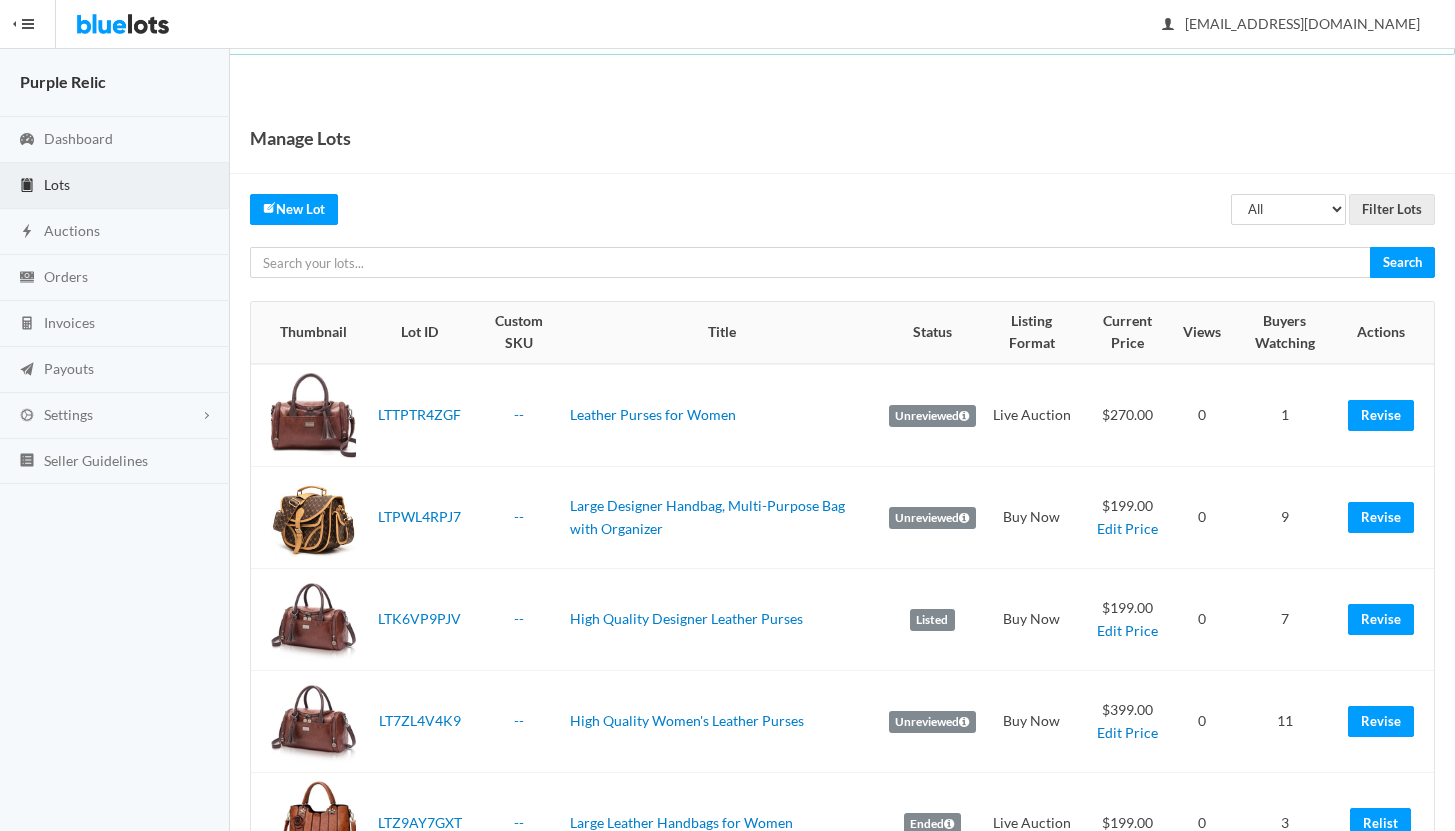 scroll, scrollTop: 0, scrollLeft: 0, axis: both 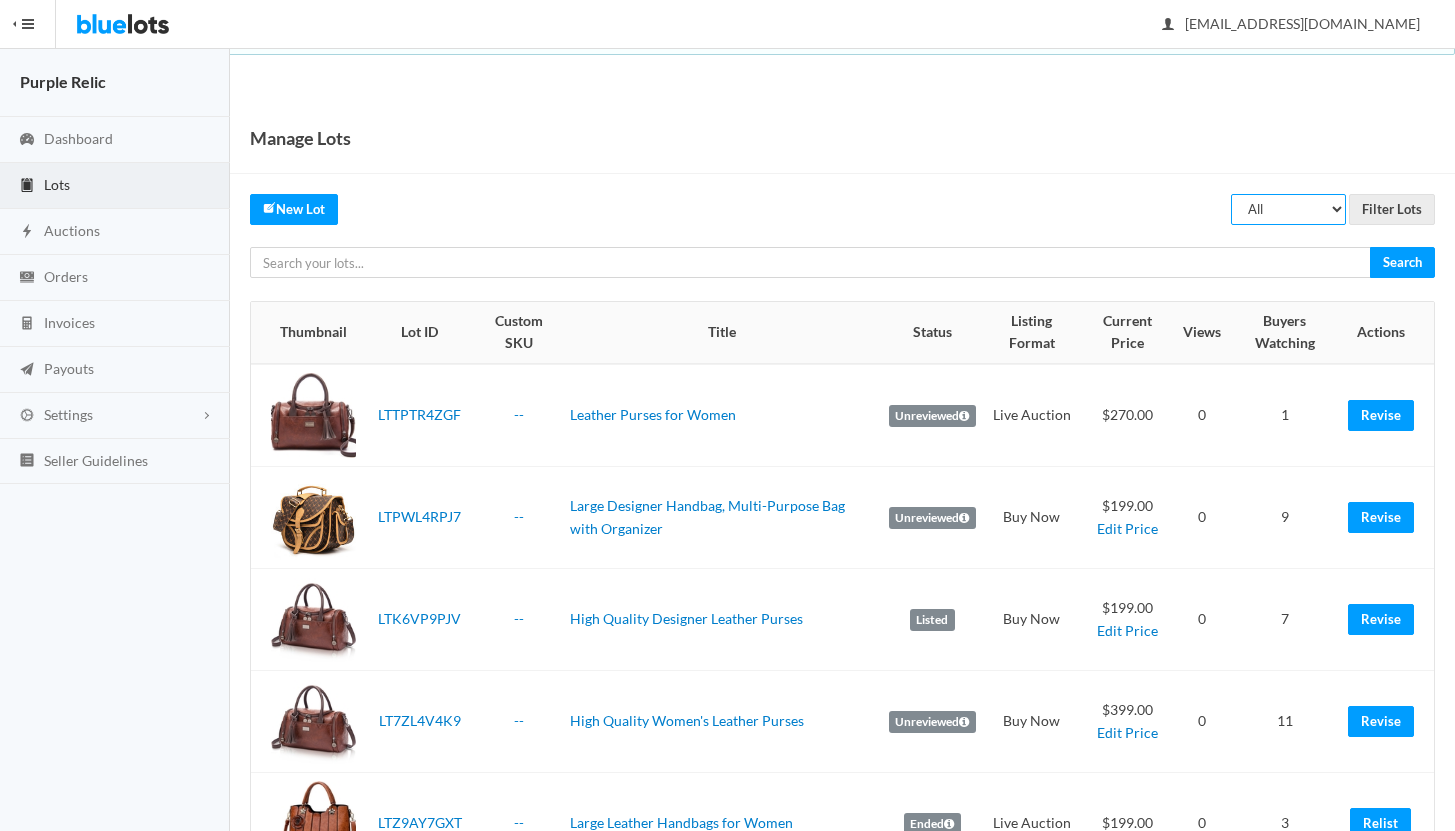 click on "All Draft
Unreviewed
Rejected
Scheduled
Listed
Sold
Ended" at bounding box center (1288, 209) 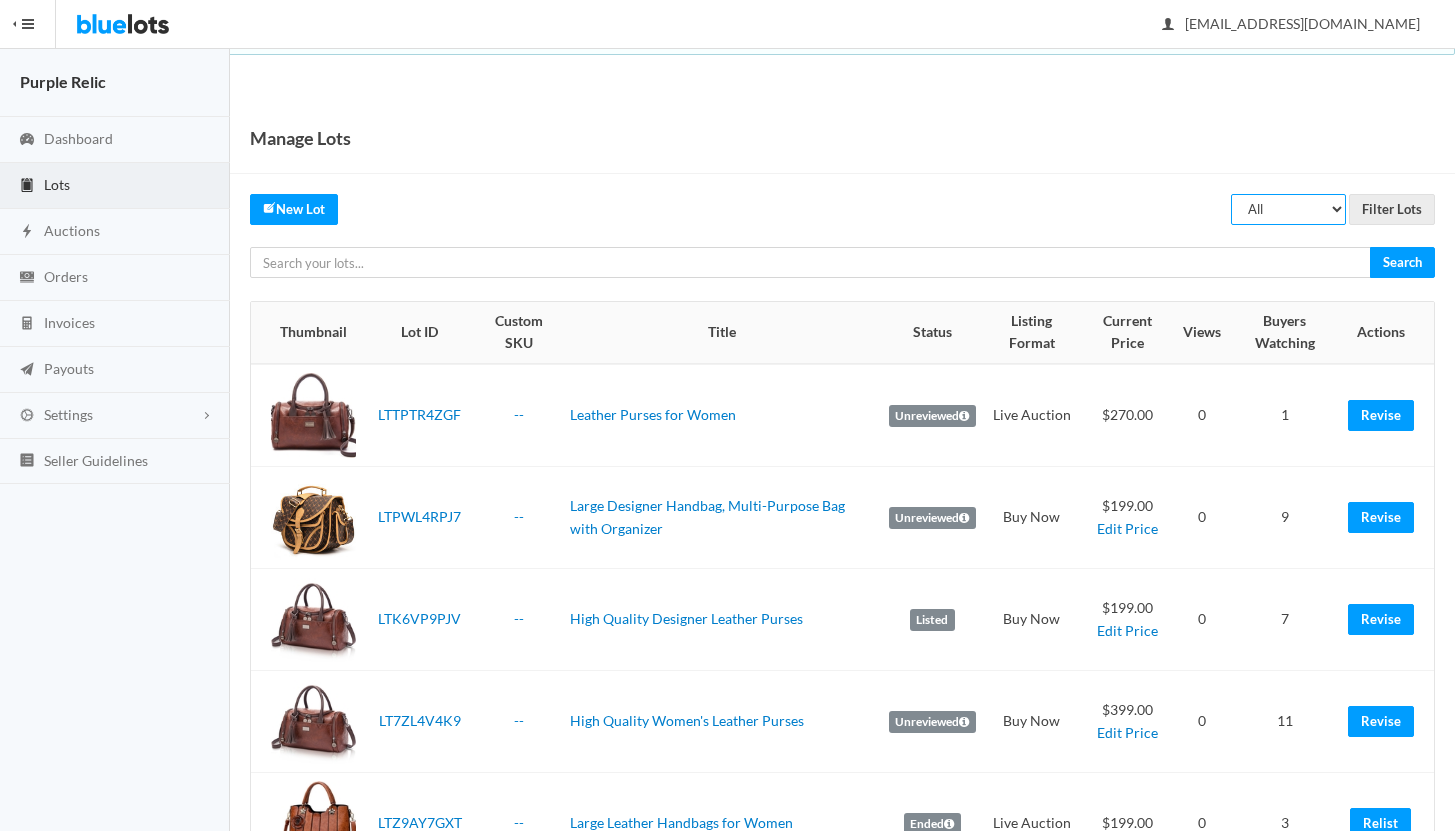 select on "ended" 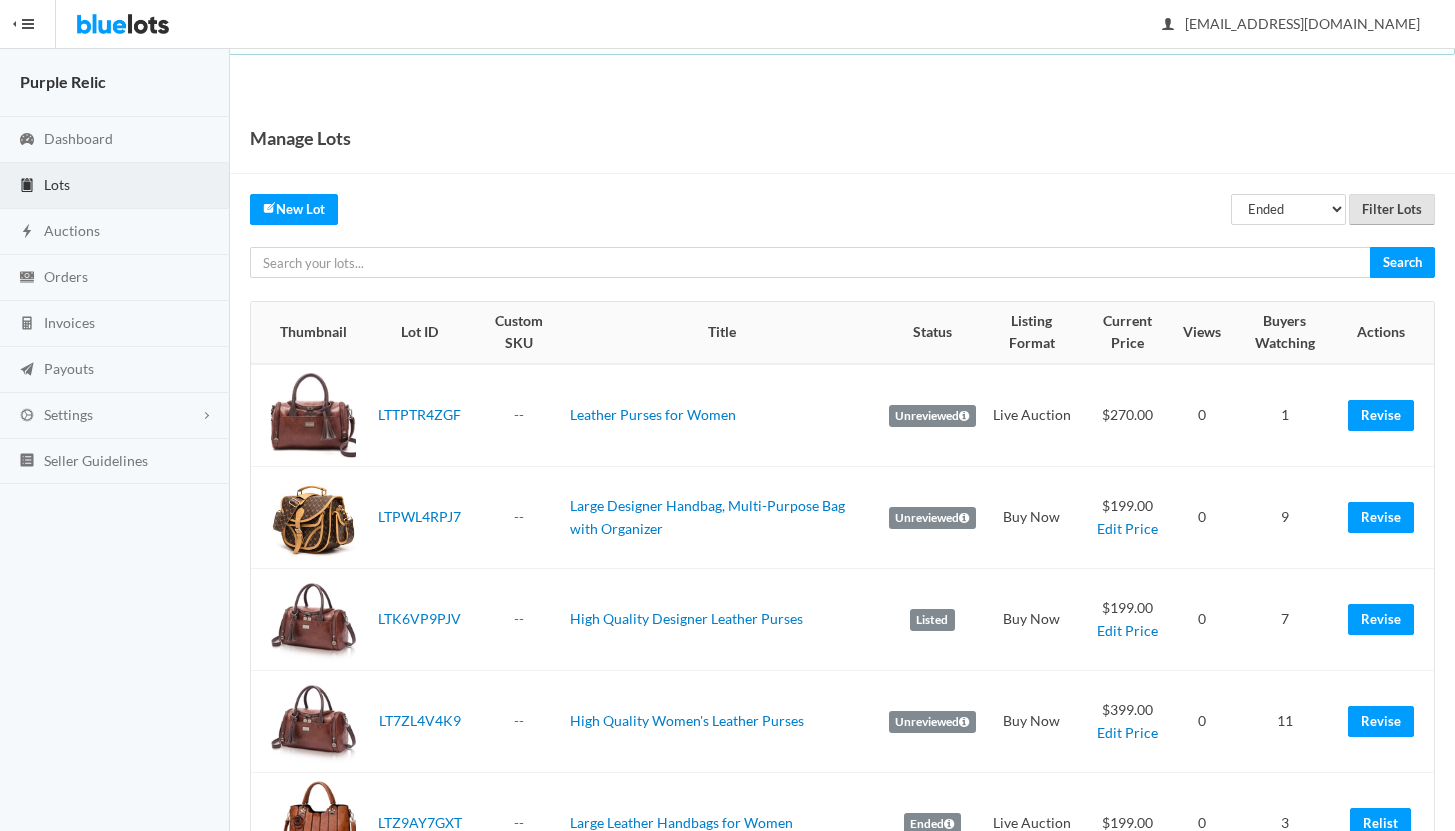 click on "Filter Lots" at bounding box center (1392, 209) 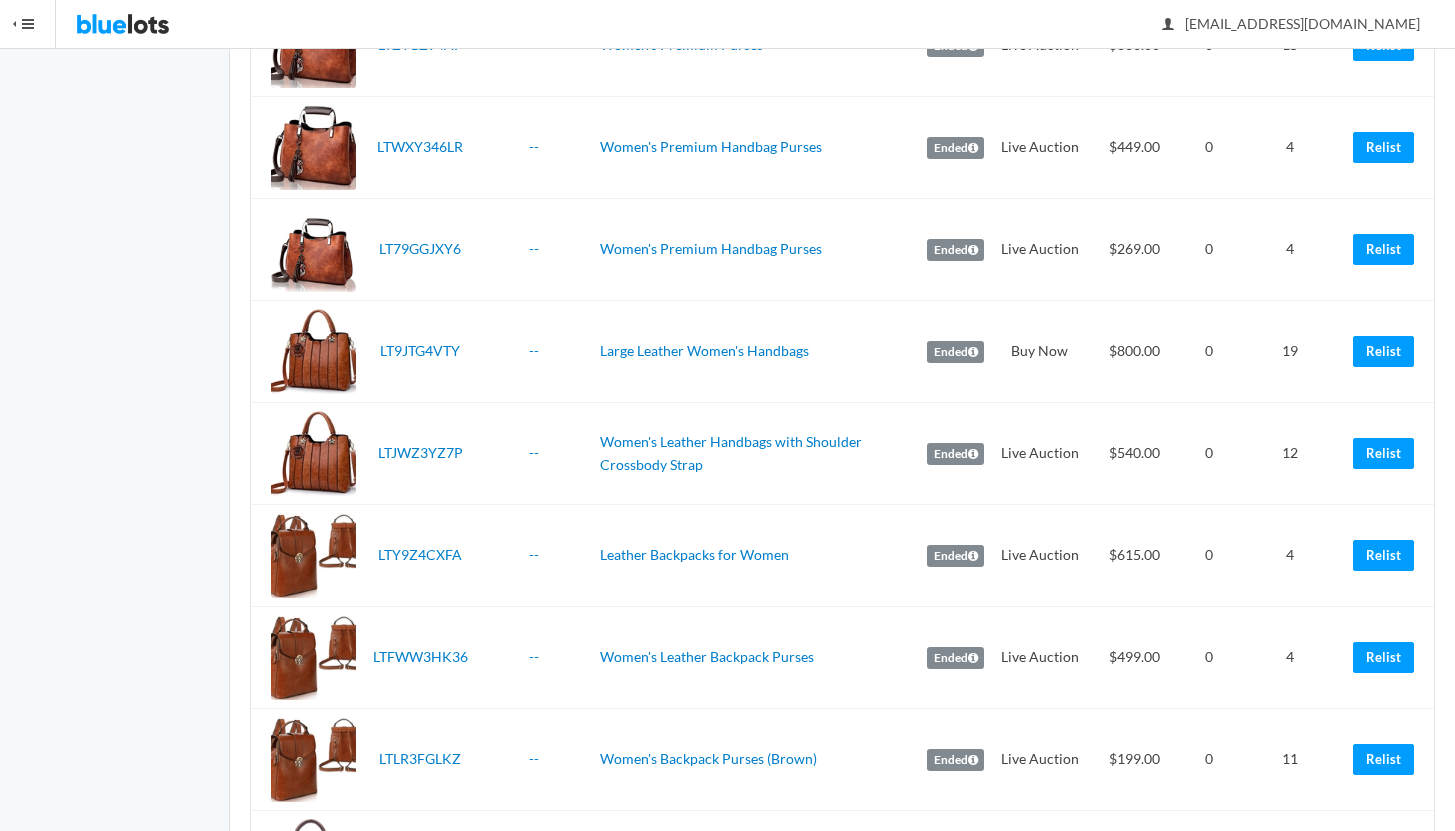 scroll, scrollTop: 969, scrollLeft: 0, axis: vertical 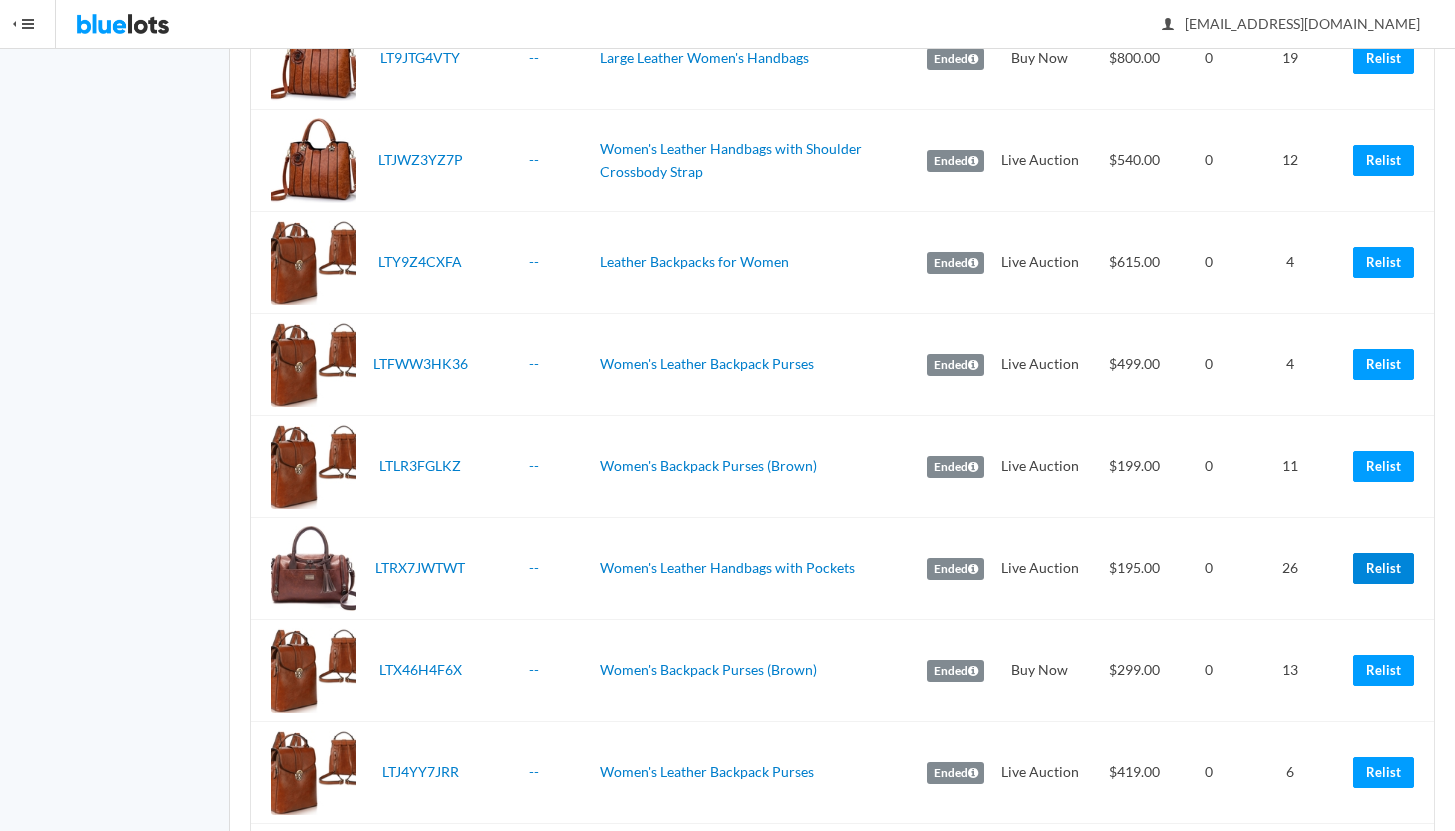 click on "Relist" at bounding box center (1383, 568) 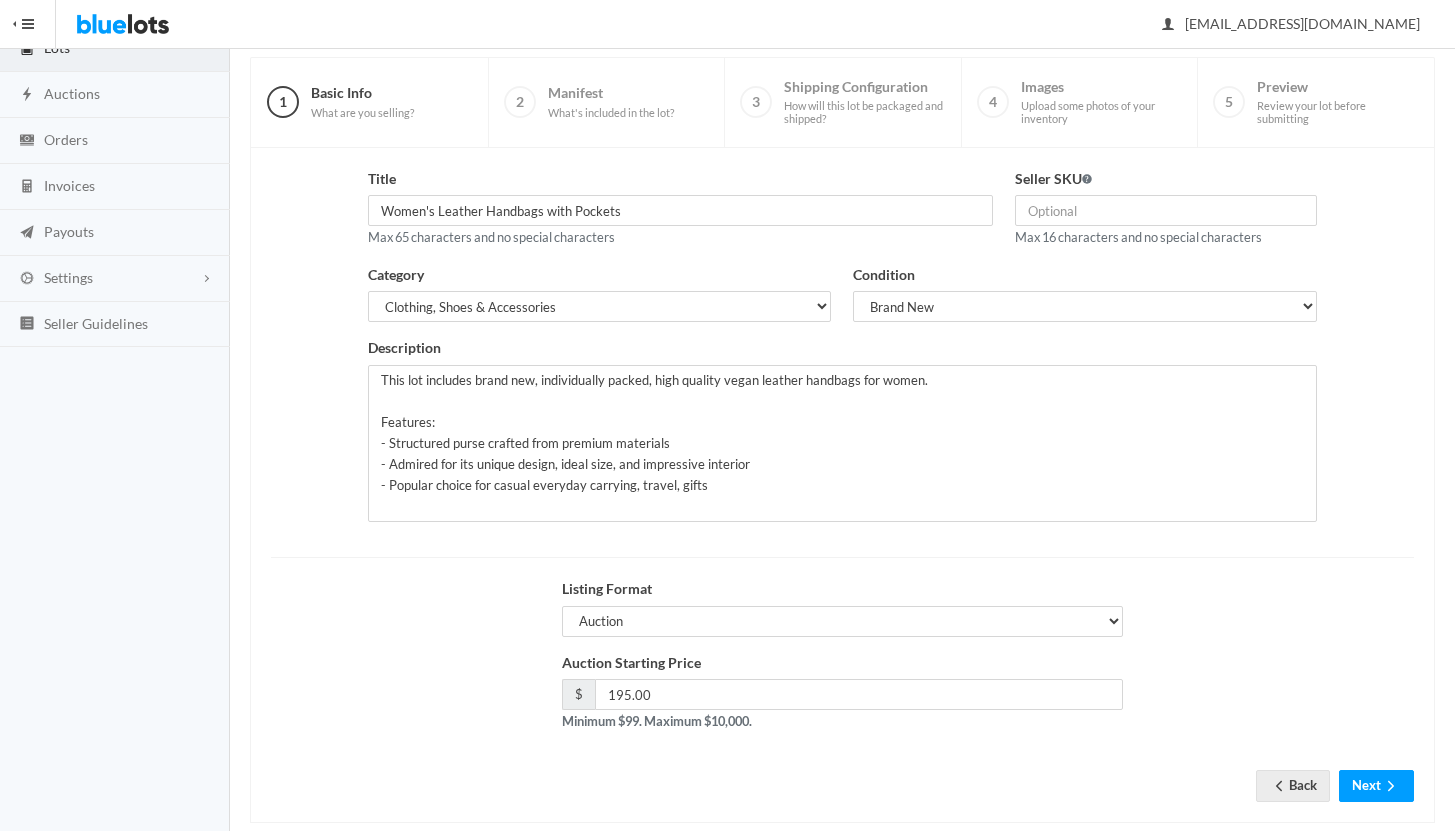 scroll, scrollTop: 170, scrollLeft: 0, axis: vertical 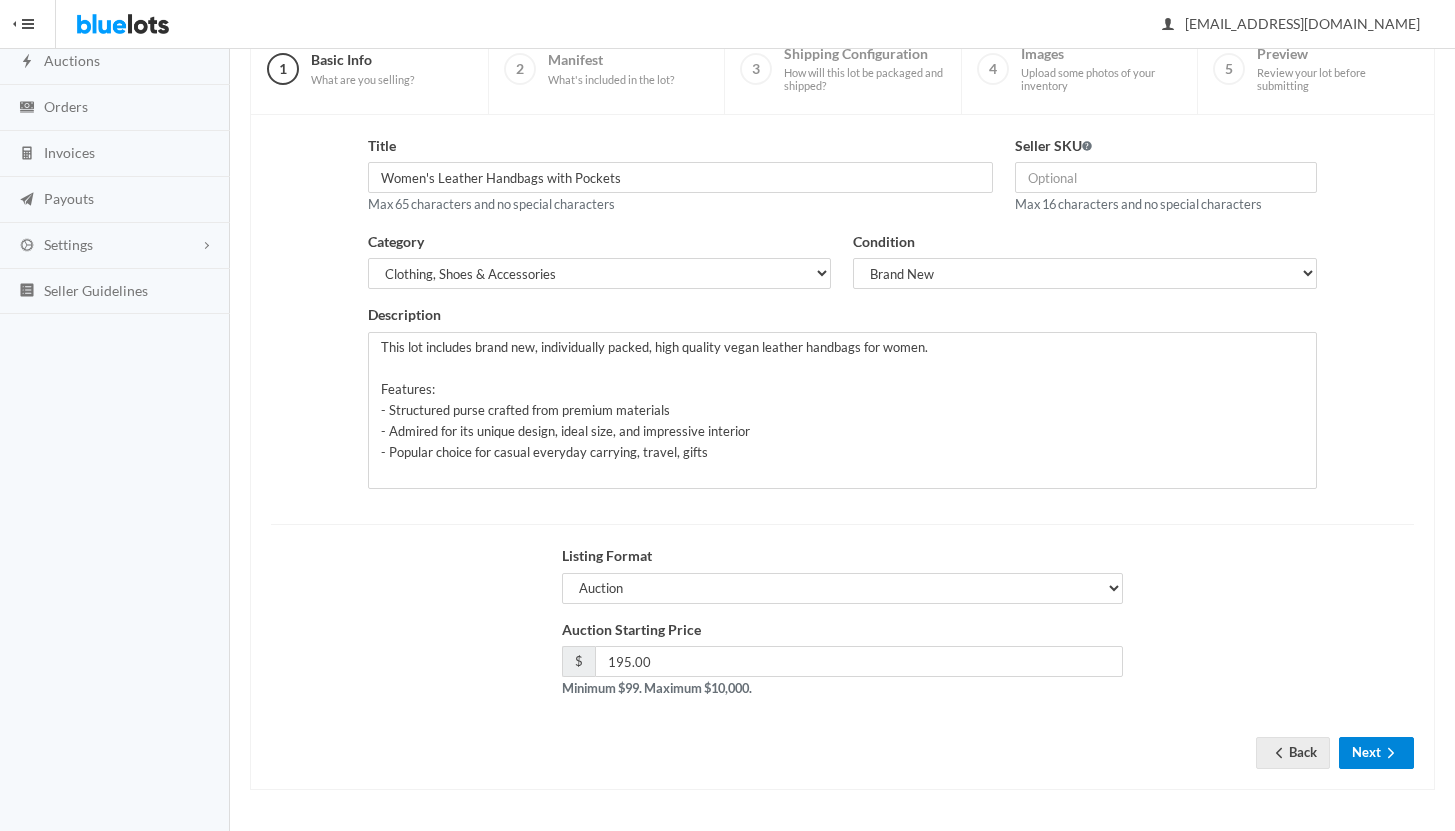 click on "Next" at bounding box center (1376, 752) 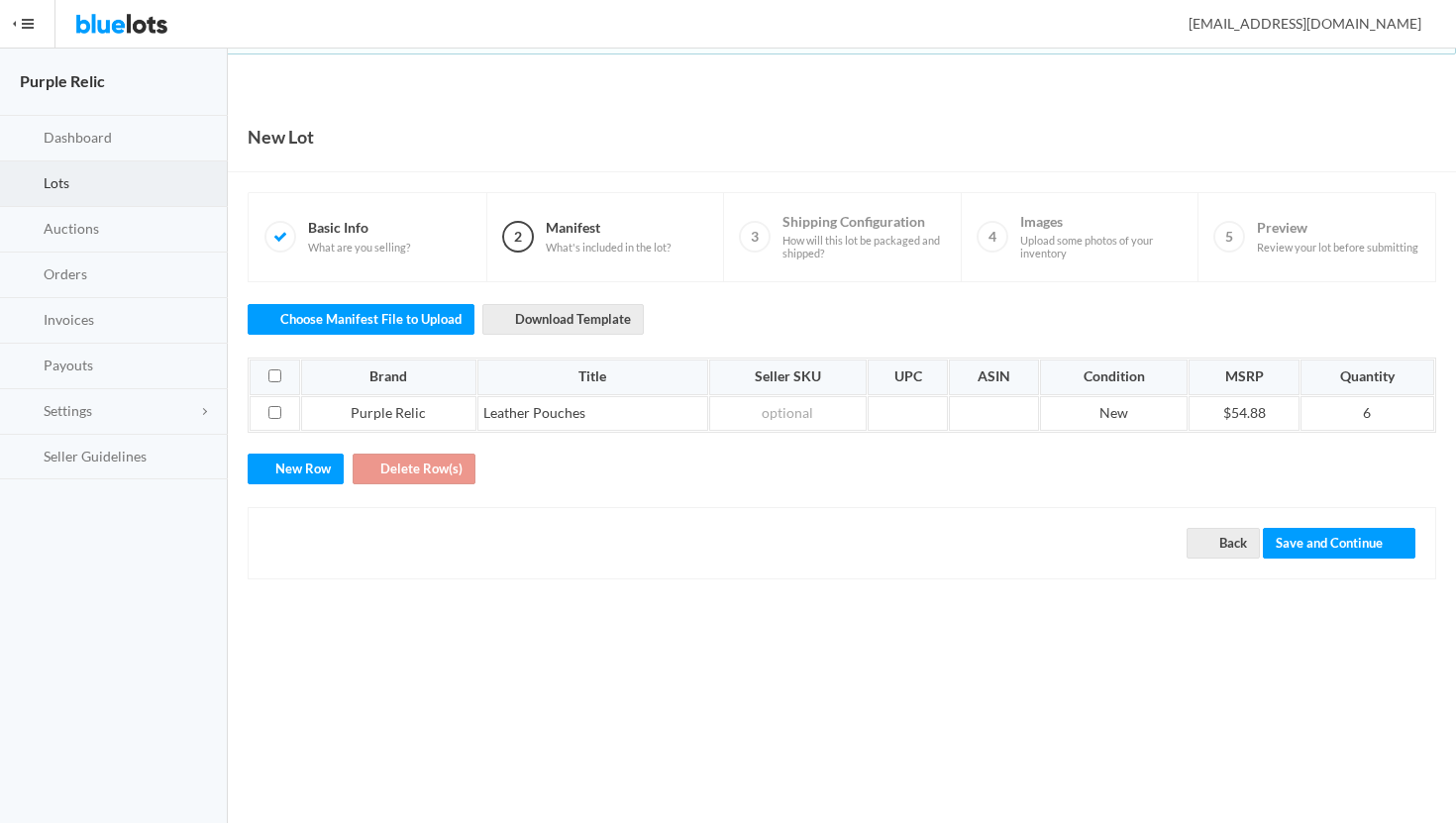 scroll, scrollTop: 0, scrollLeft: 0, axis: both 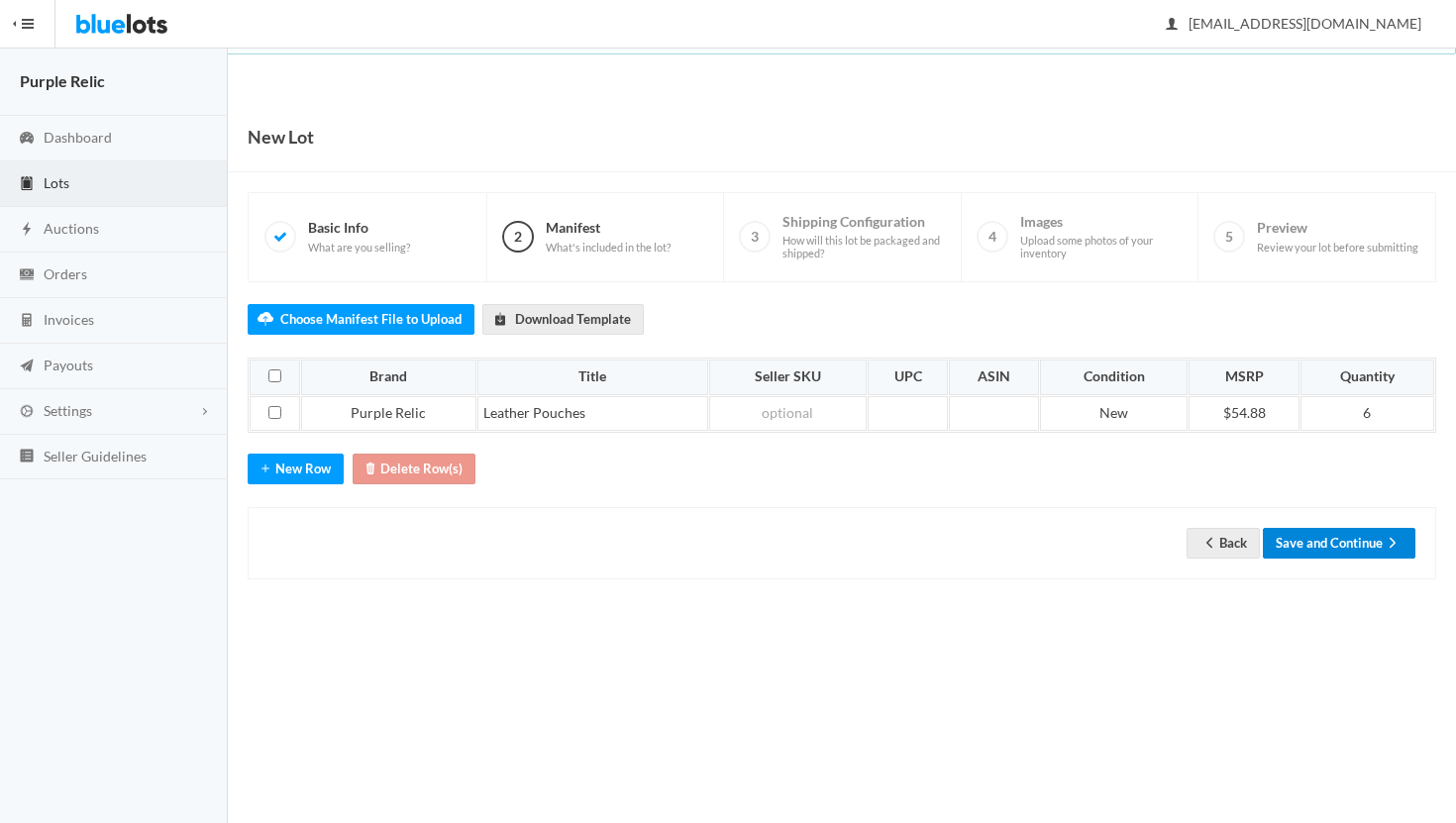 click on "Save and Continue" at bounding box center [1339, 543] 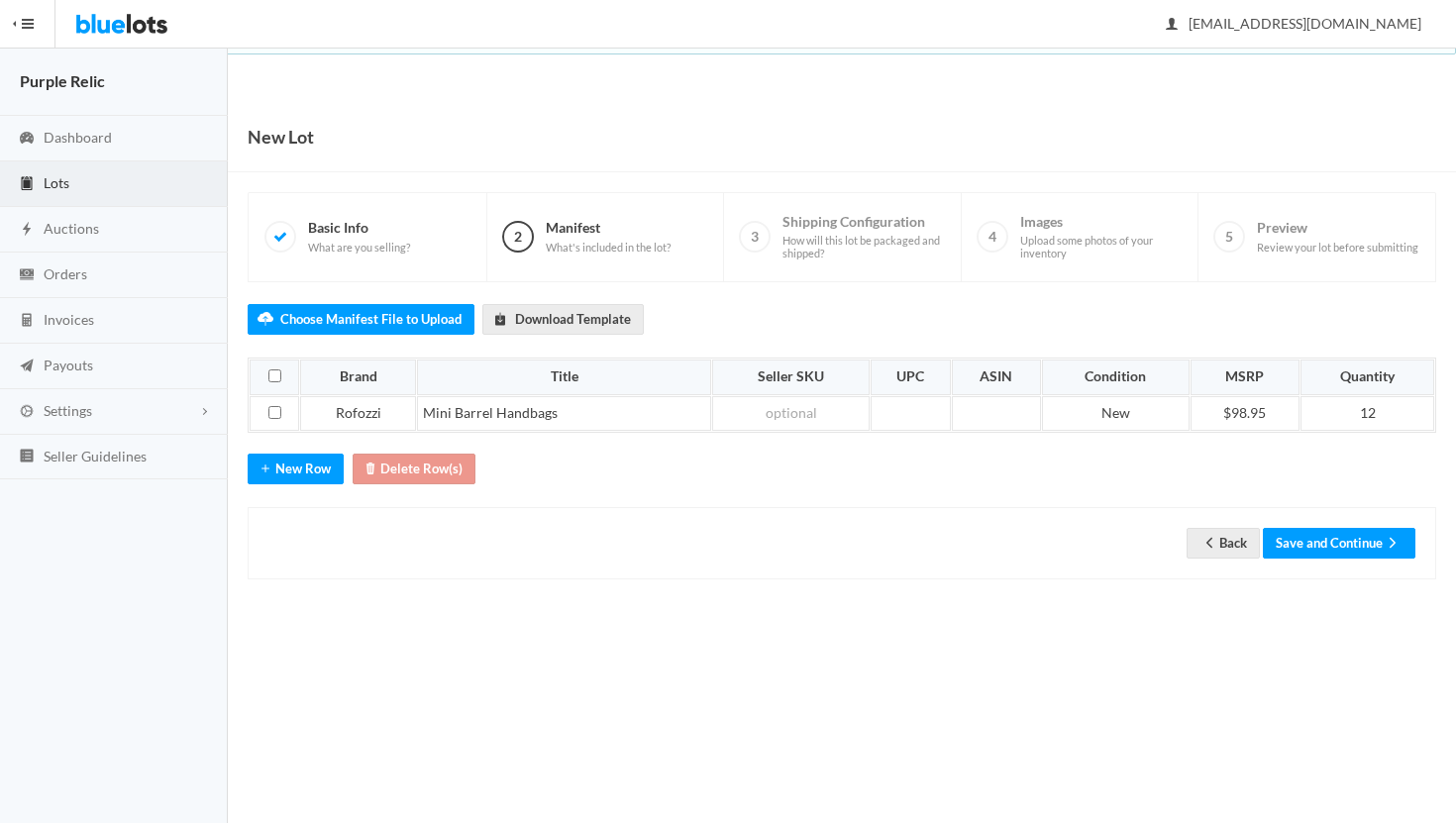 scroll, scrollTop: 0, scrollLeft: 0, axis: both 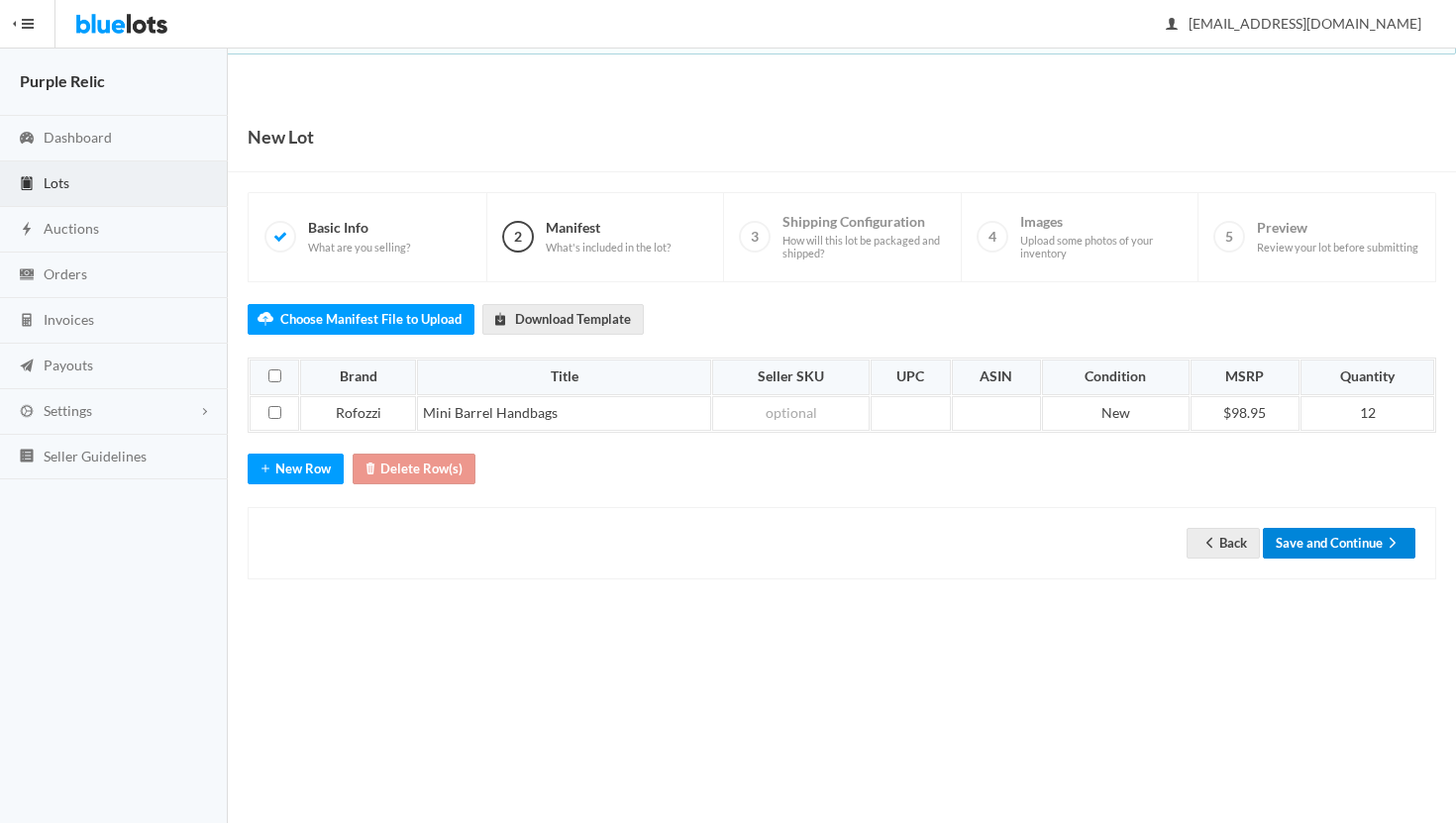 click on "Save and Continue" at bounding box center [1339, 543] 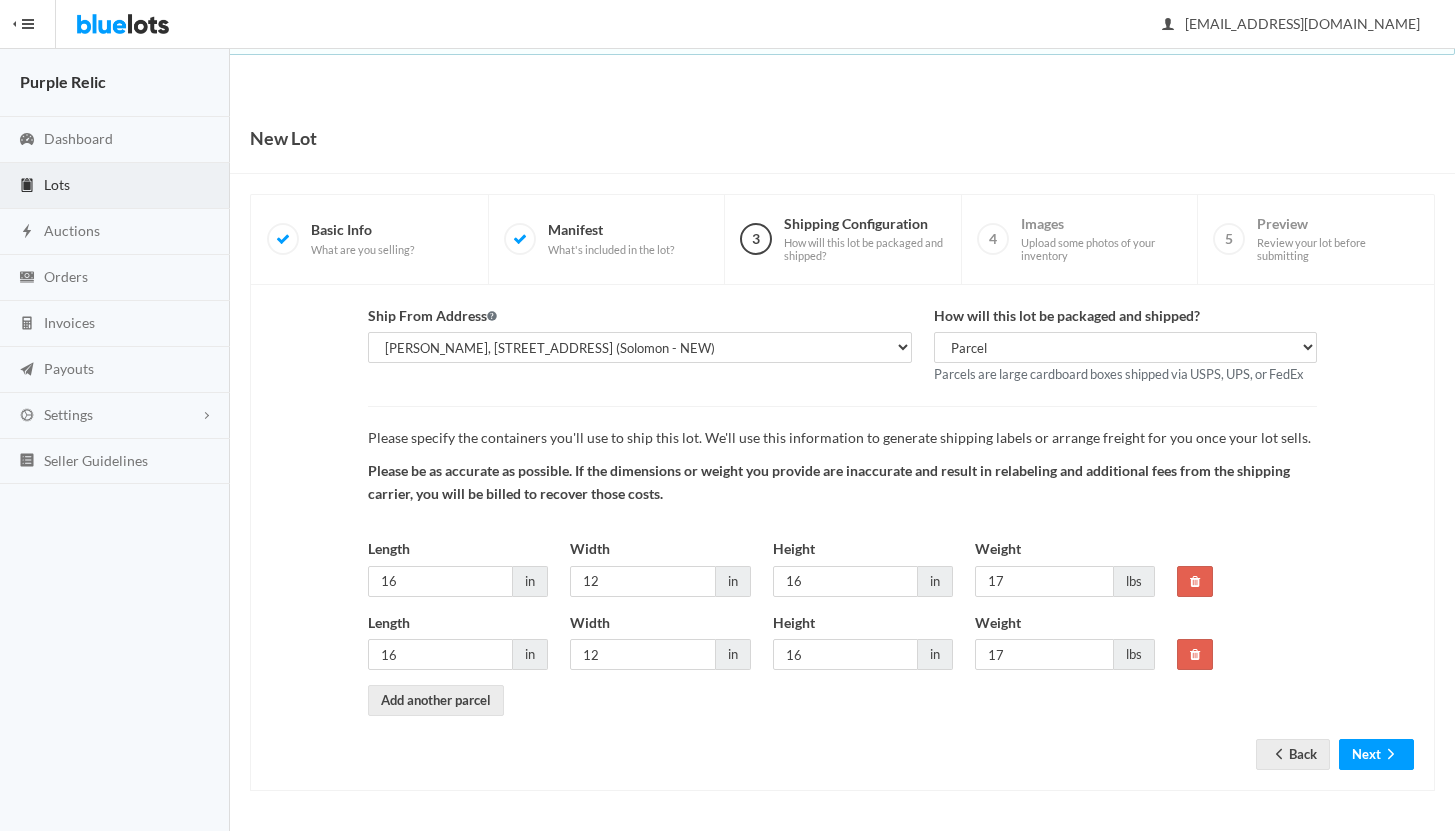 scroll, scrollTop: 0, scrollLeft: 0, axis: both 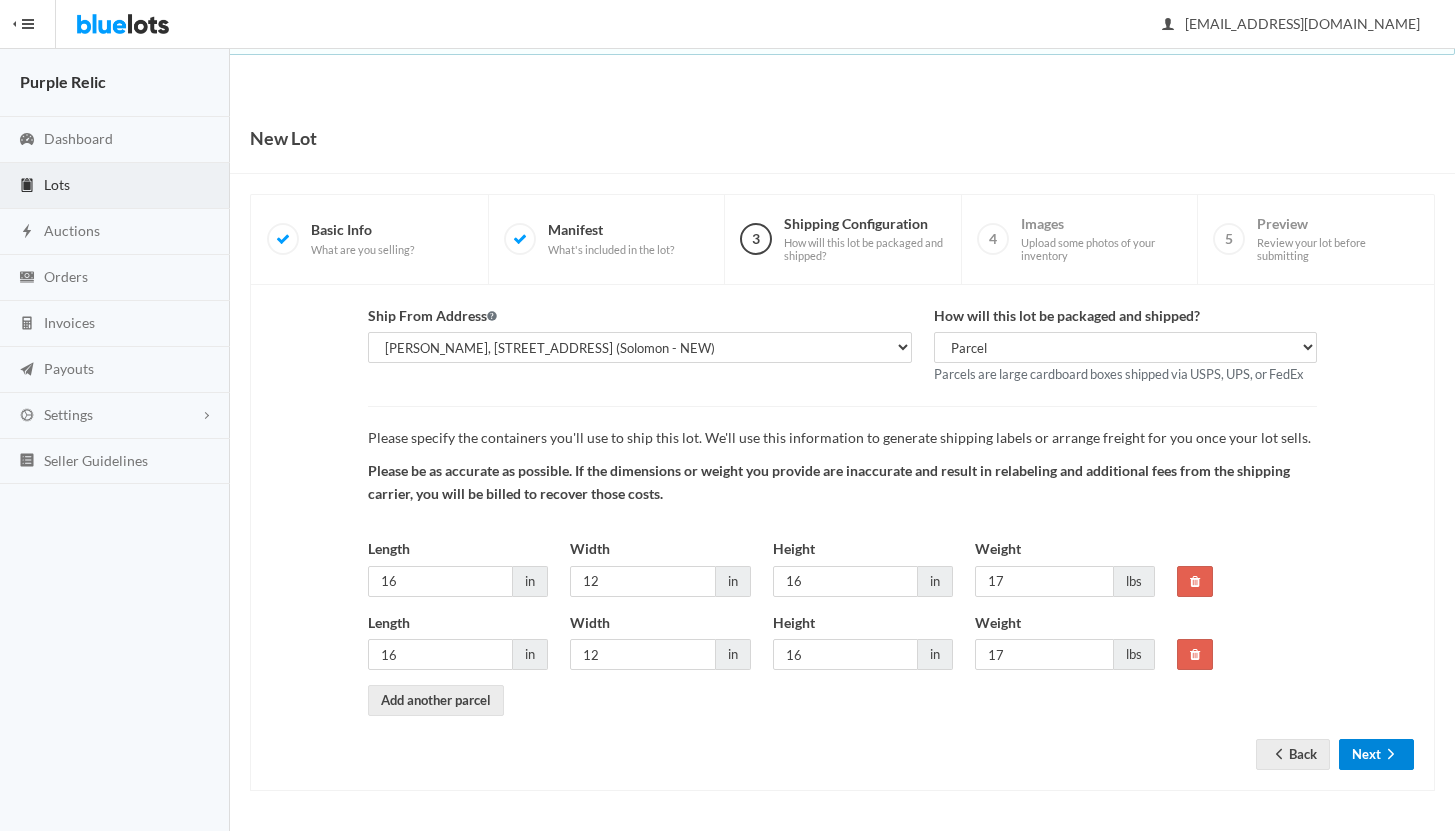 click on "Next" at bounding box center (1376, 754) 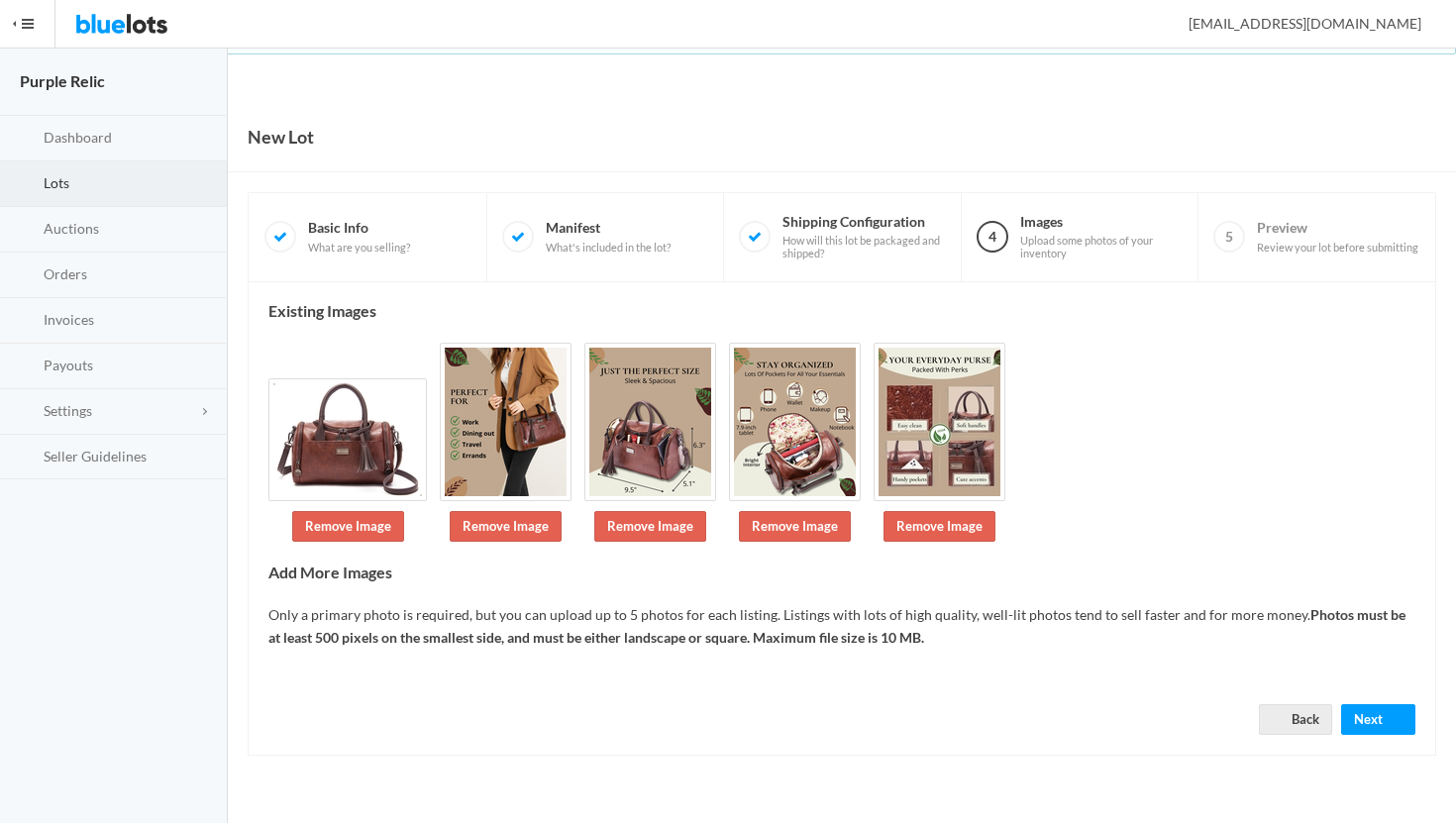 scroll, scrollTop: 0, scrollLeft: 0, axis: both 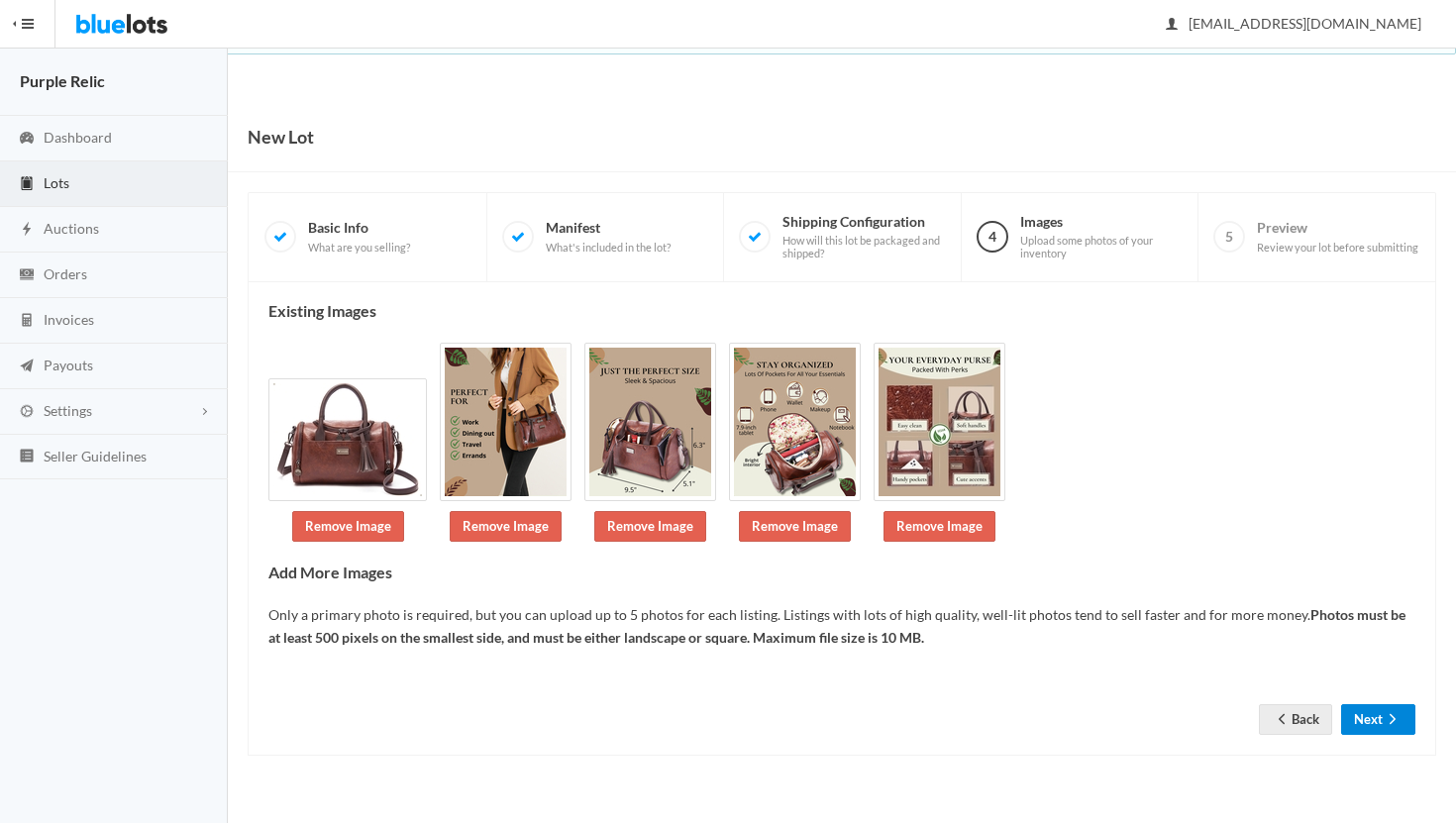 click on "Next" at bounding box center (1378, 719) 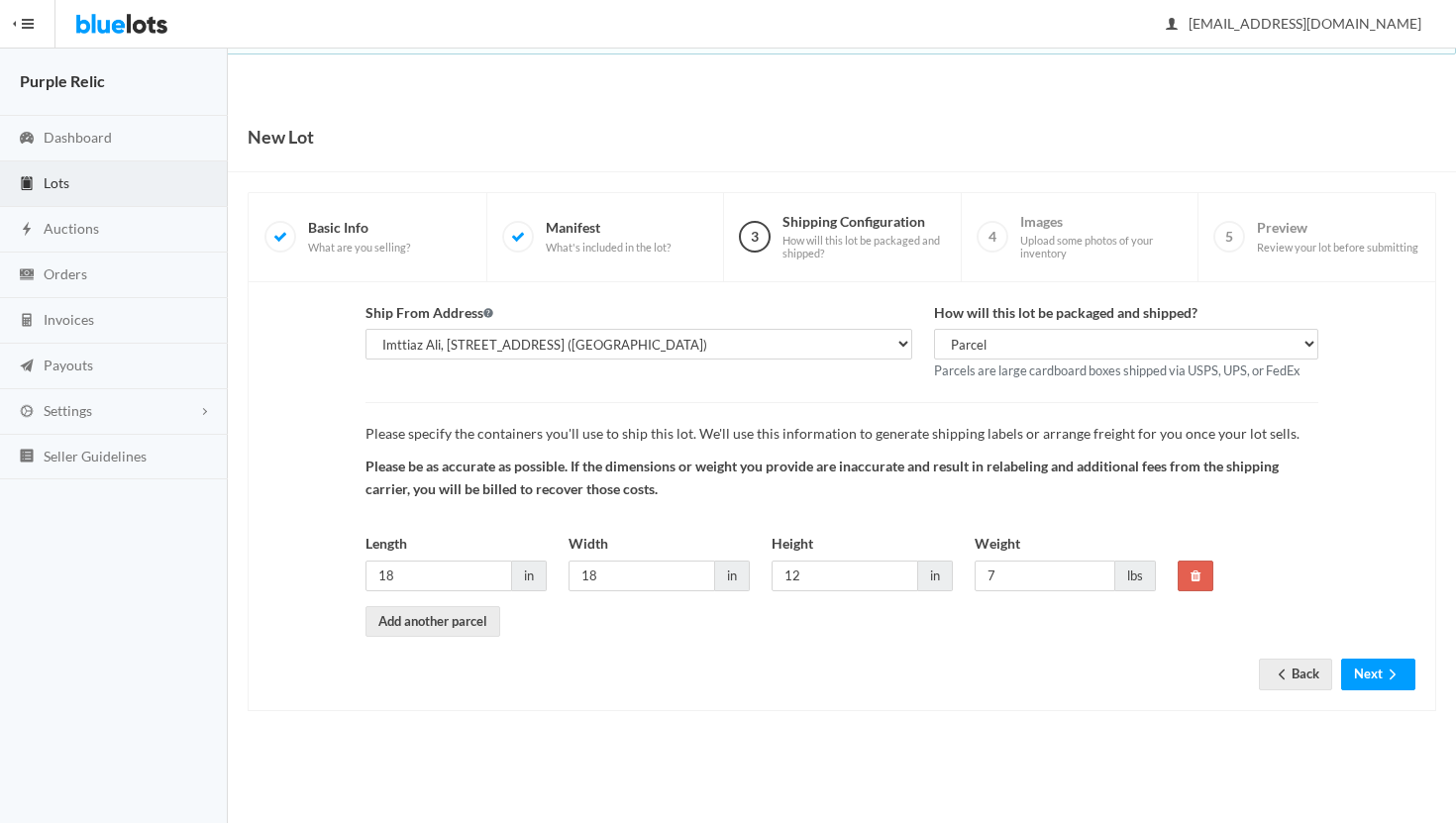 scroll, scrollTop: 0, scrollLeft: 0, axis: both 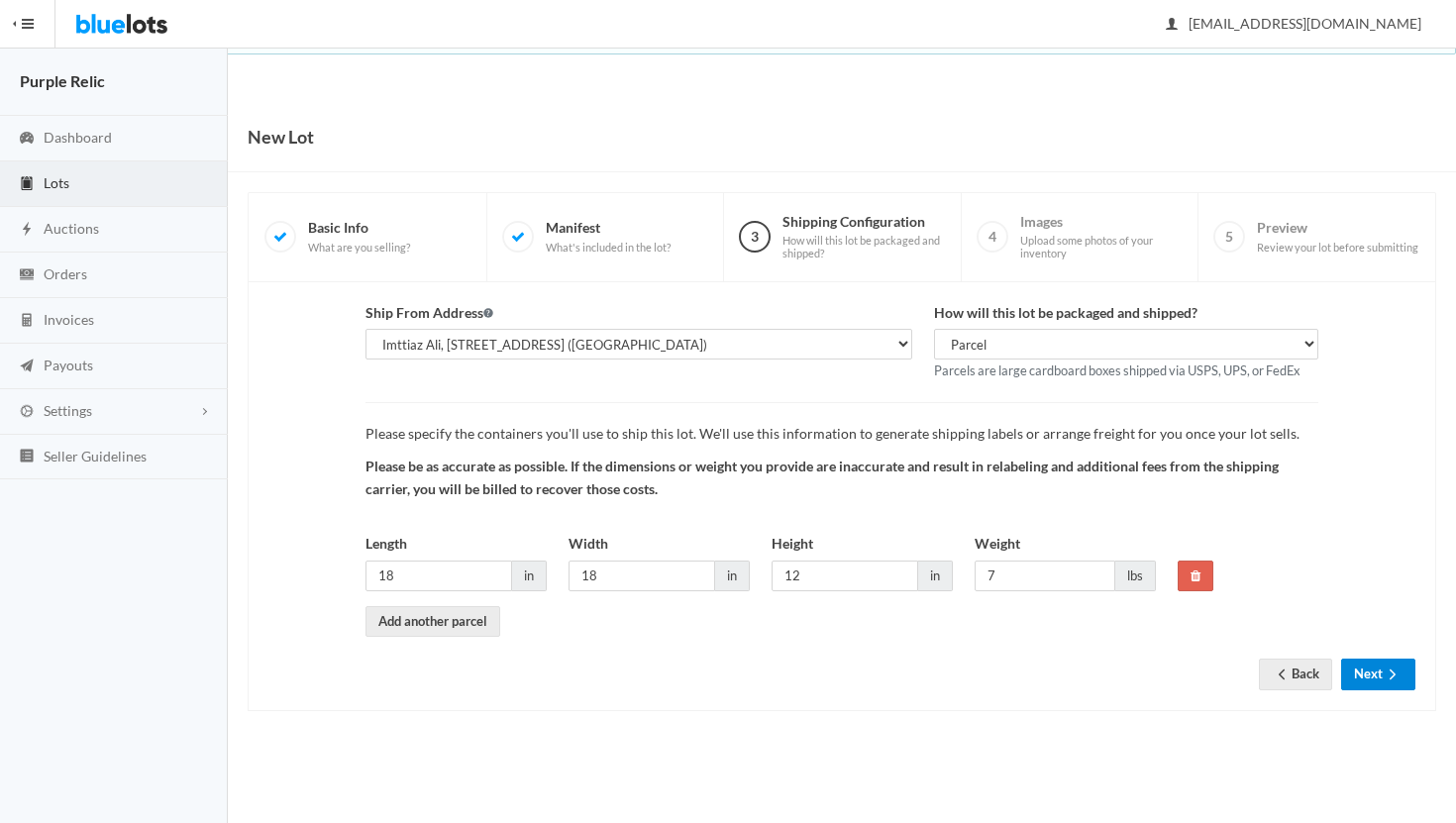 click on "Next" at bounding box center (1378, 673) 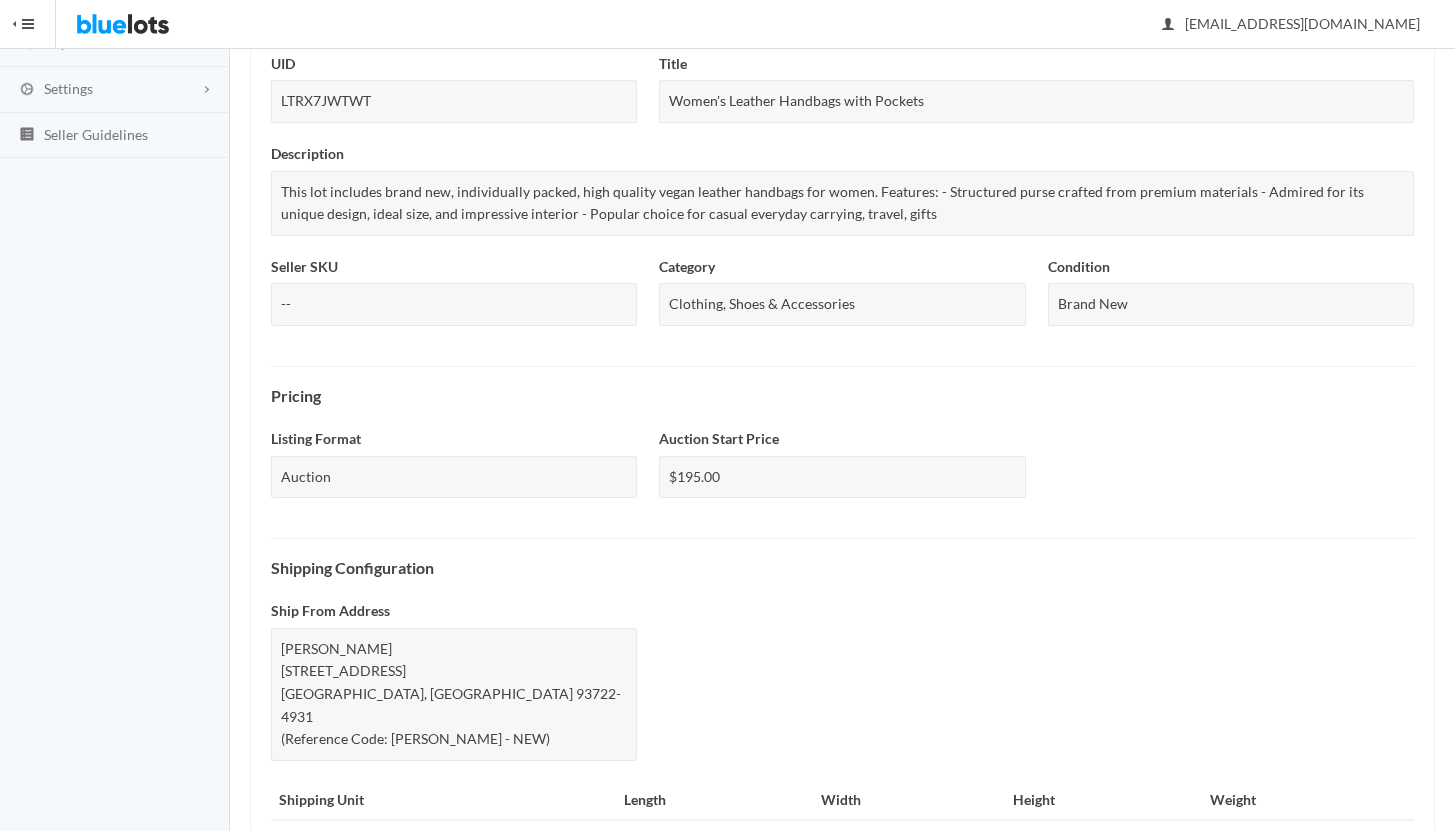 scroll, scrollTop: 672, scrollLeft: 0, axis: vertical 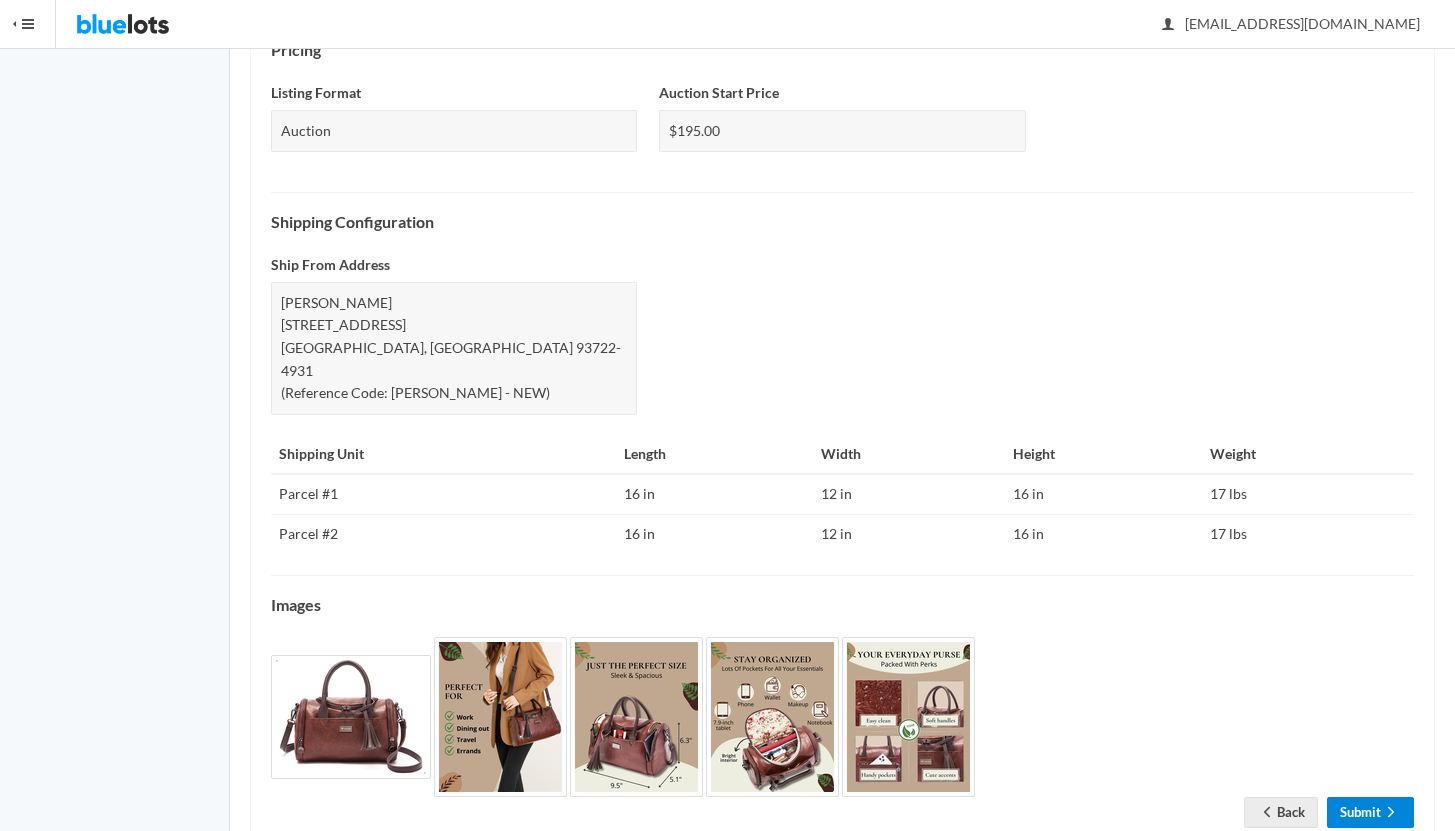 click on "Submit" at bounding box center (1370, 812) 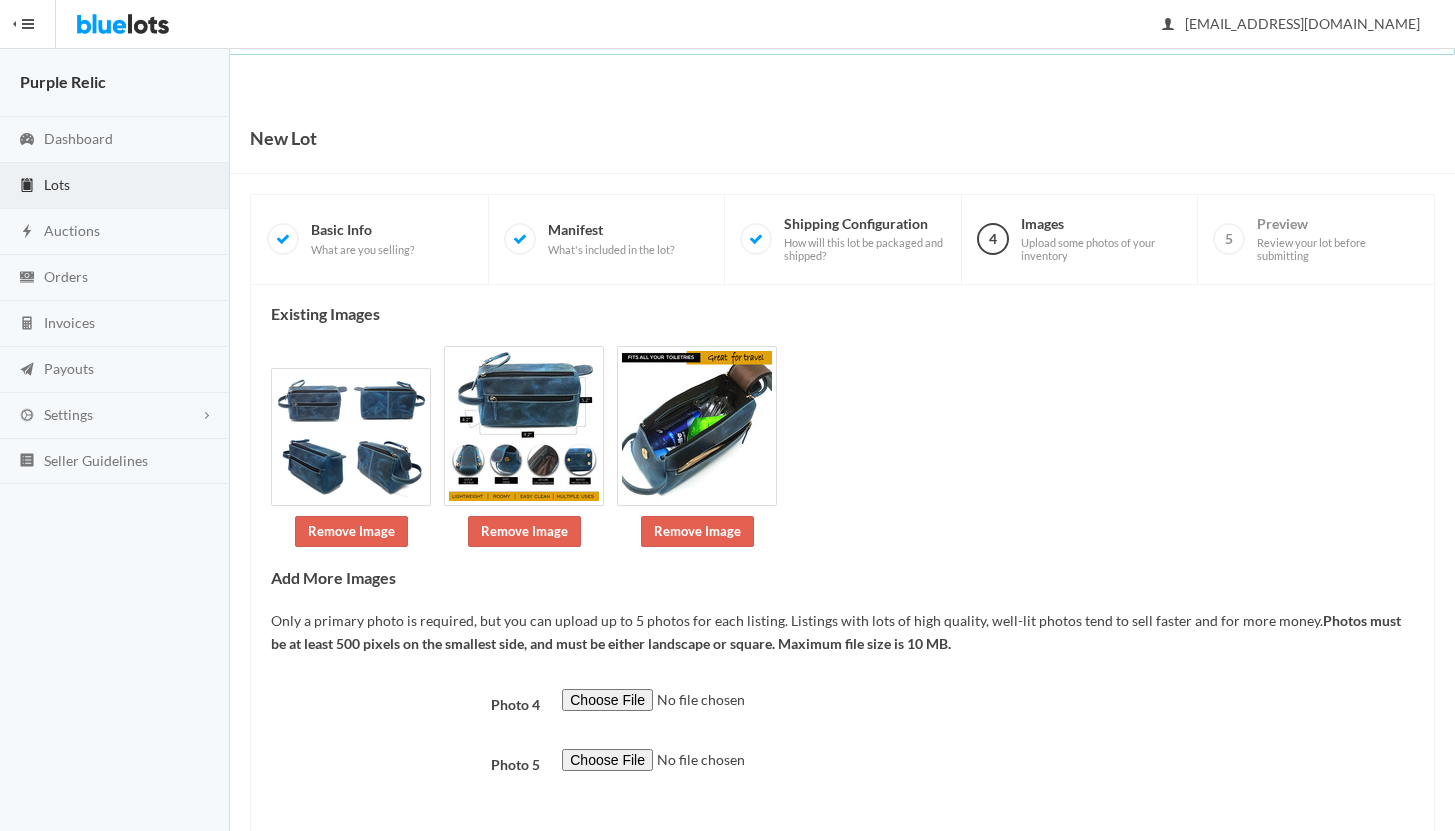 scroll, scrollTop: 95, scrollLeft: 0, axis: vertical 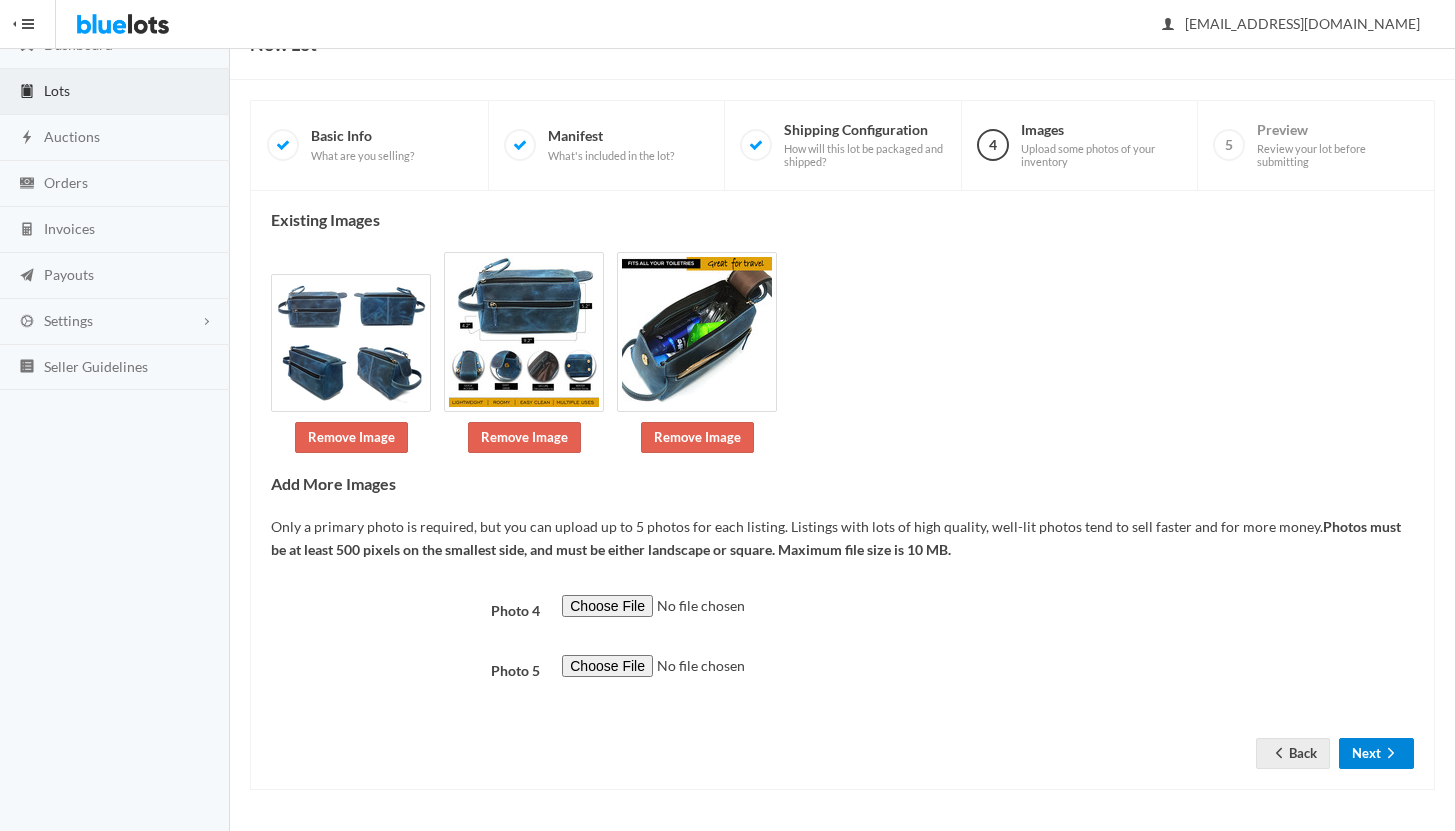click on "Next" at bounding box center [1376, 753] 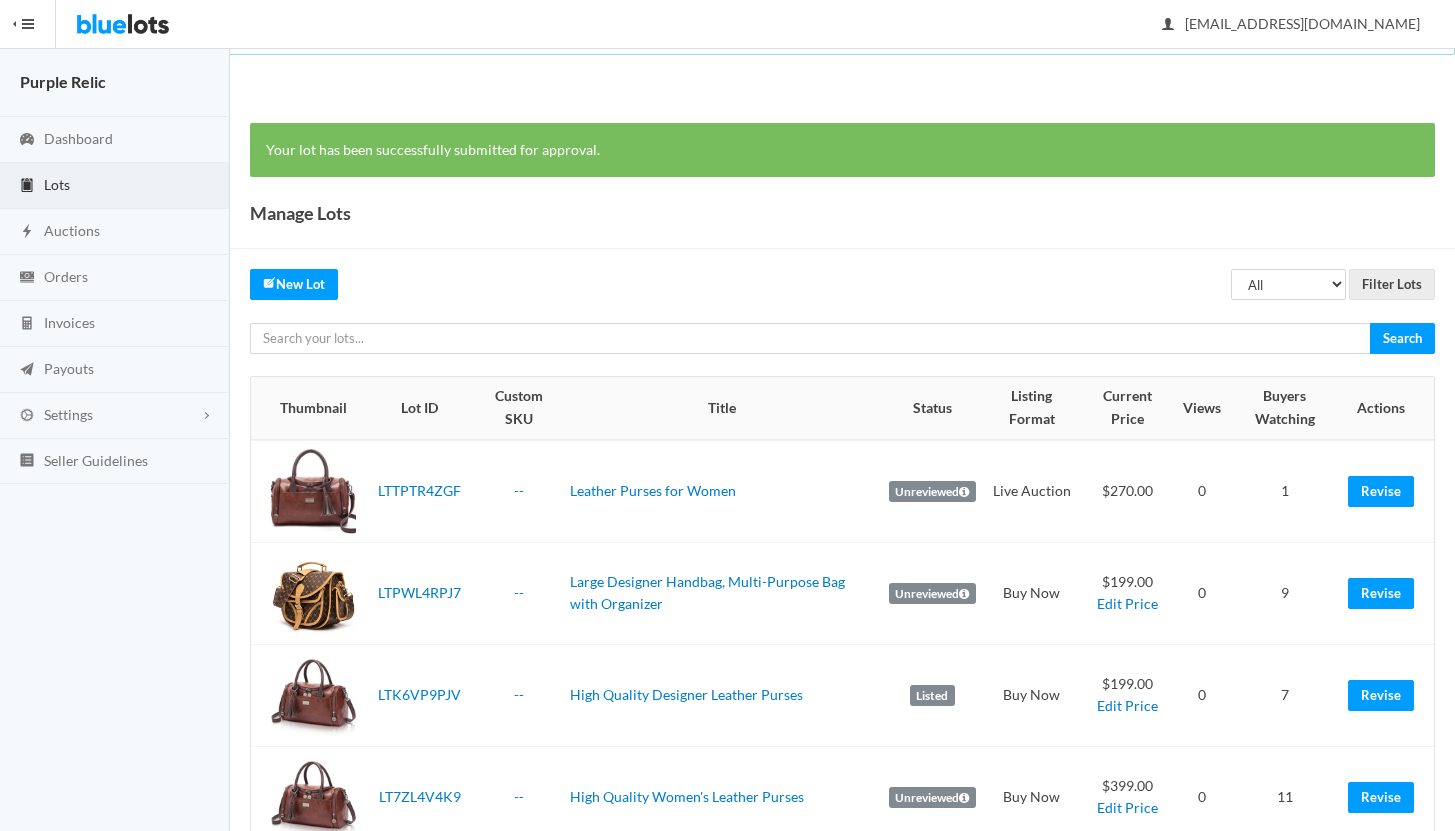 scroll, scrollTop: 0, scrollLeft: 0, axis: both 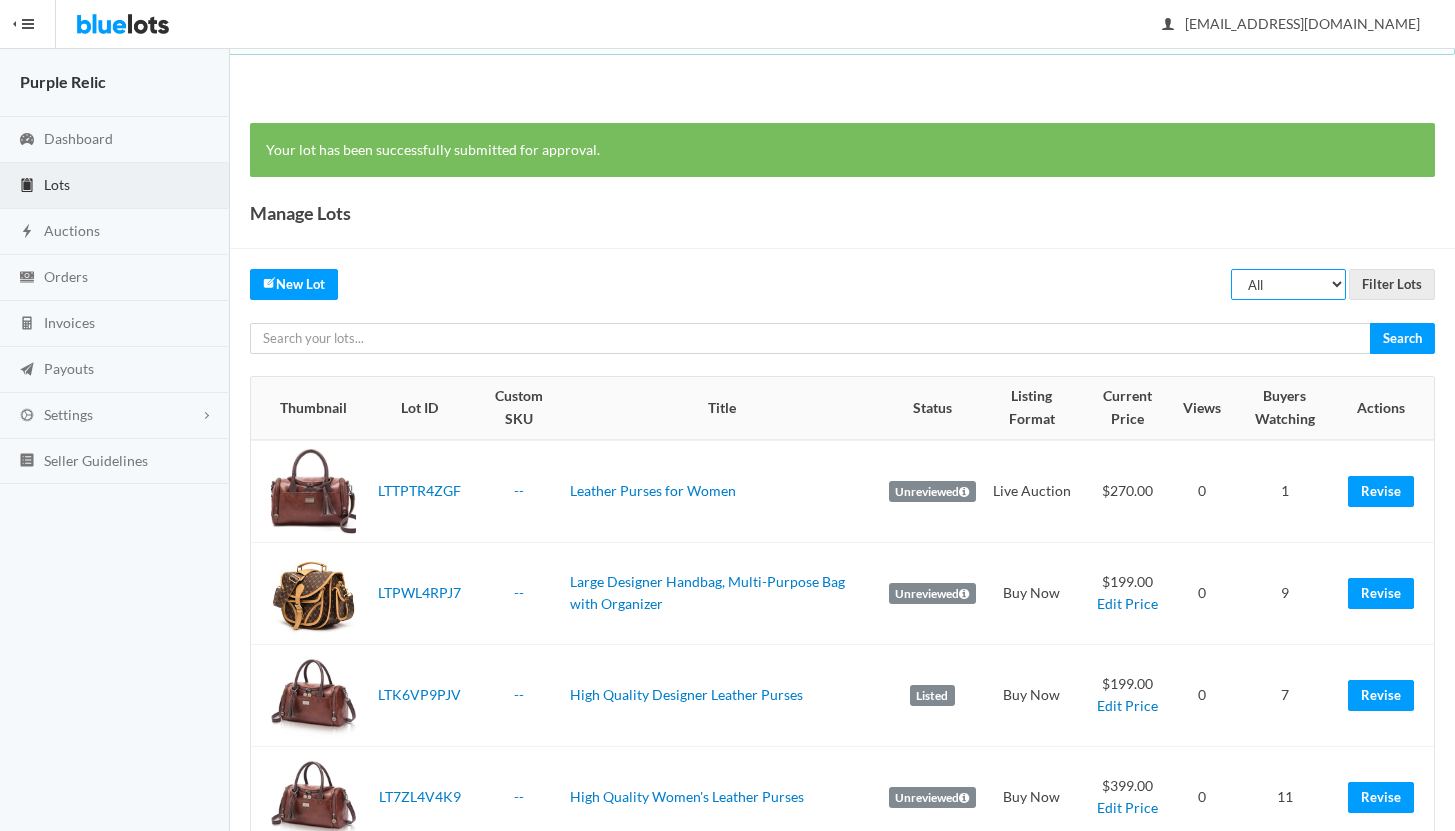 click on "All Draft
Unreviewed
Rejected
Scheduled
Listed
Sold
Ended" at bounding box center [1288, 284] 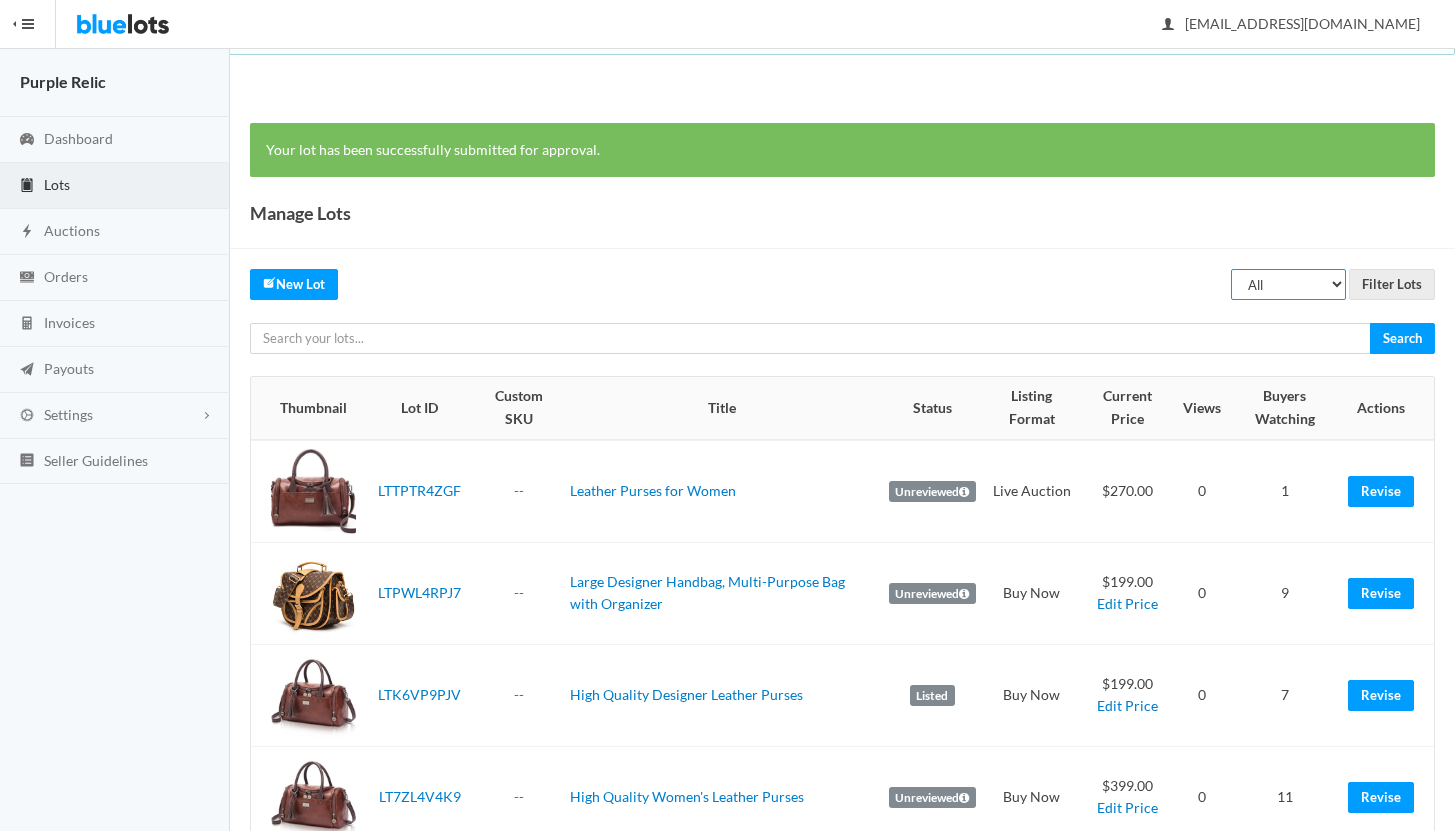 select on "ended" 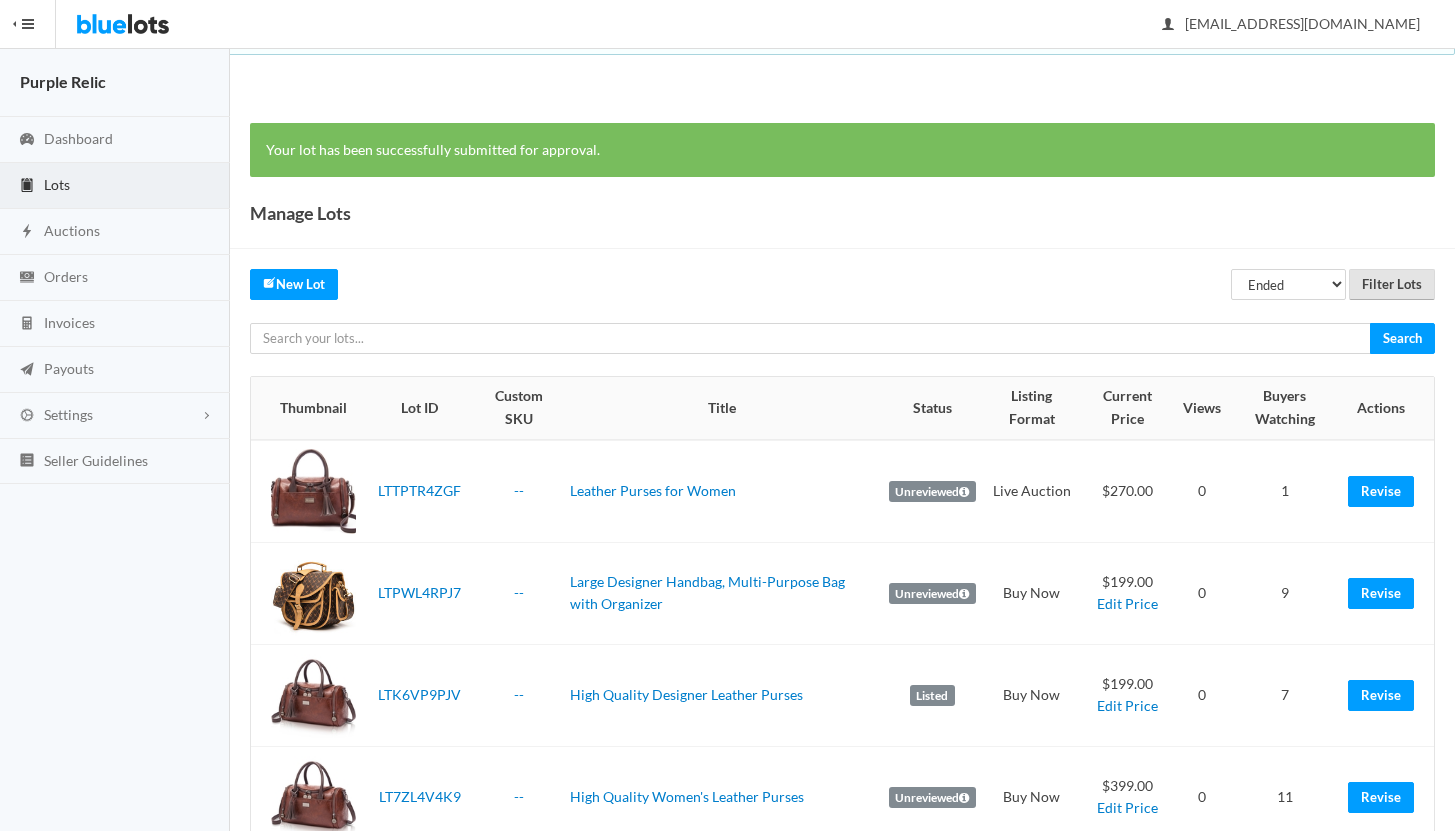 click on "Filter Lots" at bounding box center [1392, 284] 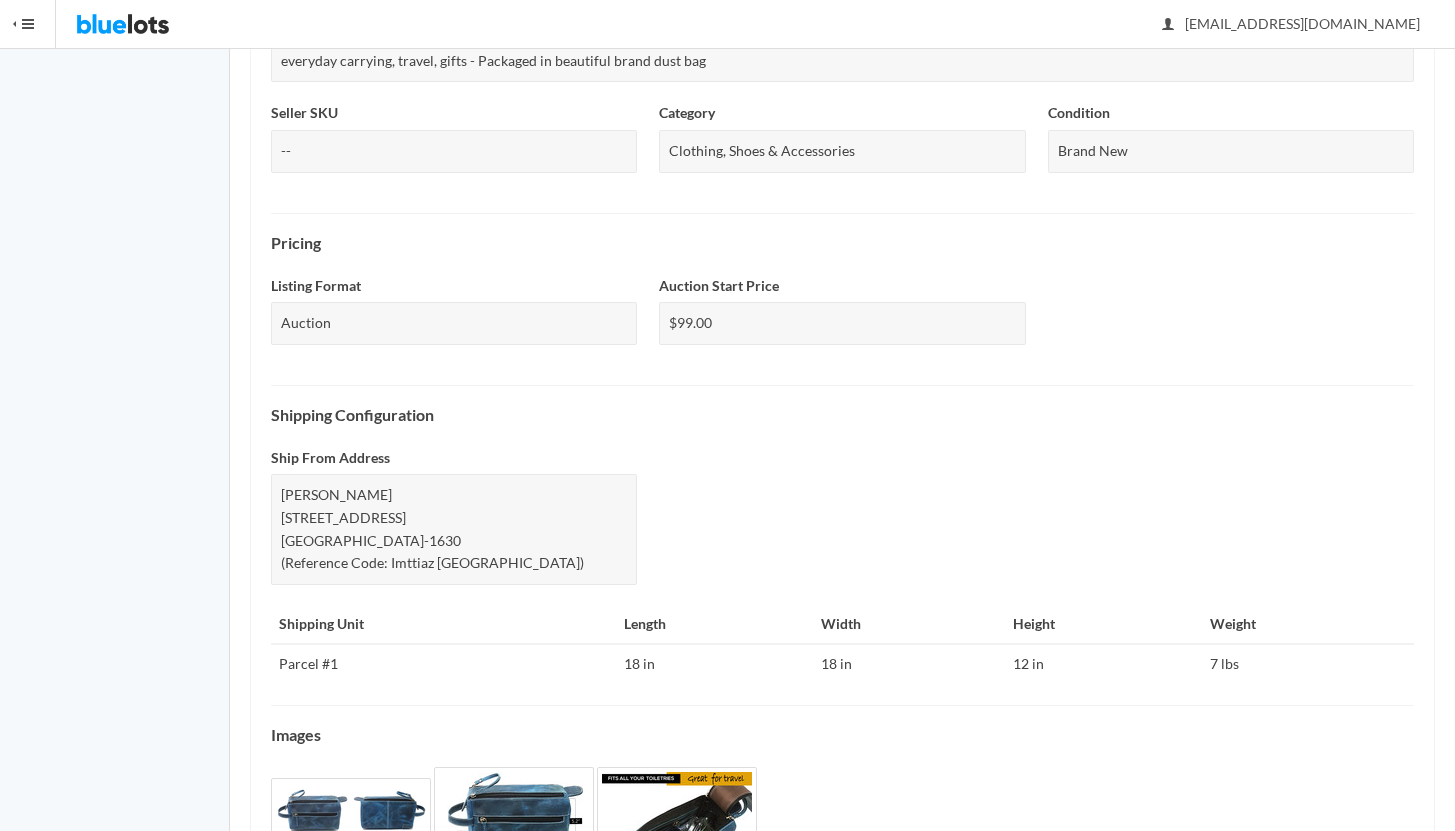 scroll, scrollTop: 692, scrollLeft: 0, axis: vertical 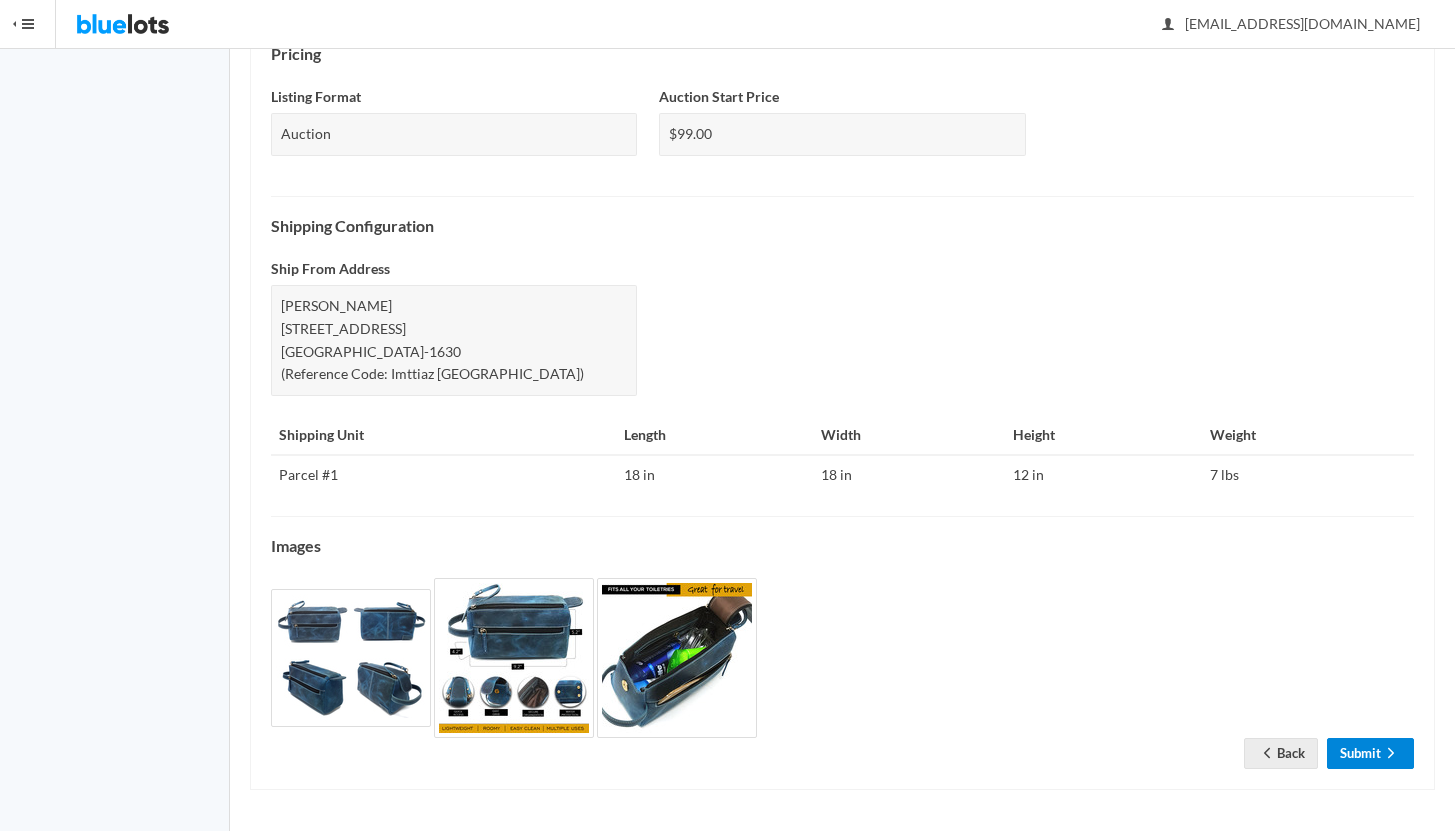 click on "Submit" at bounding box center [1370, 753] 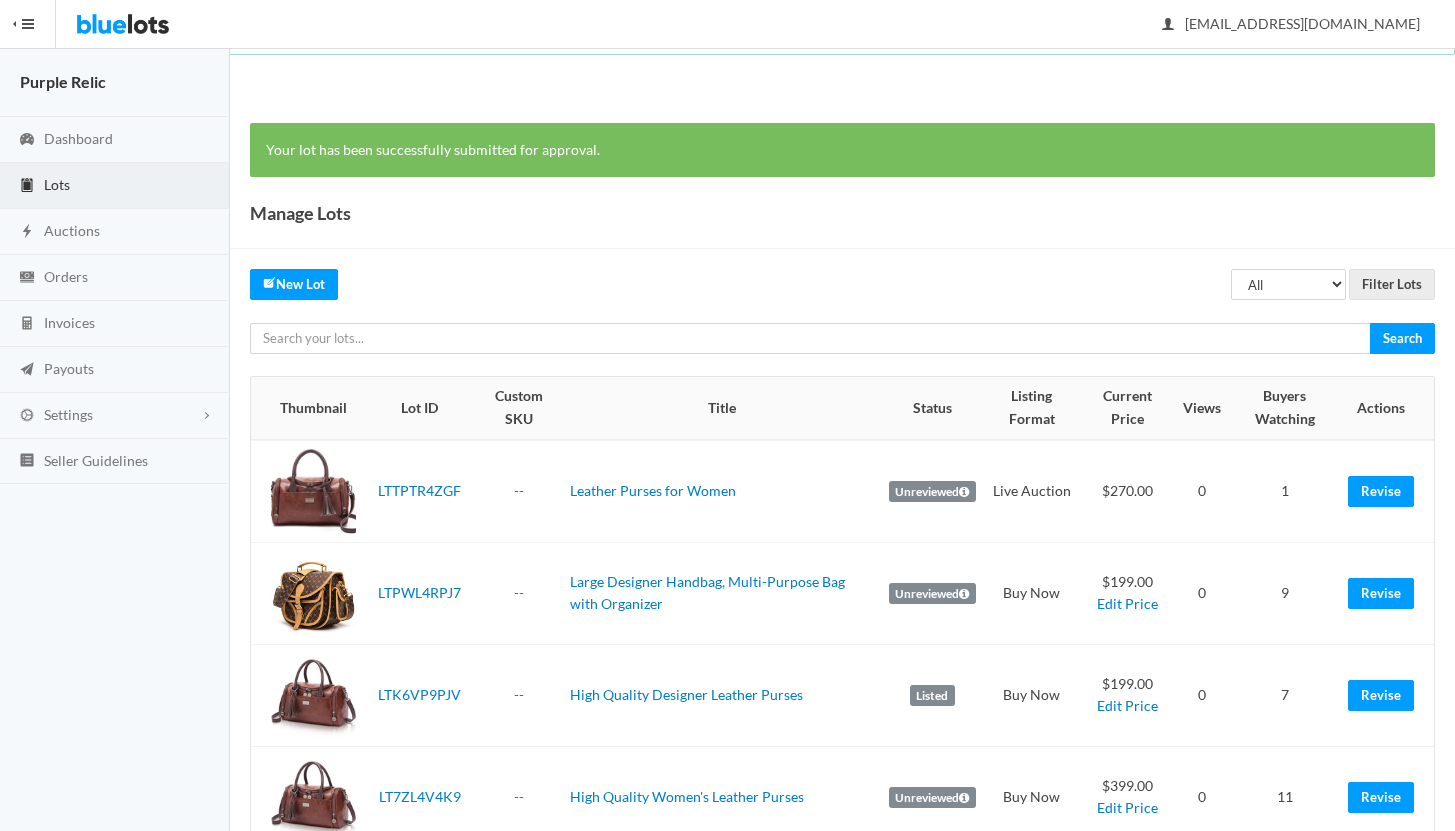 scroll, scrollTop: 0, scrollLeft: 0, axis: both 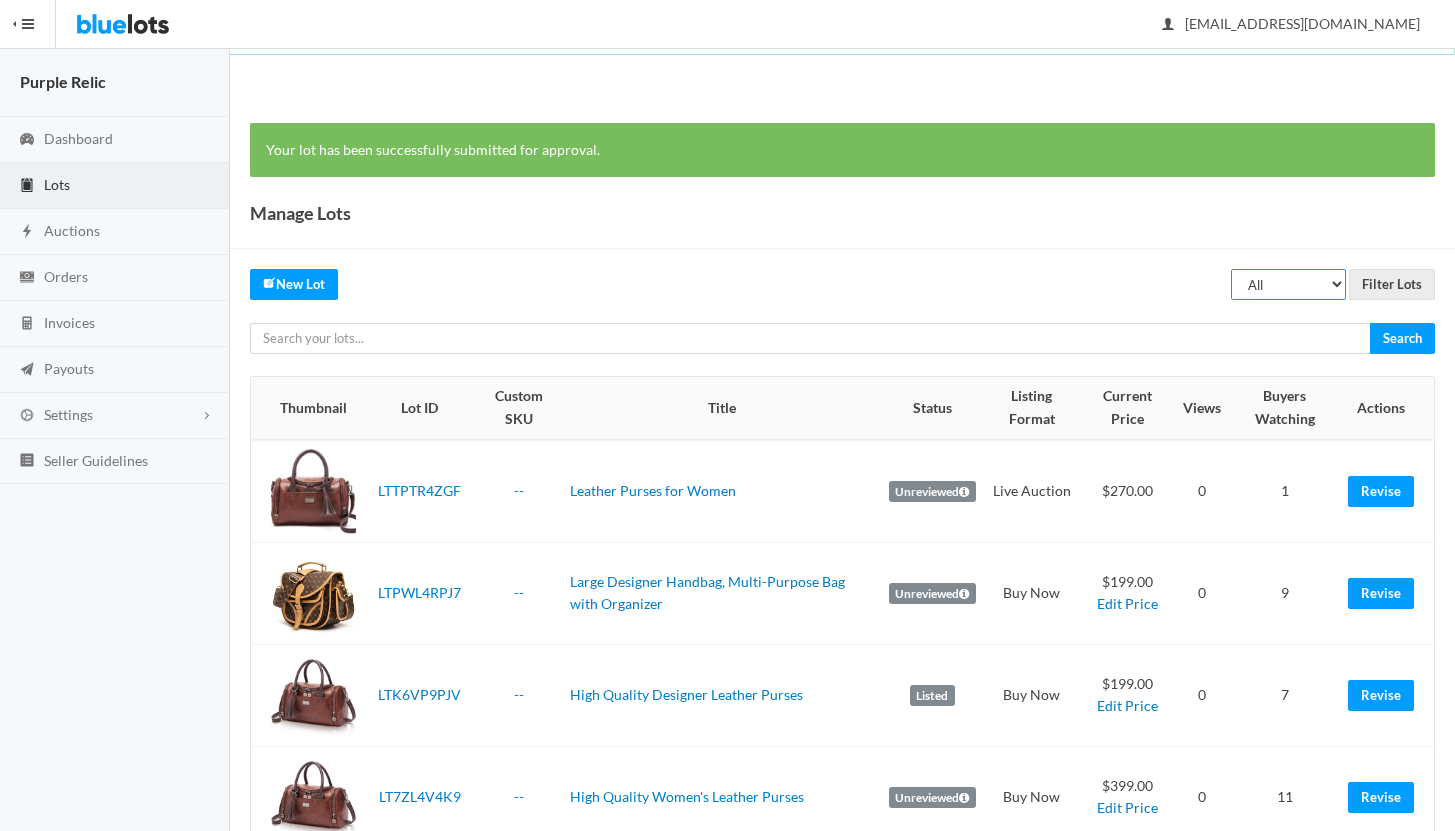 click on "All Draft
Unreviewed
Rejected
Scheduled
Listed
Sold
Ended" at bounding box center (1288, 284) 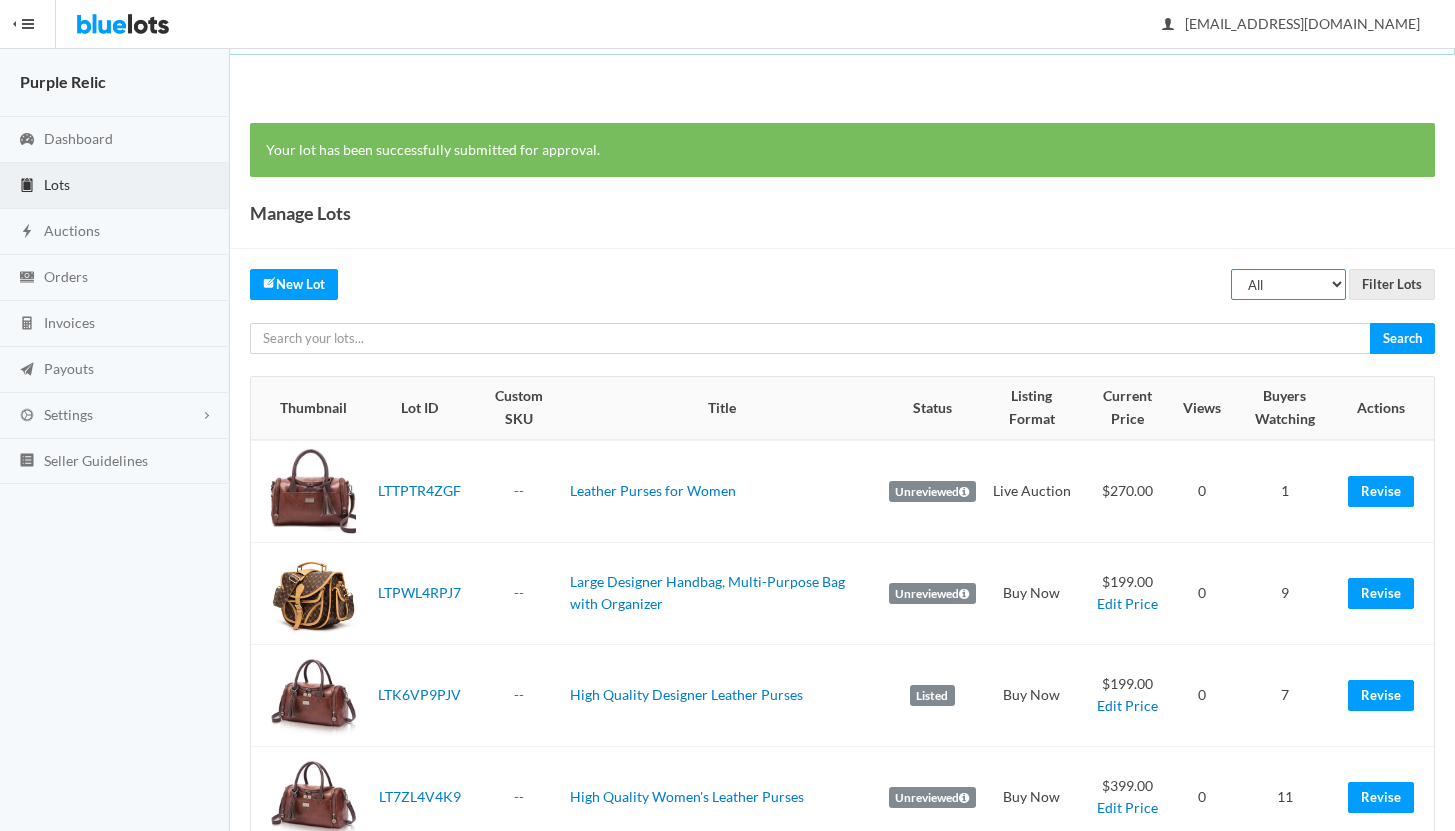 select on "ended" 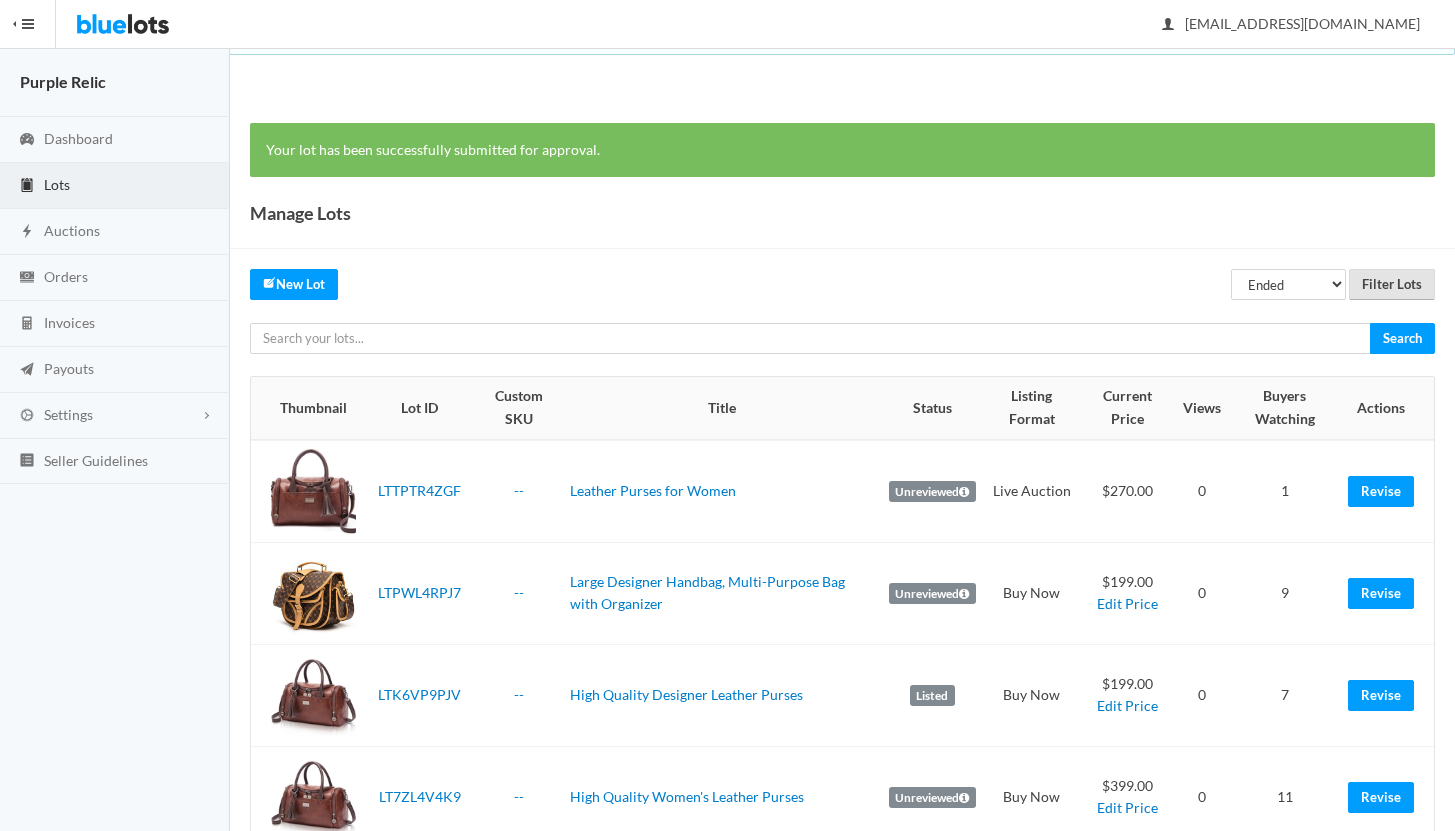 click on "Filter Lots" at bounding box center (1392, 284) 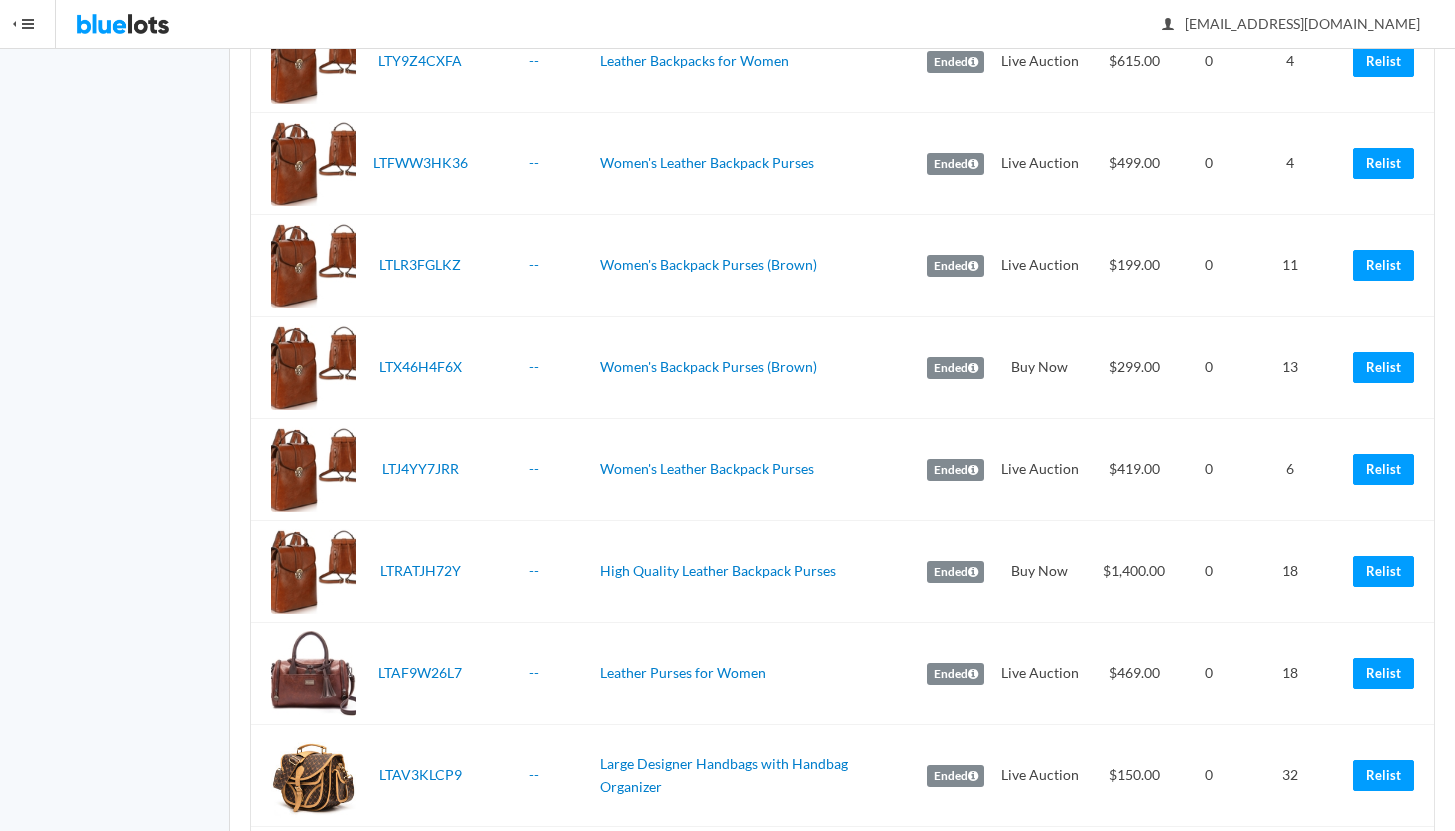 scroll, scrollTop: 1200, scrollLeft: 0, axis: vertical 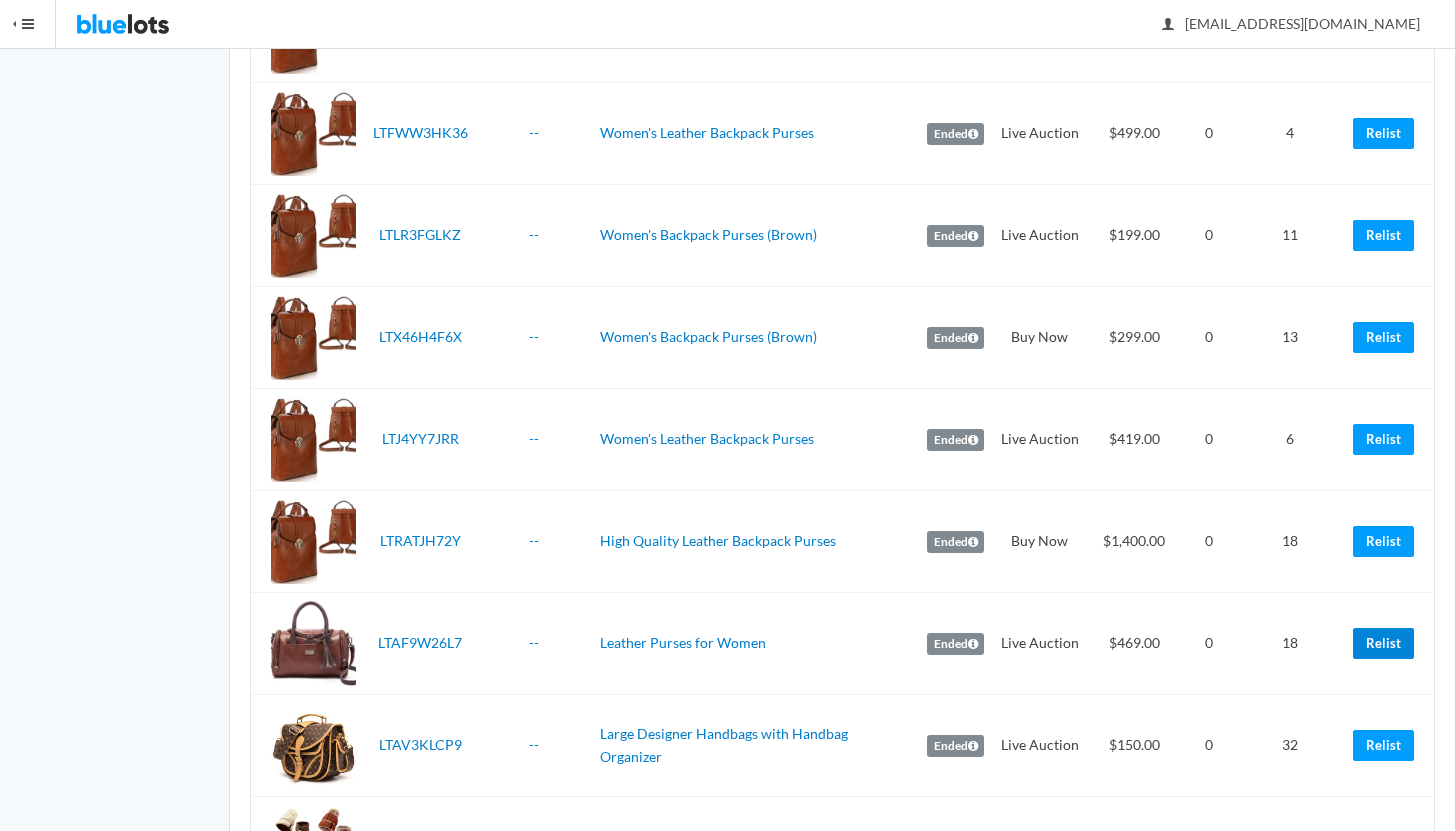click on "Relist" at bounding box center (1383, 643) 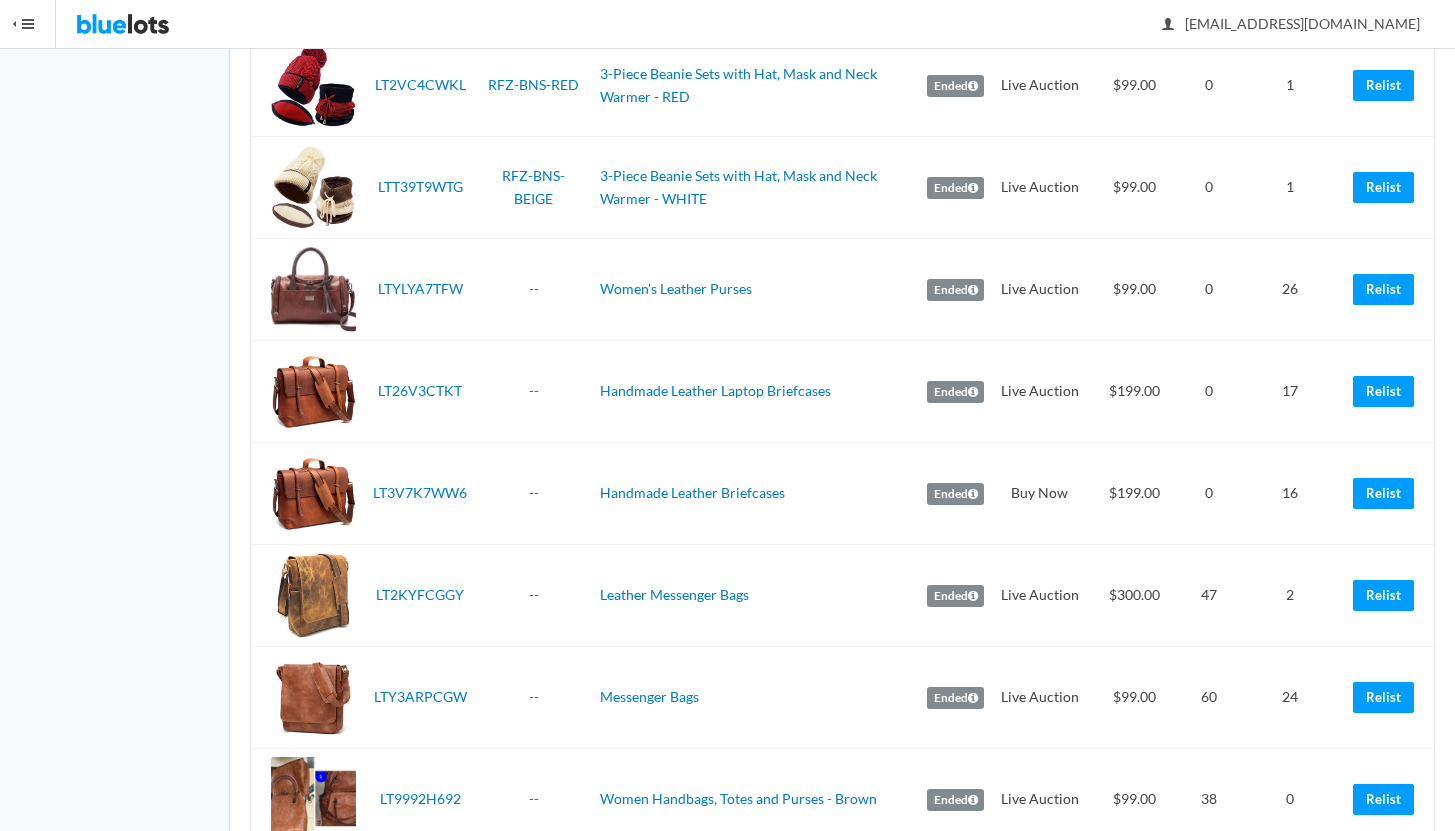 scroll, scrollTop: 2300, scrollLeft: 0, axis: vertical 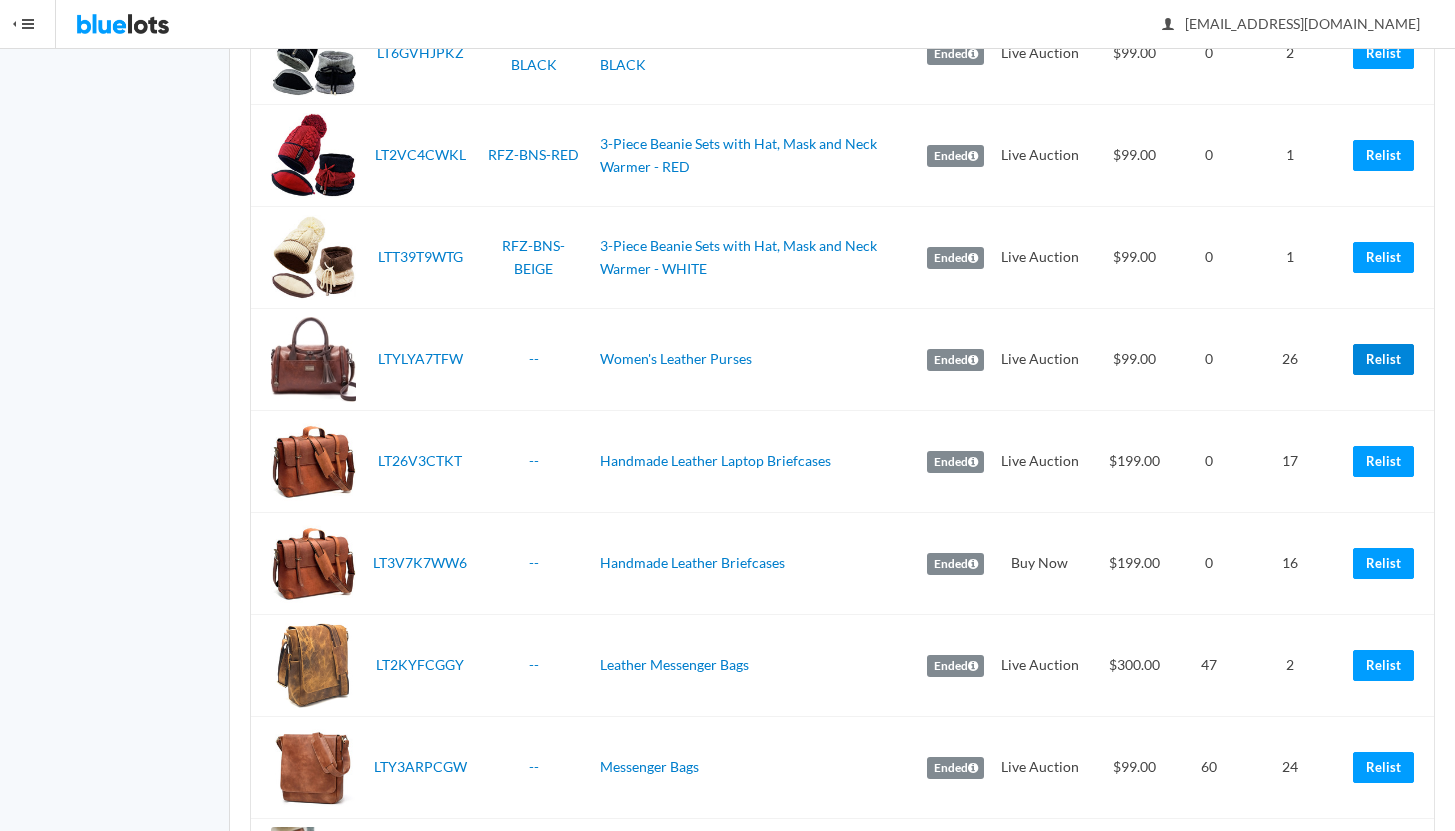 click on "Relist" at bounding box center (1383, 359) 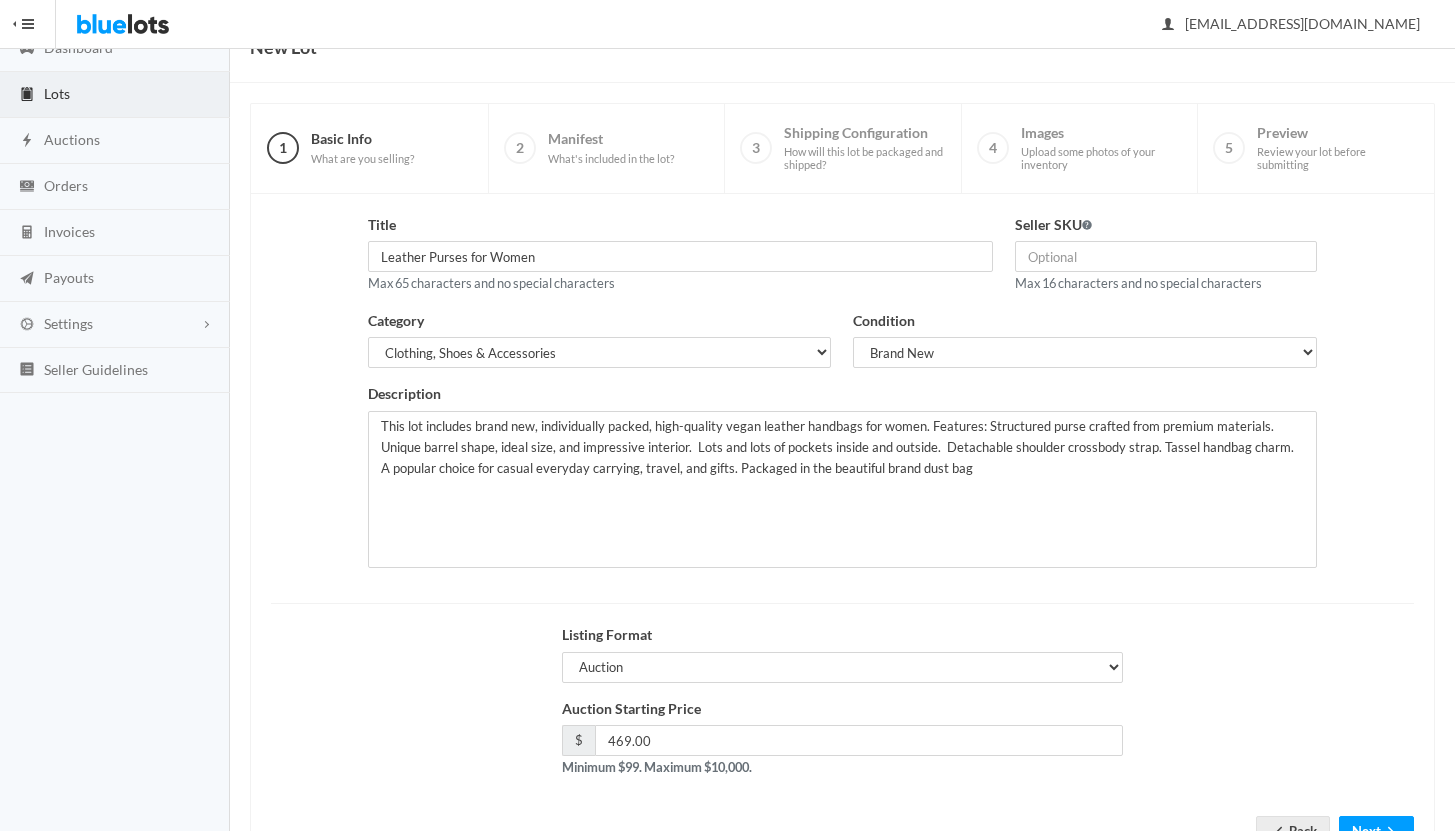 scroll, scrollTop: 170, scrollLeft: 0, axis: vertical 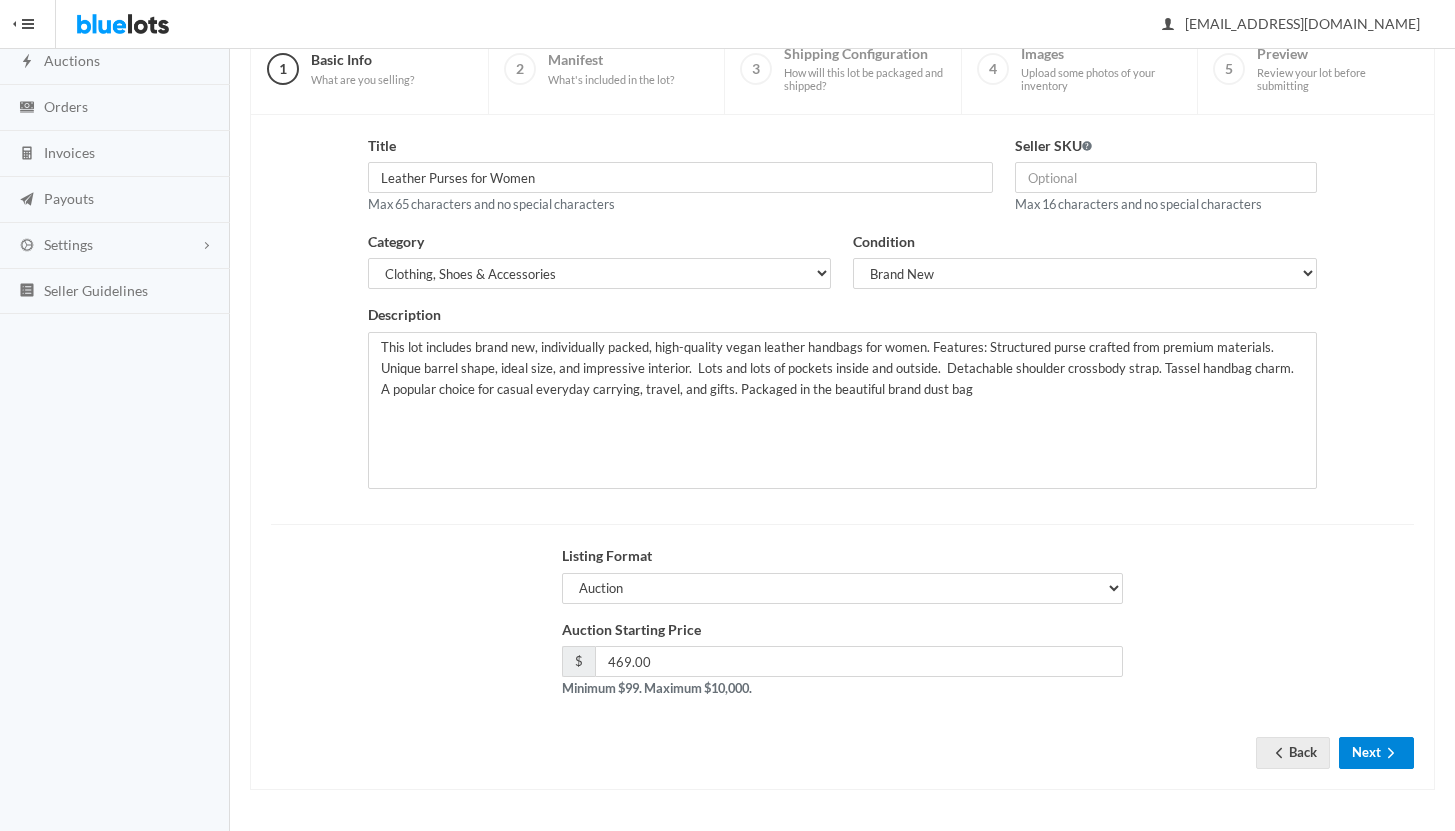 click on "Next" at bounding box center [1376, 752] 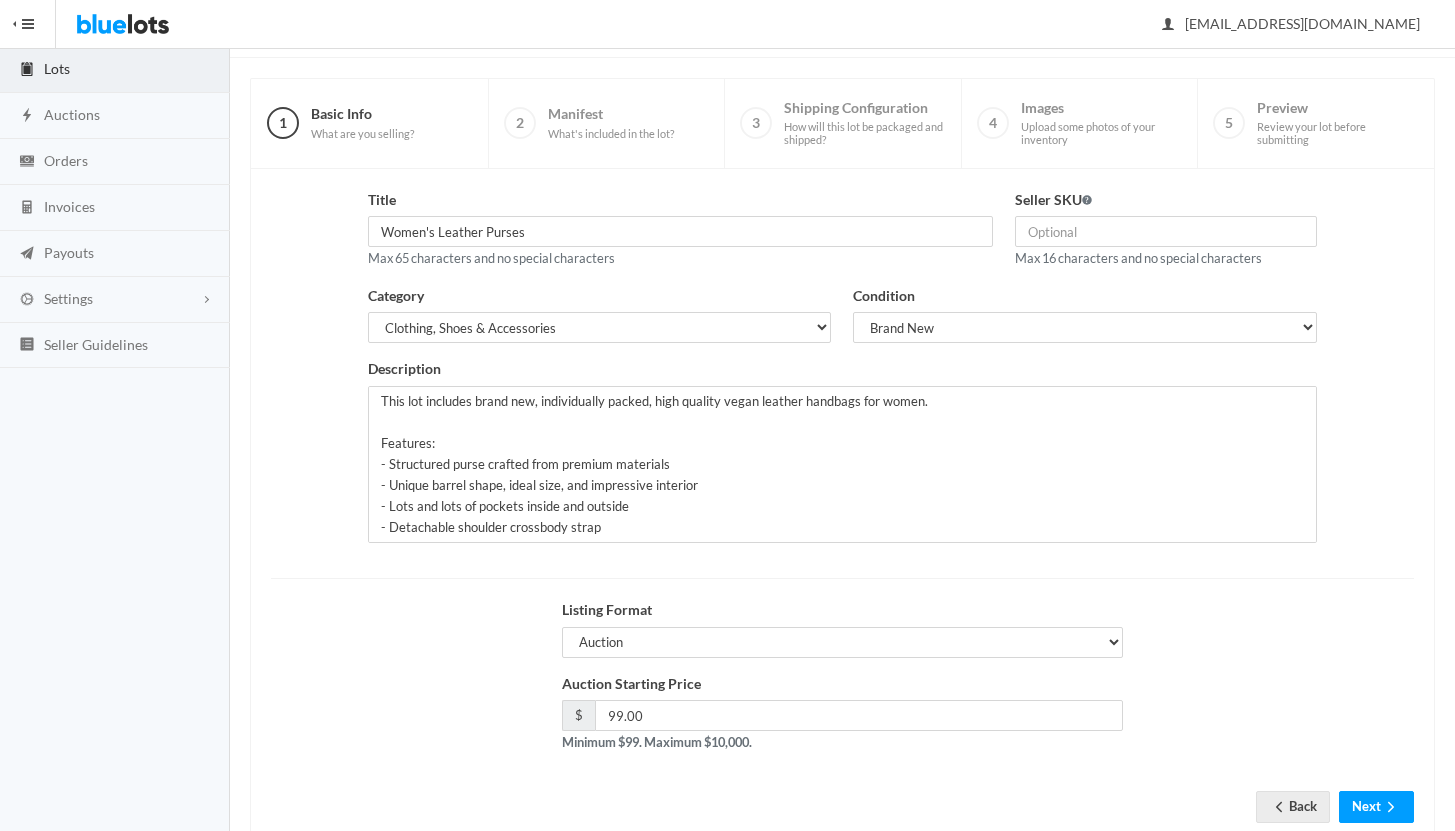scroll, scrollTop: 170, scrollLeft: 0, axis: vertical 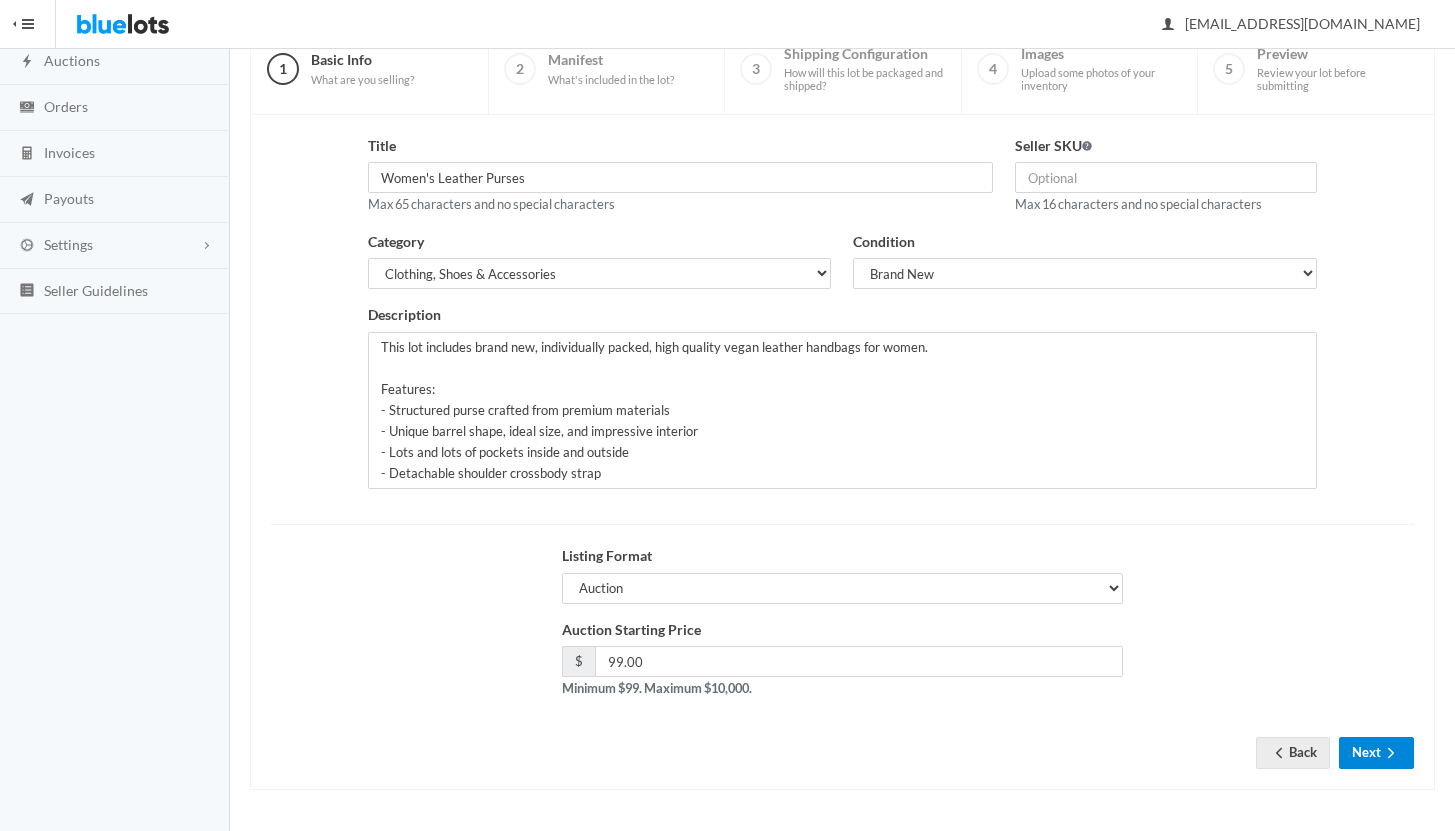 click on "Next" at bounding box center (1376, 752) 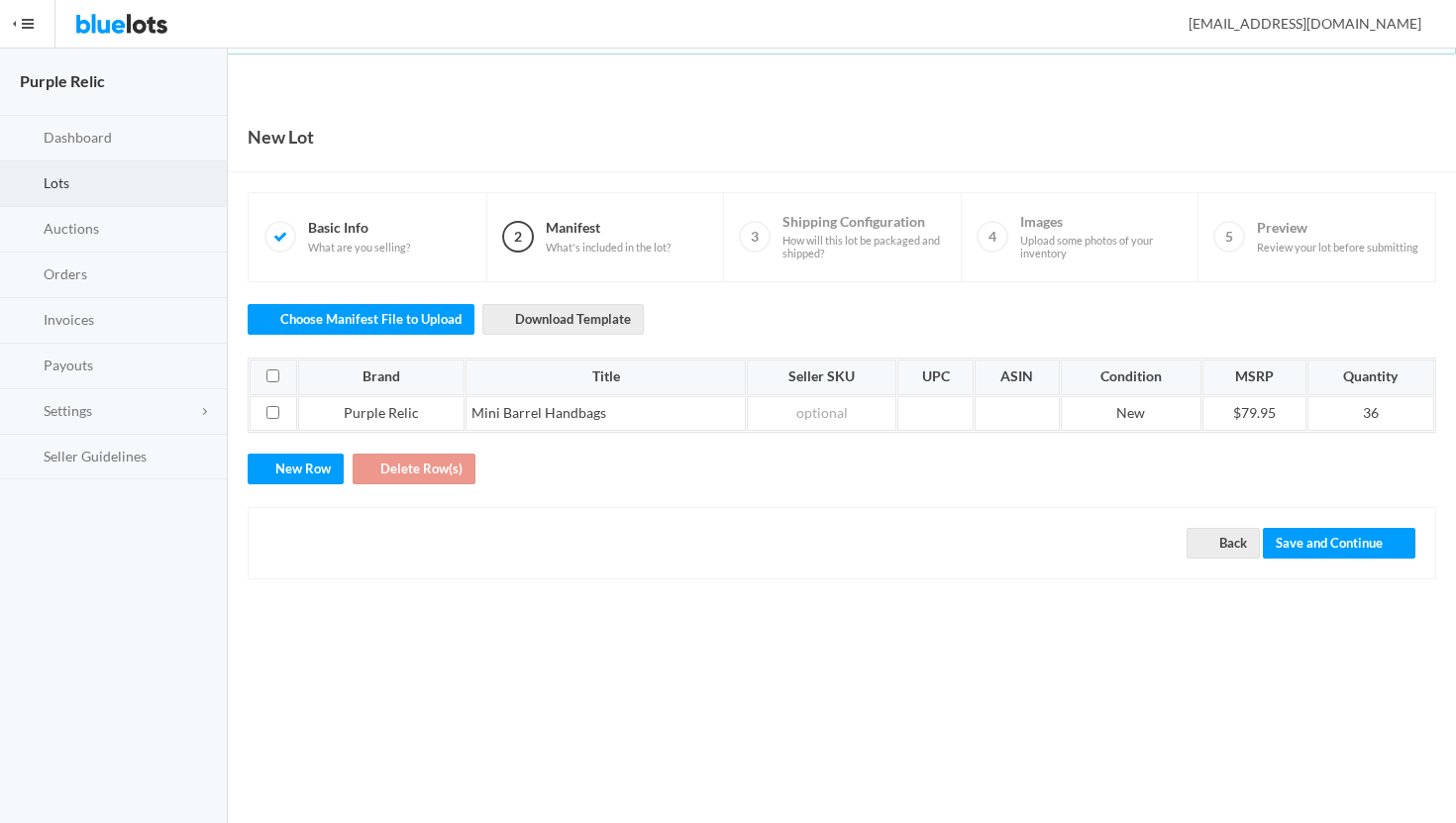 scroll, scrollTop: 0, scrollLeft: 0, axis: both 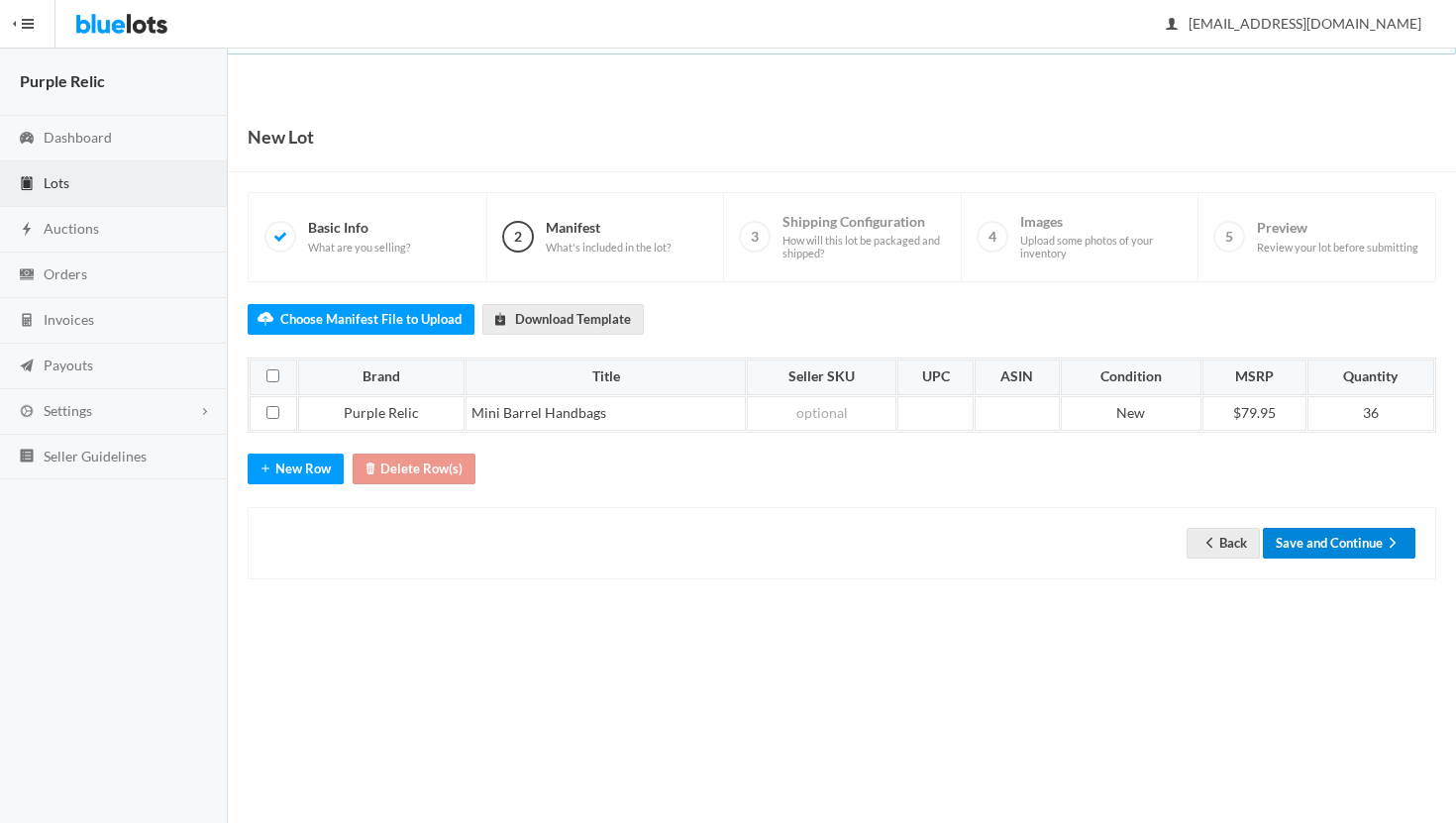 click on "Save and Continue" at bounding box center (1339, 543) 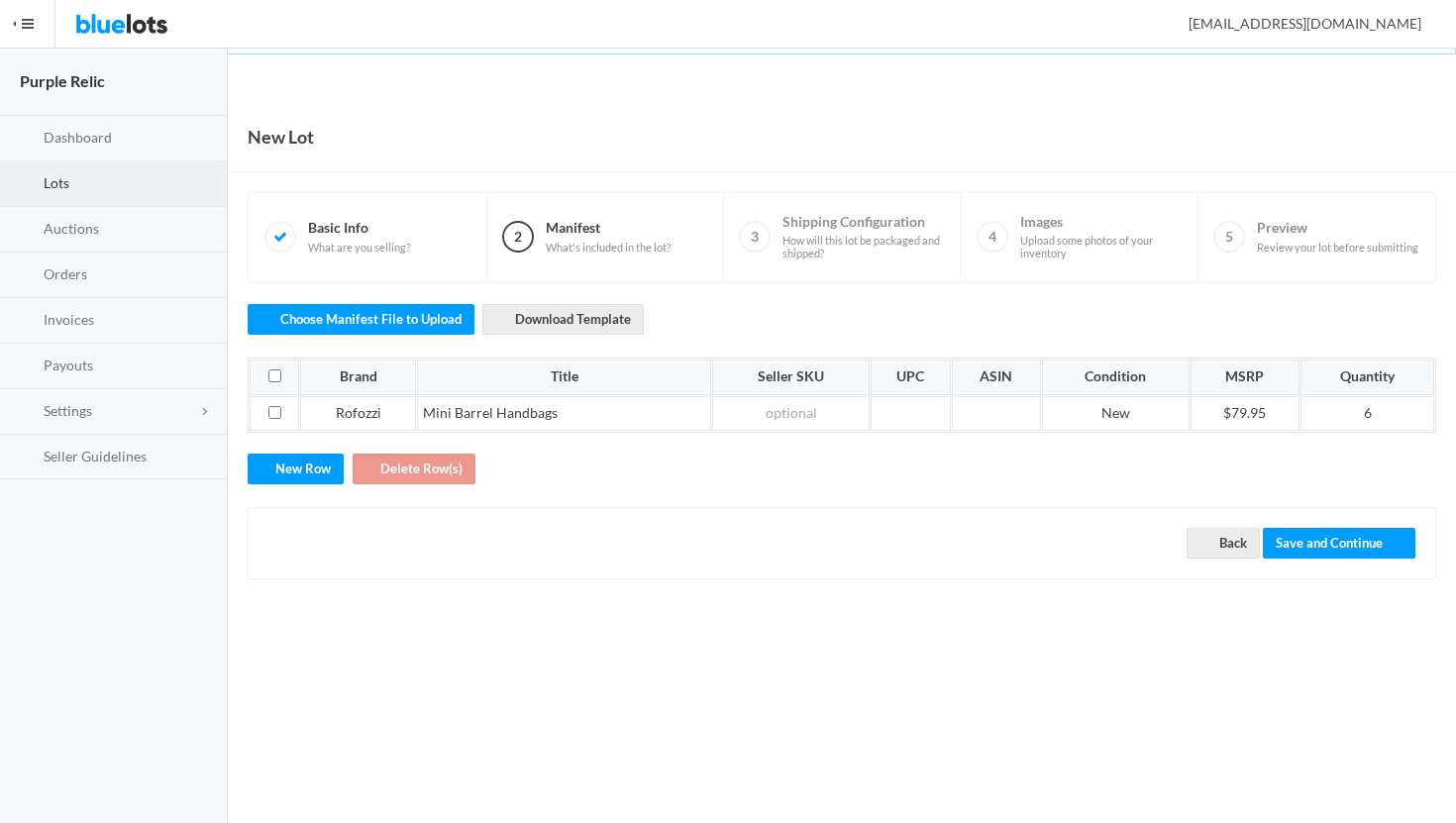 scroll, scrollTop: 0, scrollLeft: 0, axis: both 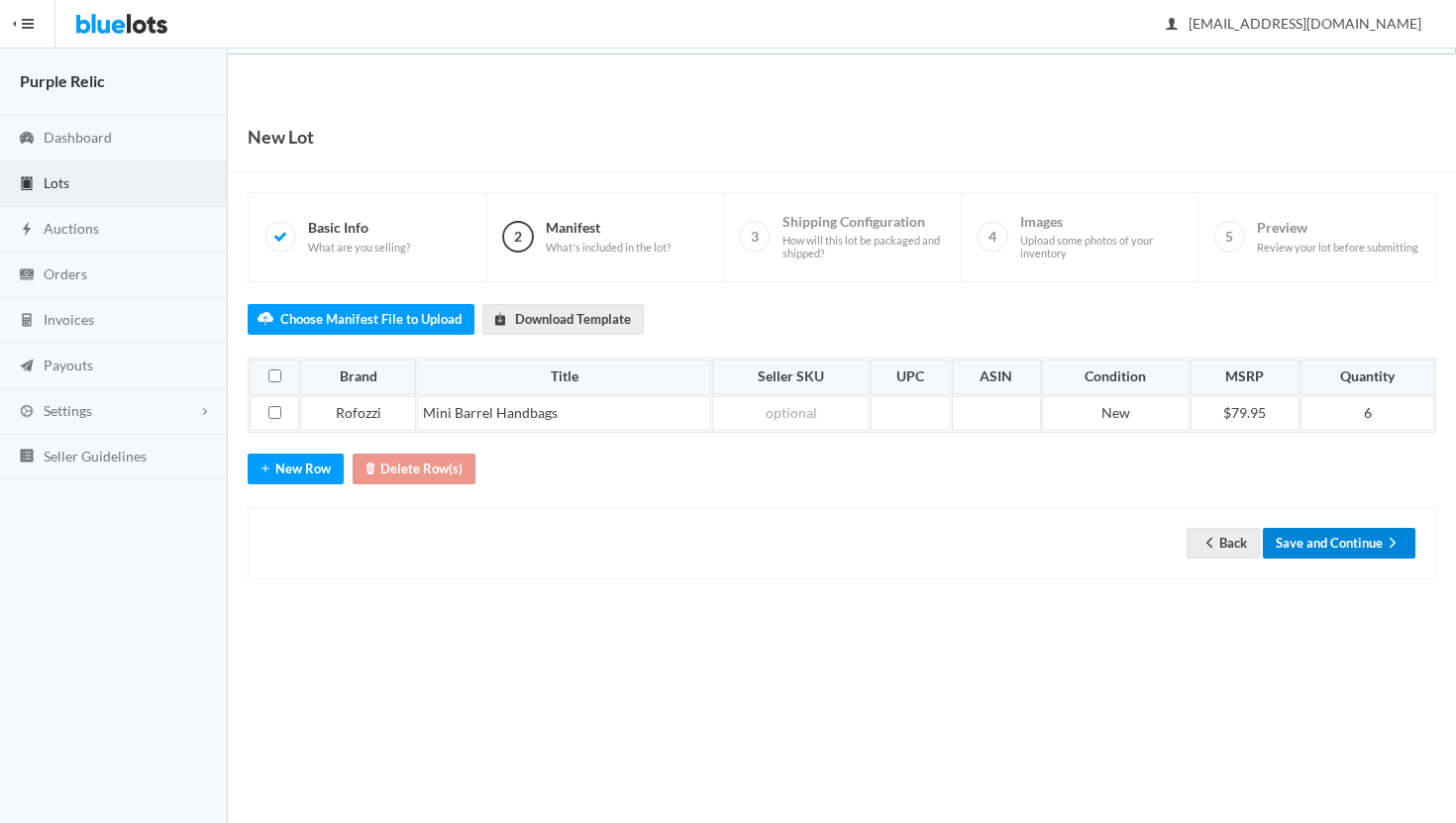 click on "Save and Continue" at bounding box center [1339, 543] 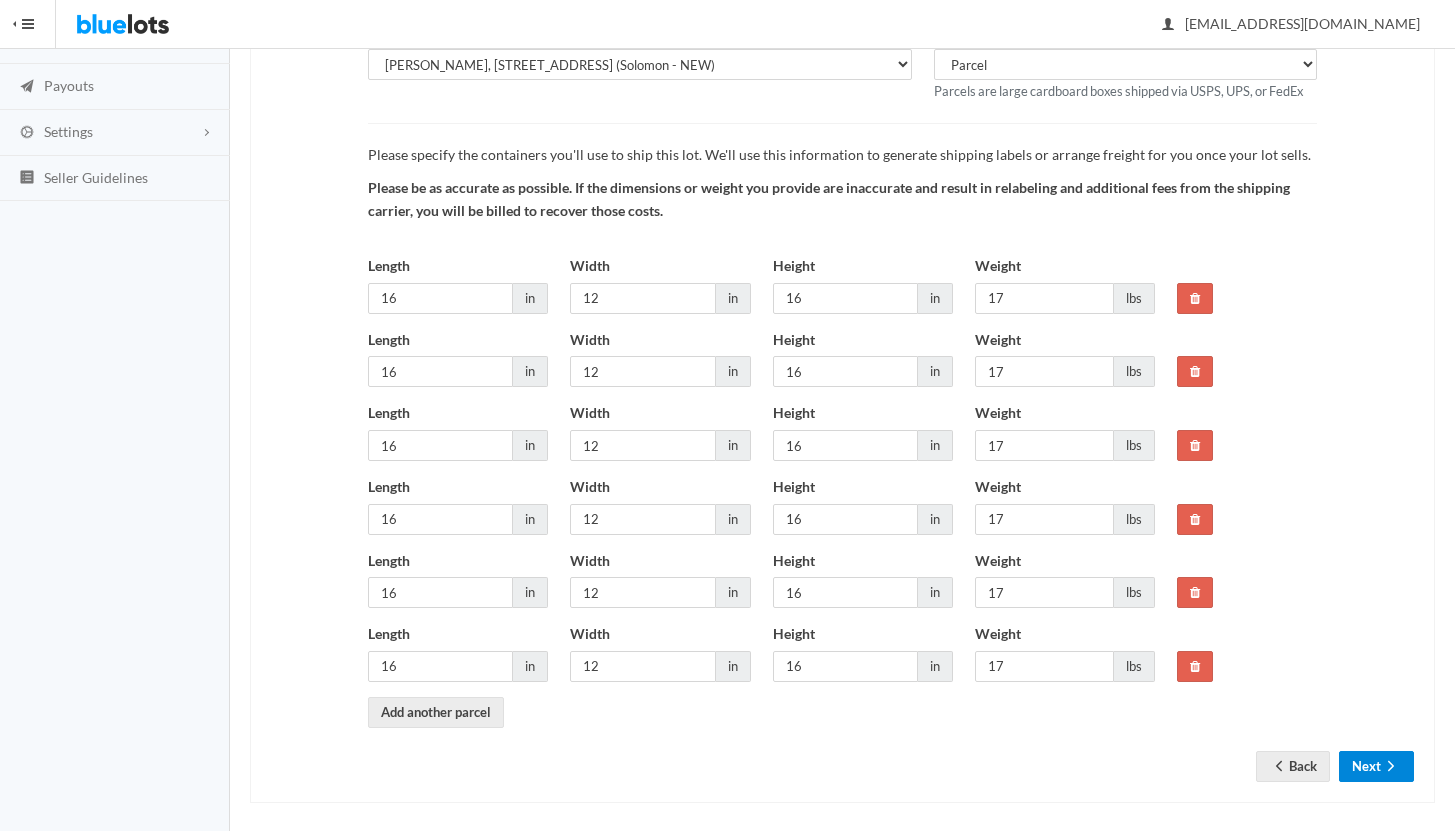 scroll, scrollTop: 296, scrollLeft: 0, axis: vertical 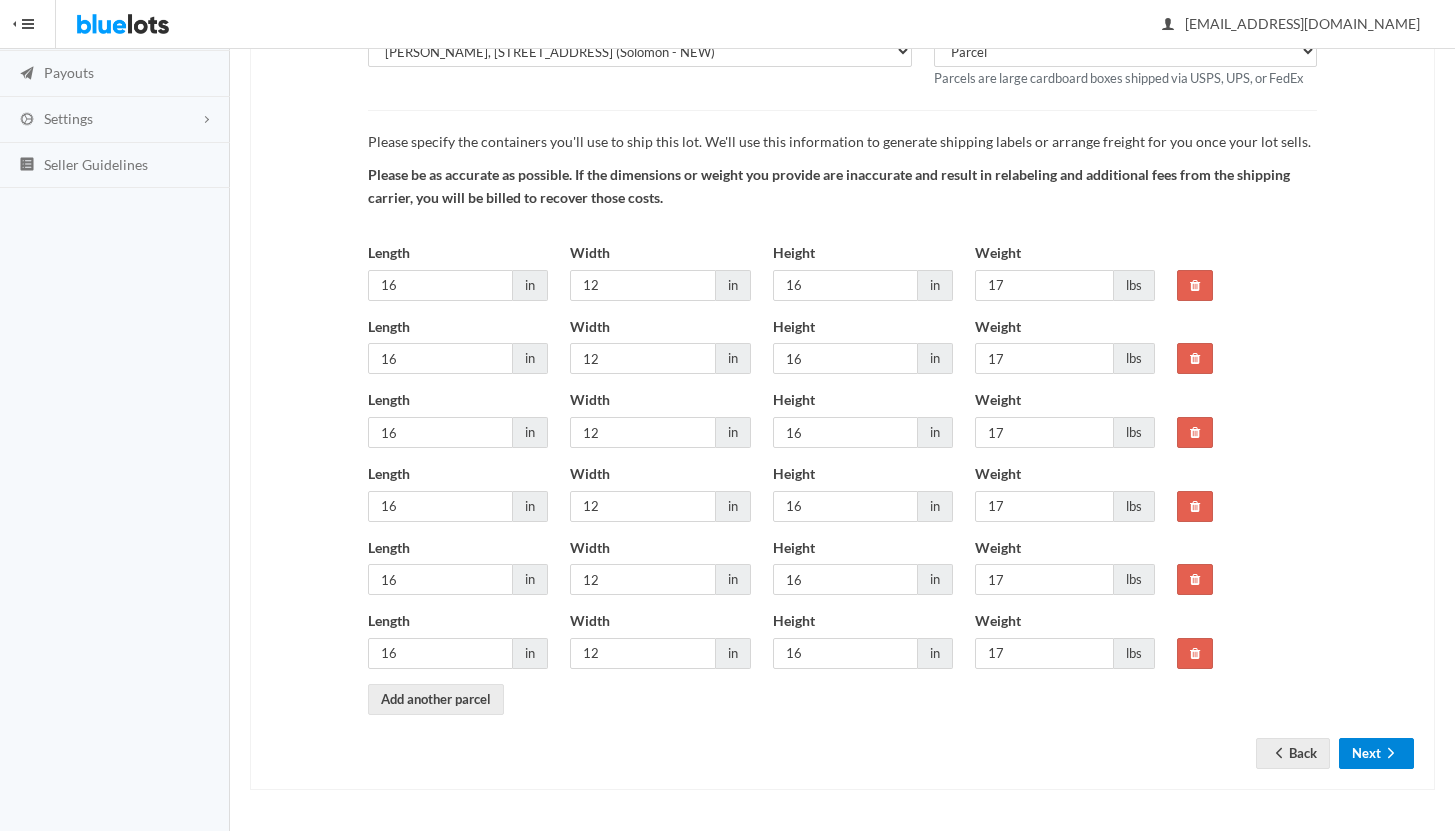 click on "Next" at bounding box center (1376, 753) 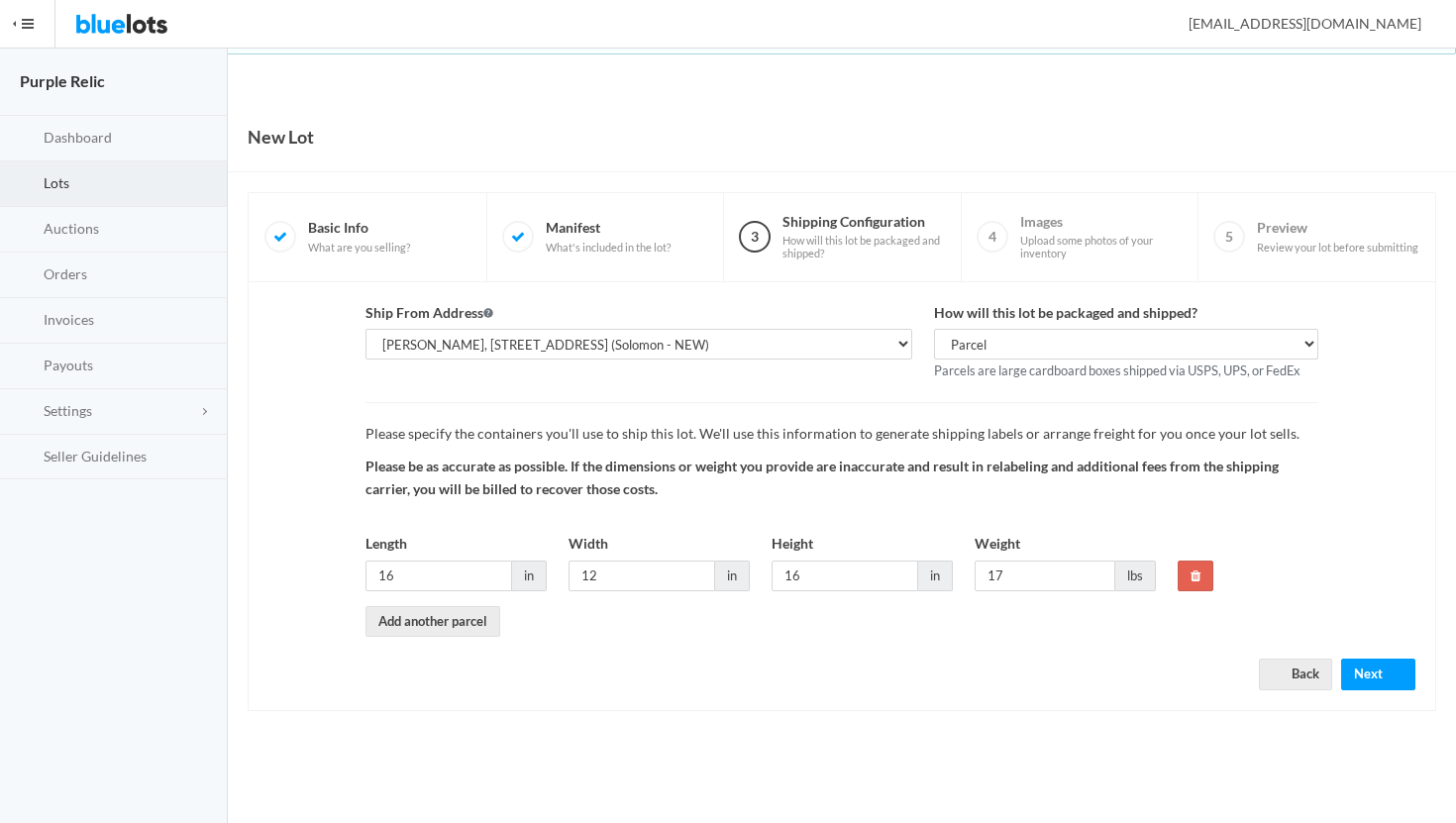 scroll, scrollTop: 0, scrollLeft: 0, axis: both 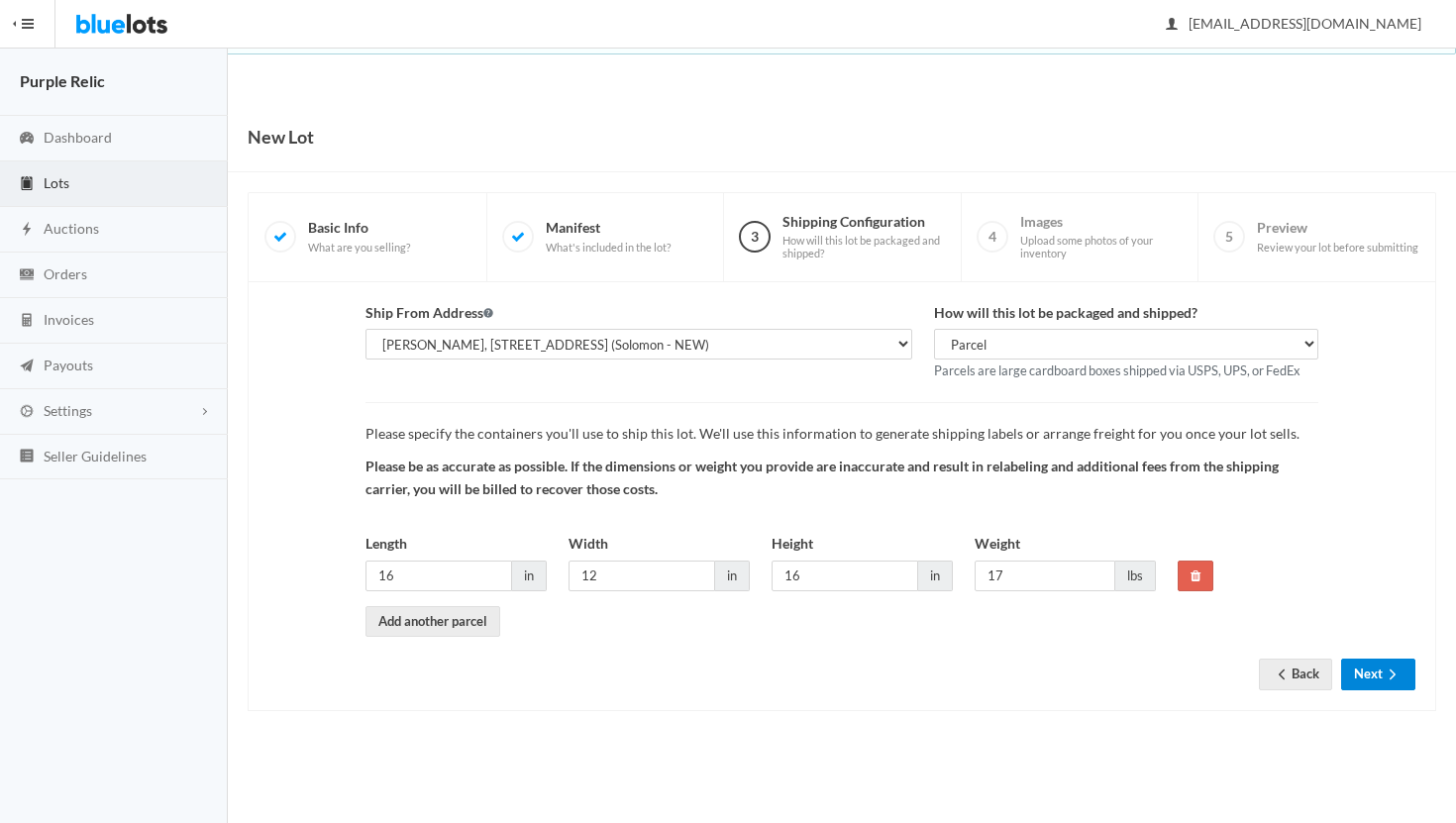 click on "Next" at bounding box center (1378, 673) 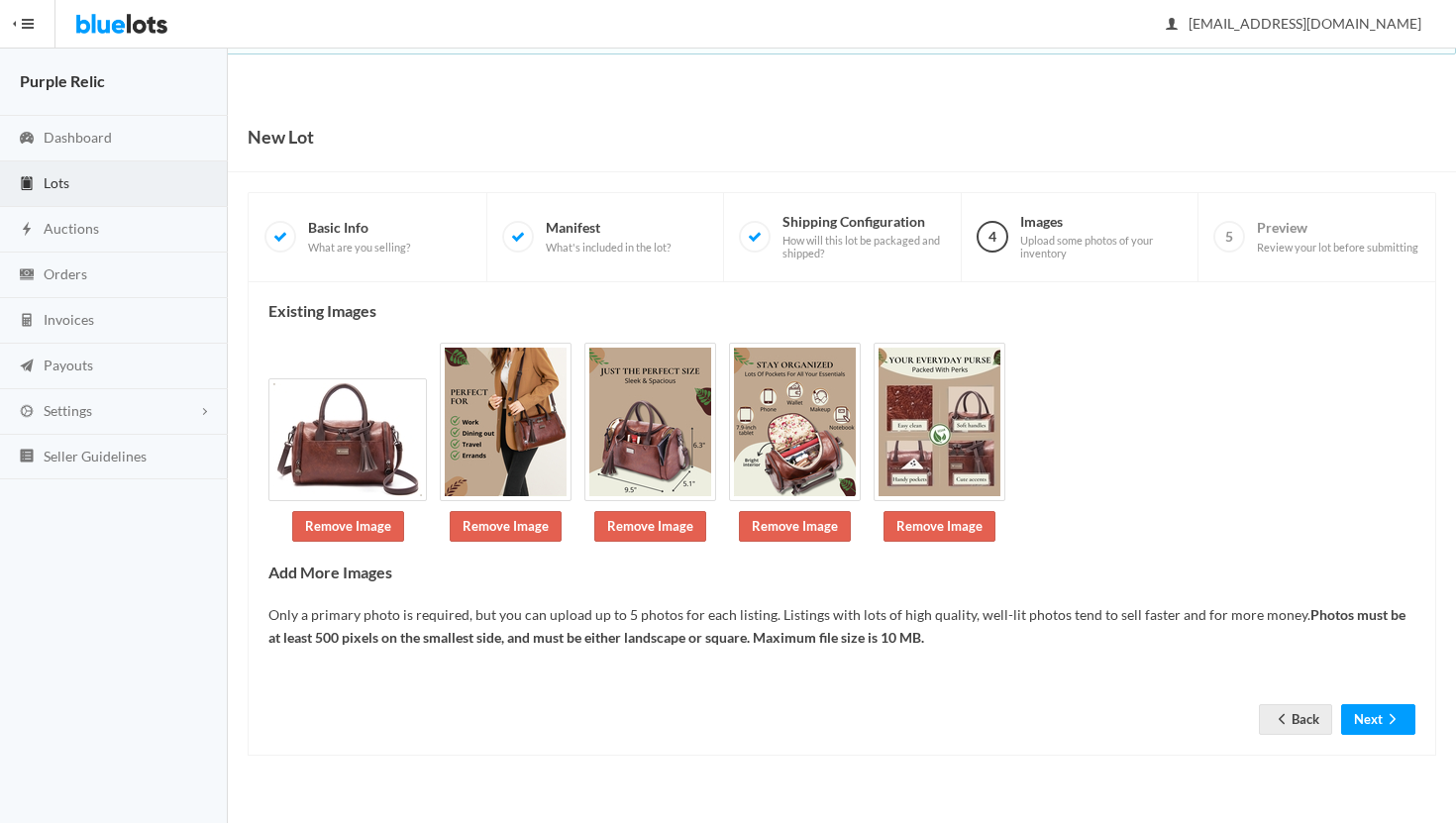 scroll, scrollTop: 0, scrollLeft: 0, axis: both 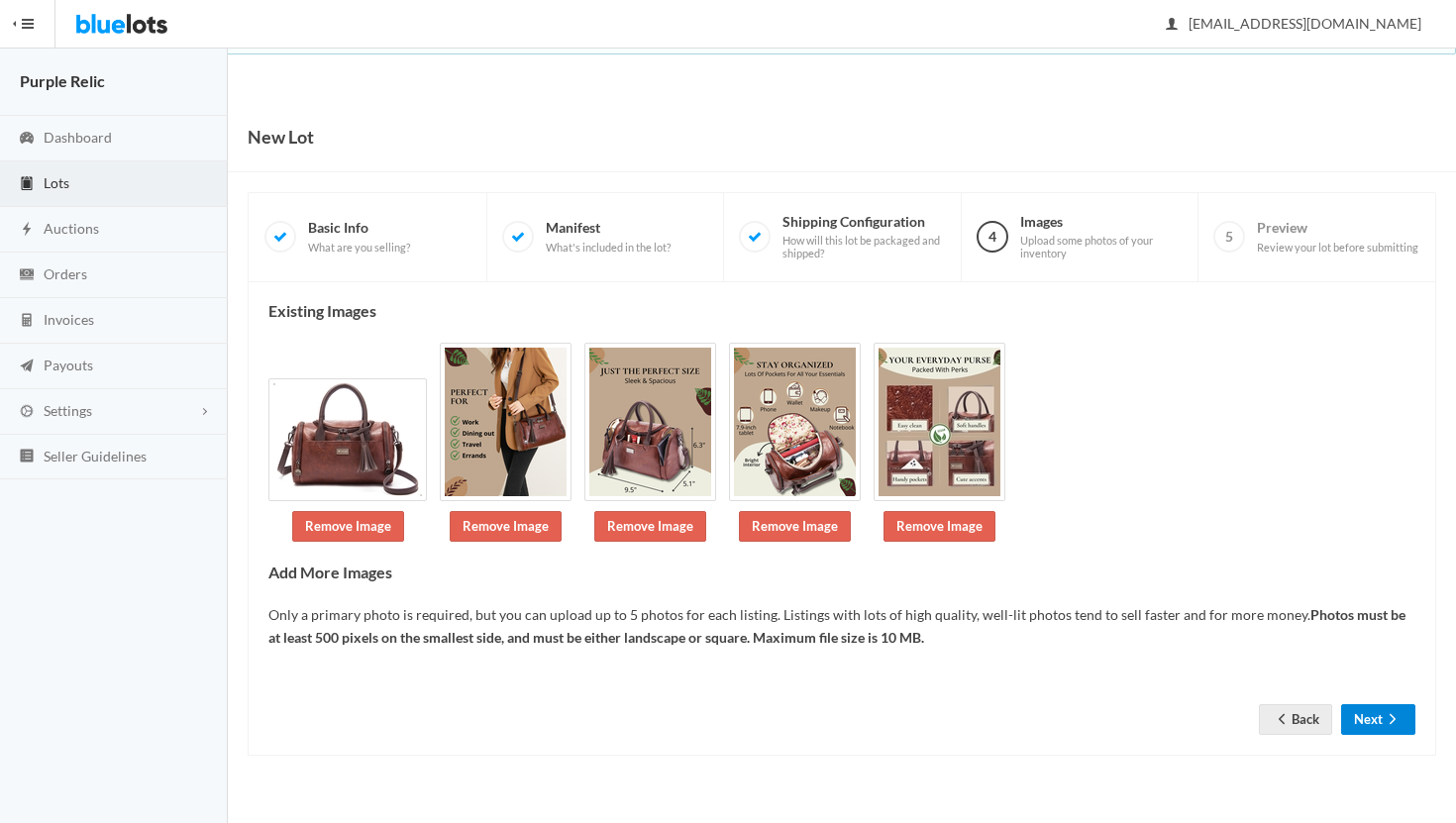 click on "Next" at bounding box center (1378, 719) 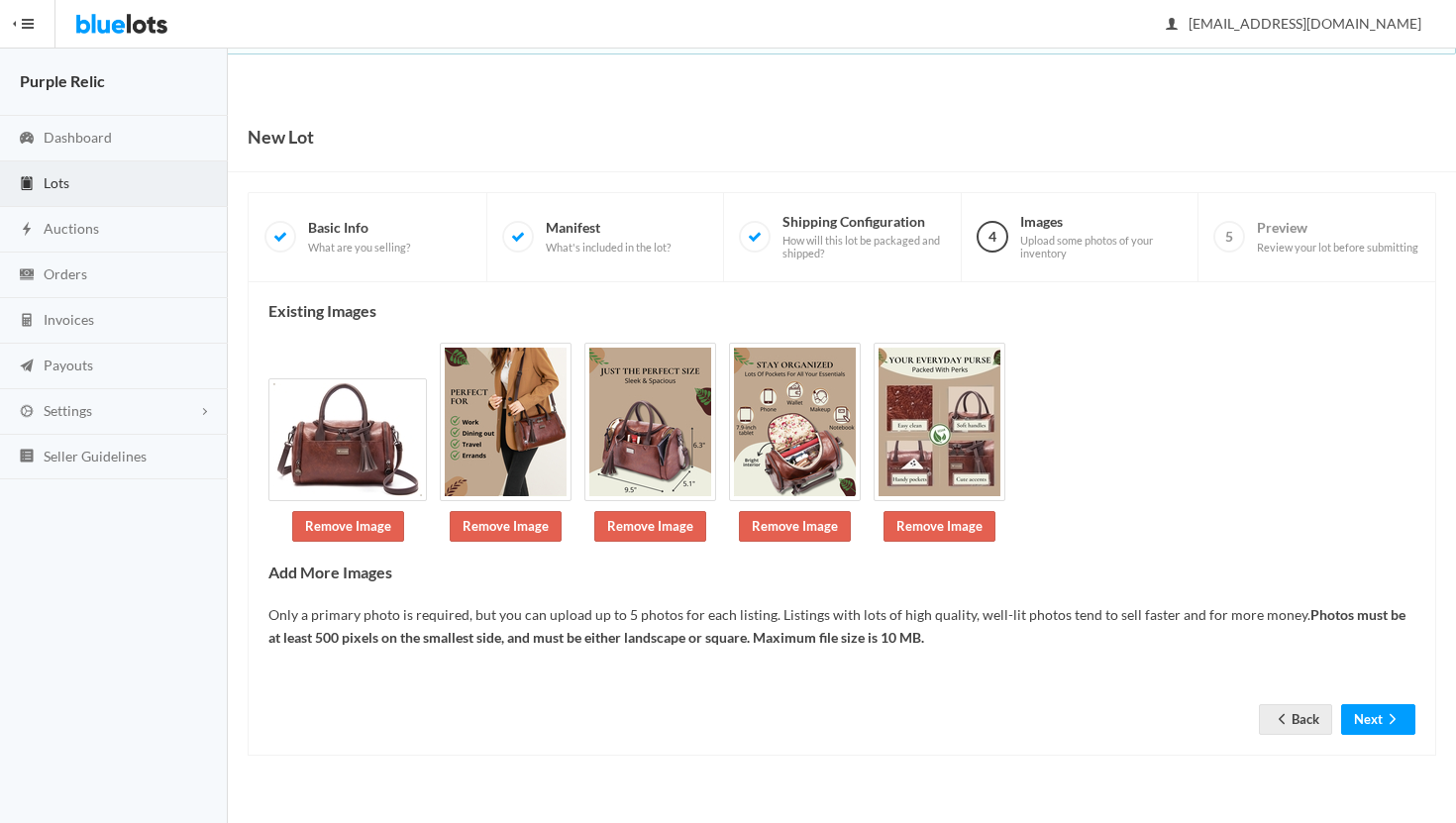 scroll, scrollTop: 0, scrollLeft: 0, axis: both 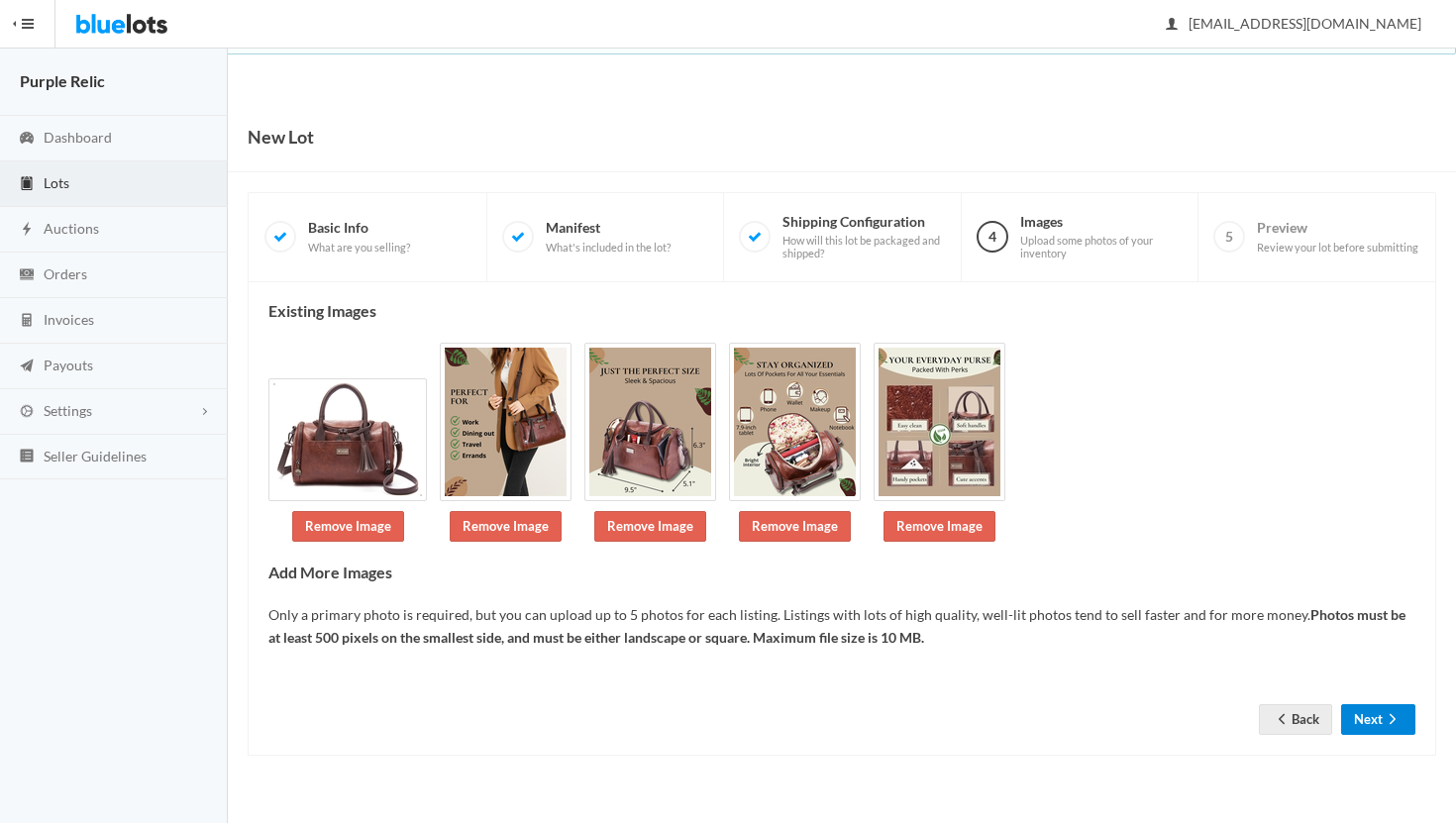 click on "Next" at bounding box center (1378, 719) 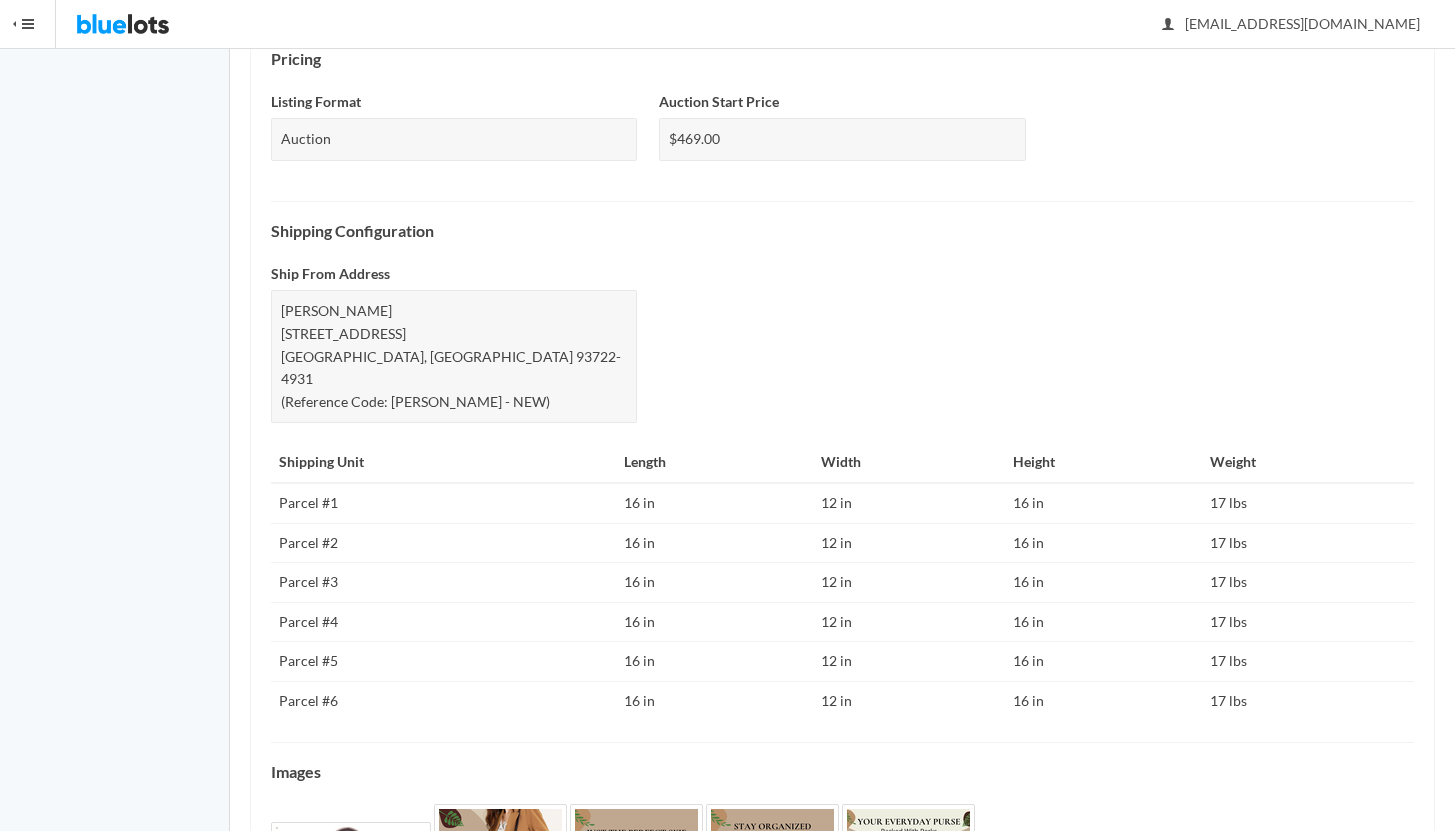 scroll, scrollTop: 890, scrollLeft: 0, axis: vertical 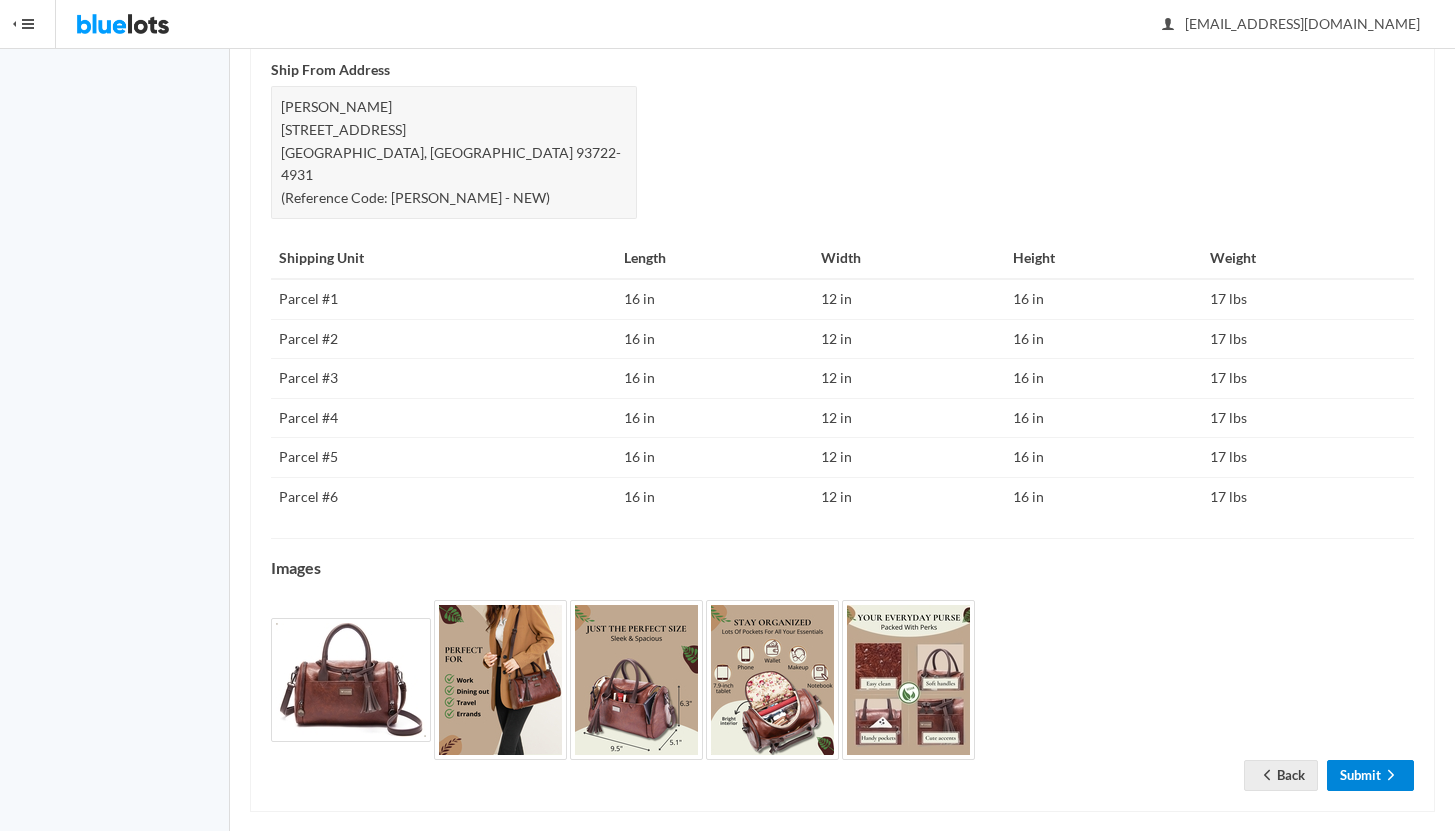 click 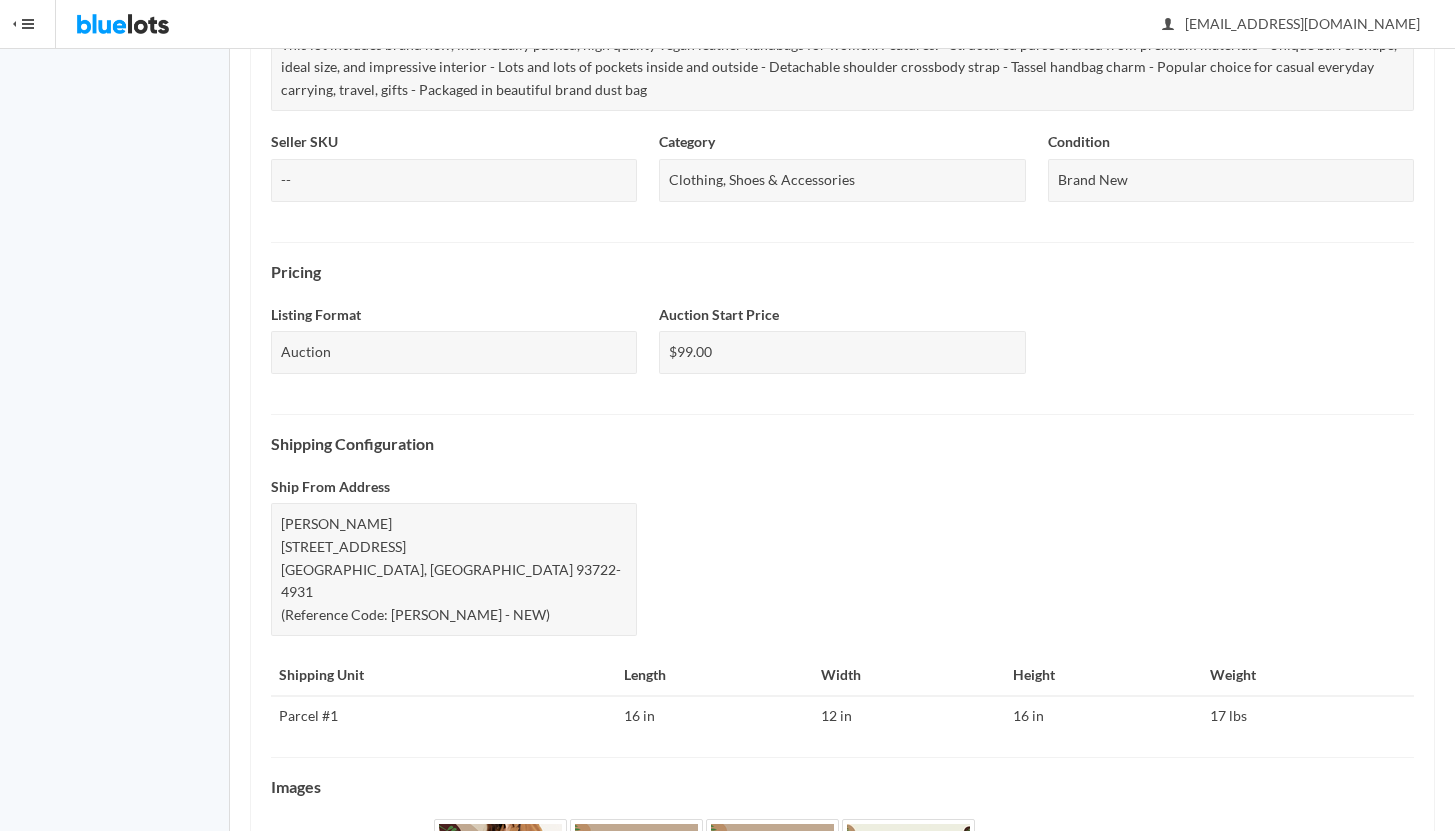 scroll, scrollTop: 692, scrollLeft: 0, axis: vertical 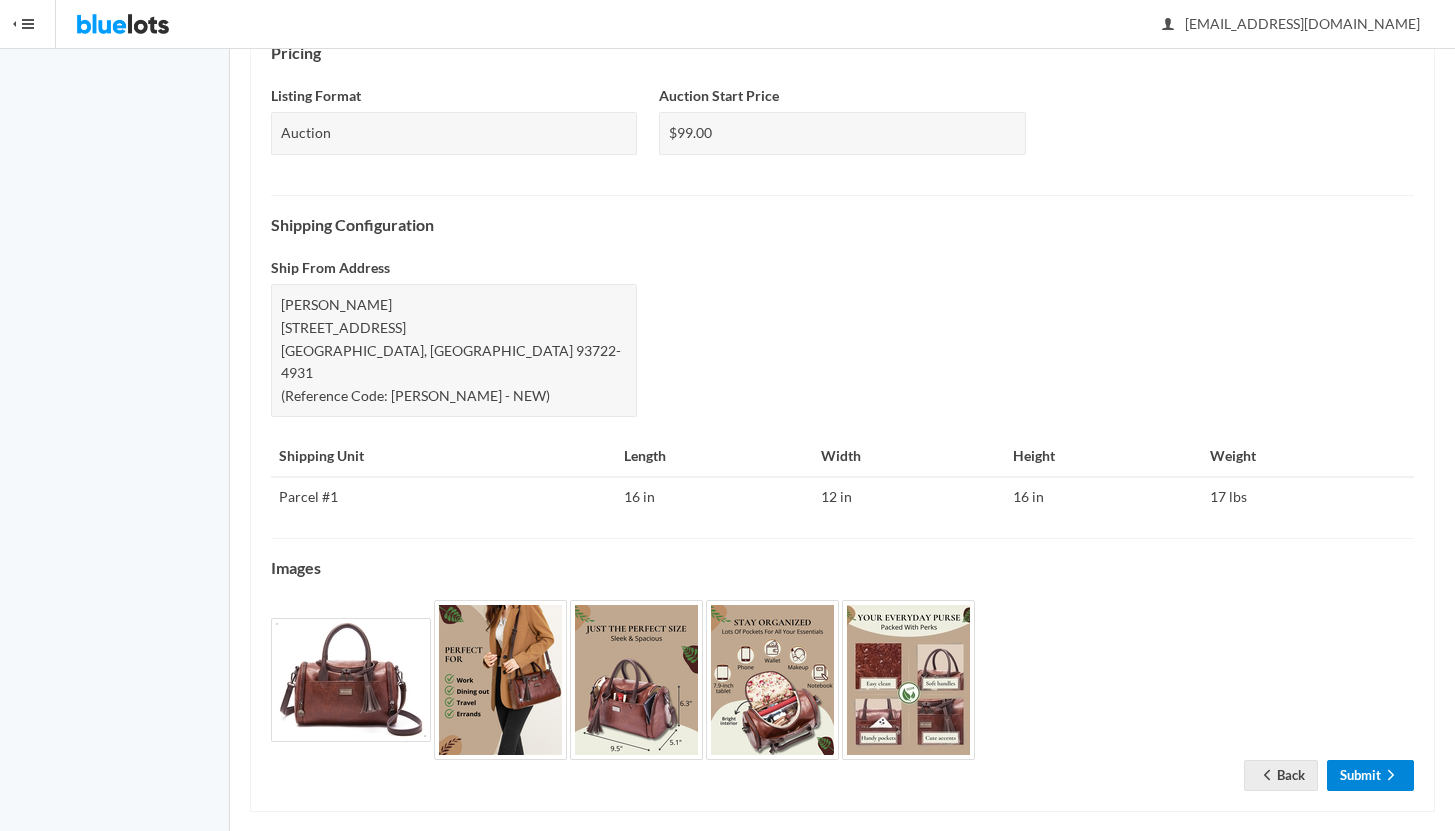 click on "Submit" at bounding box center [1370, 775] 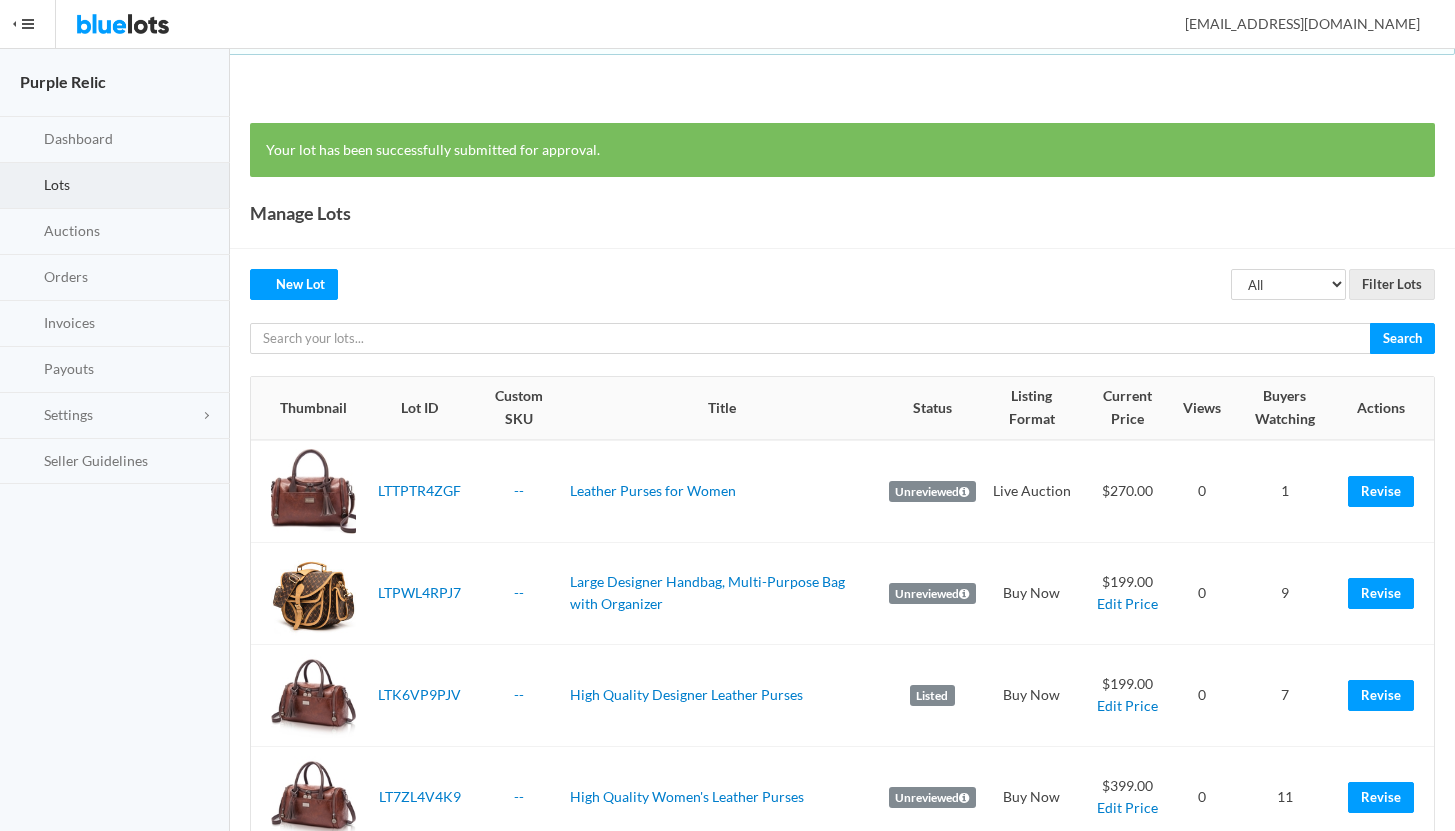 scroll, scrollTop: 0, scrollLeft: 0, axis: both 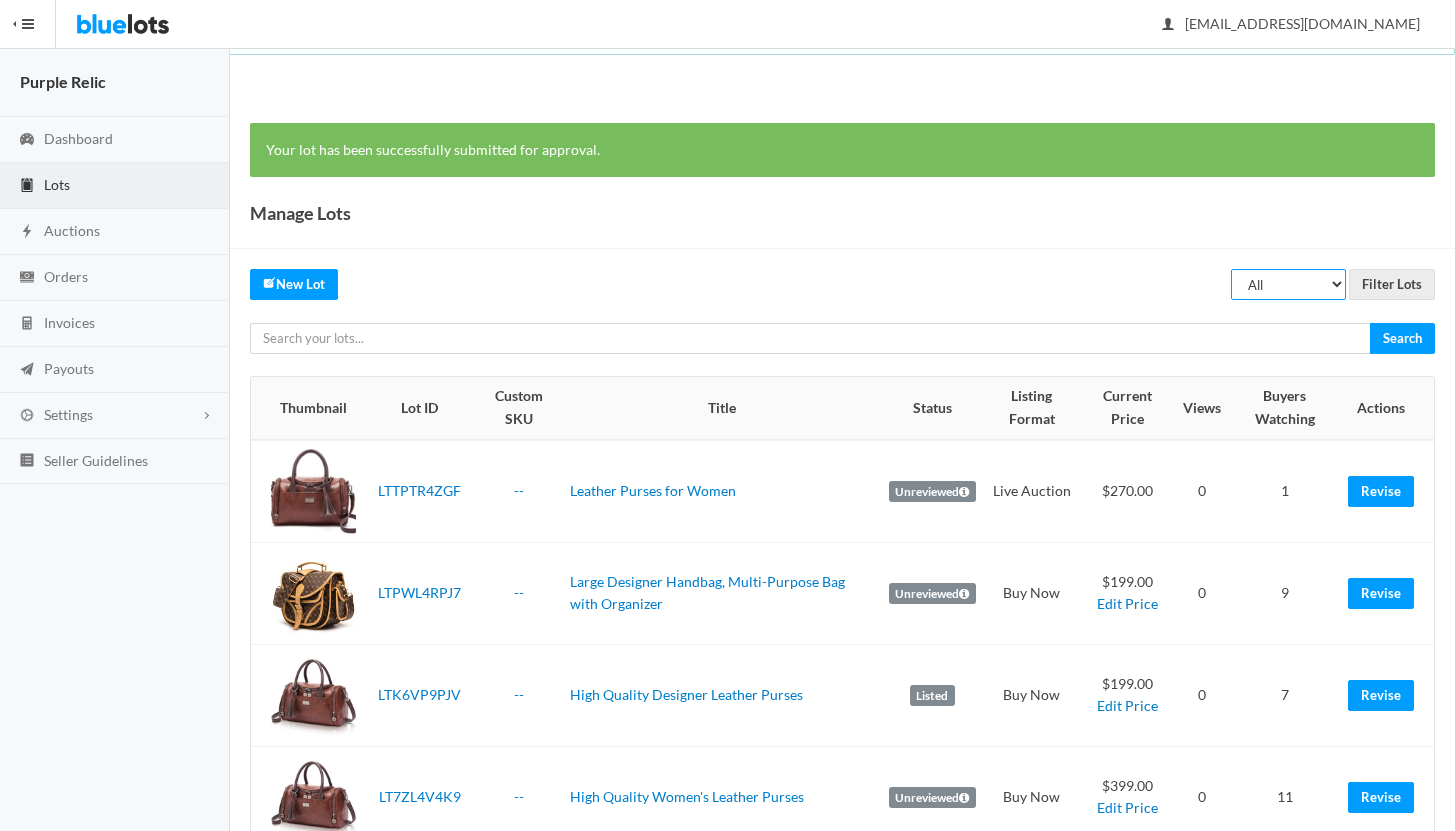 click on "All Draft
Unreviewed
Rejected
Scheduled
Listed
Sold
Ended" at bounding box center [1288, 284] 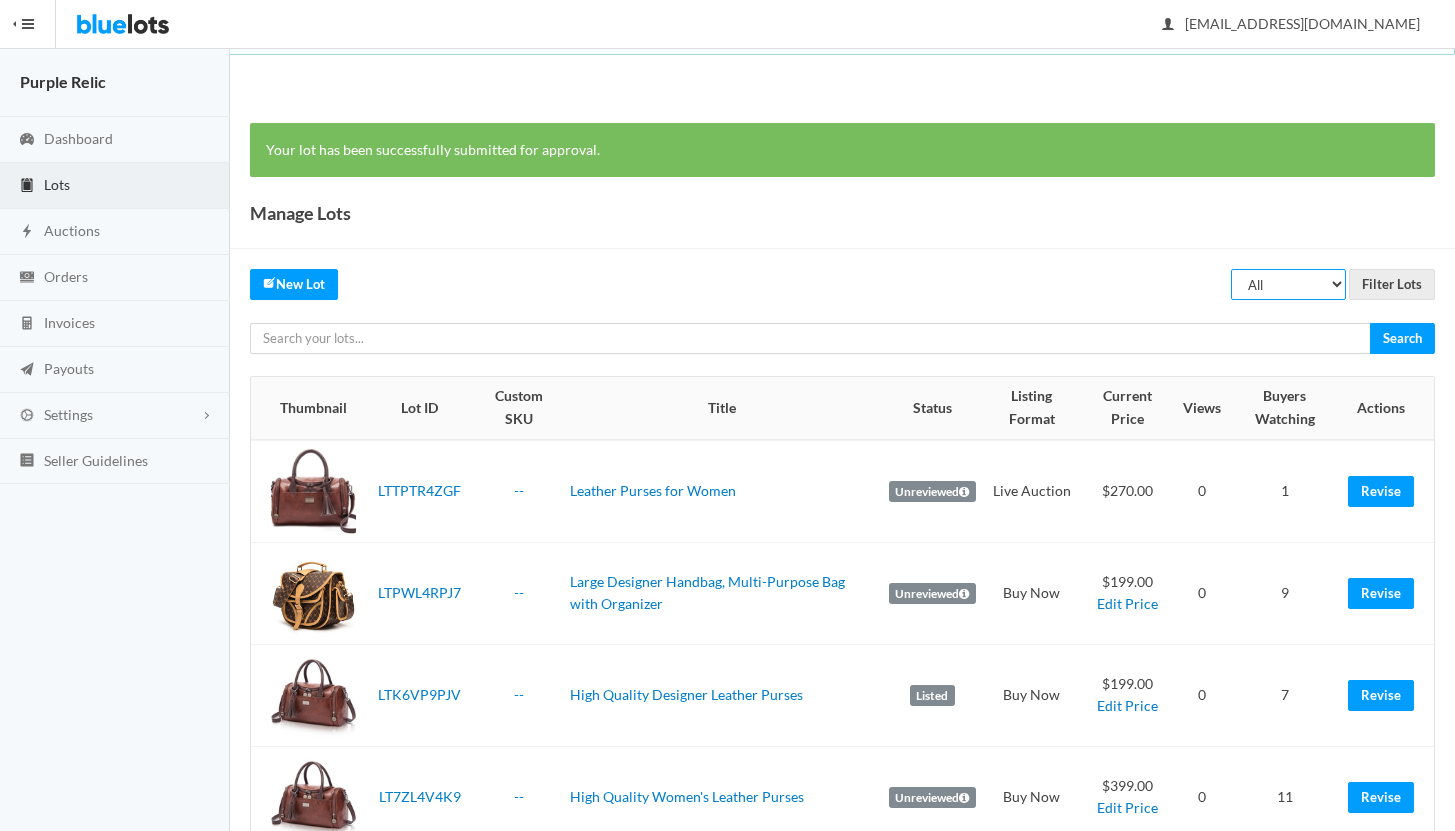 select on "ended" 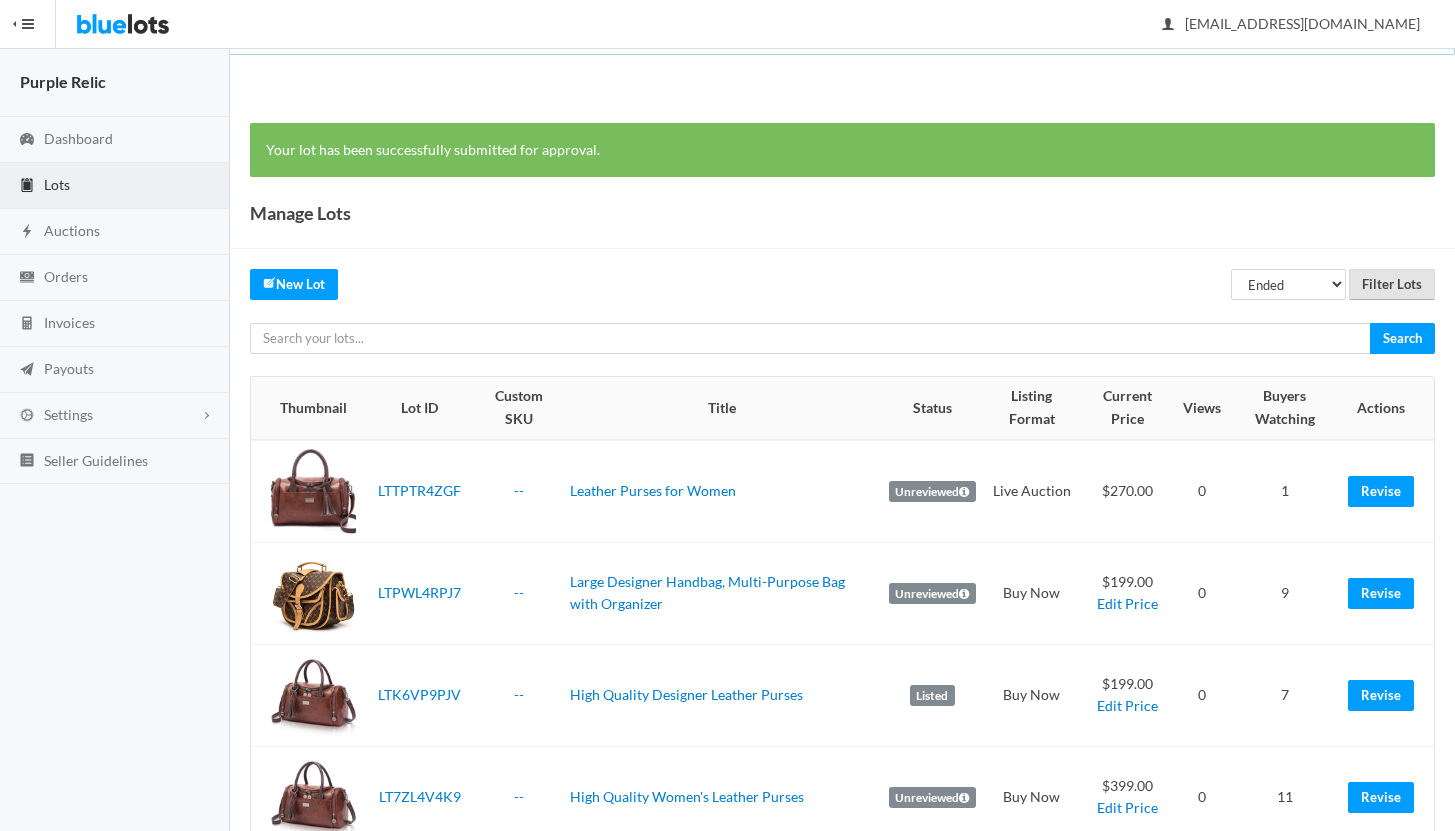 click on "Filter Lots" at bounding box center [1392, 284] 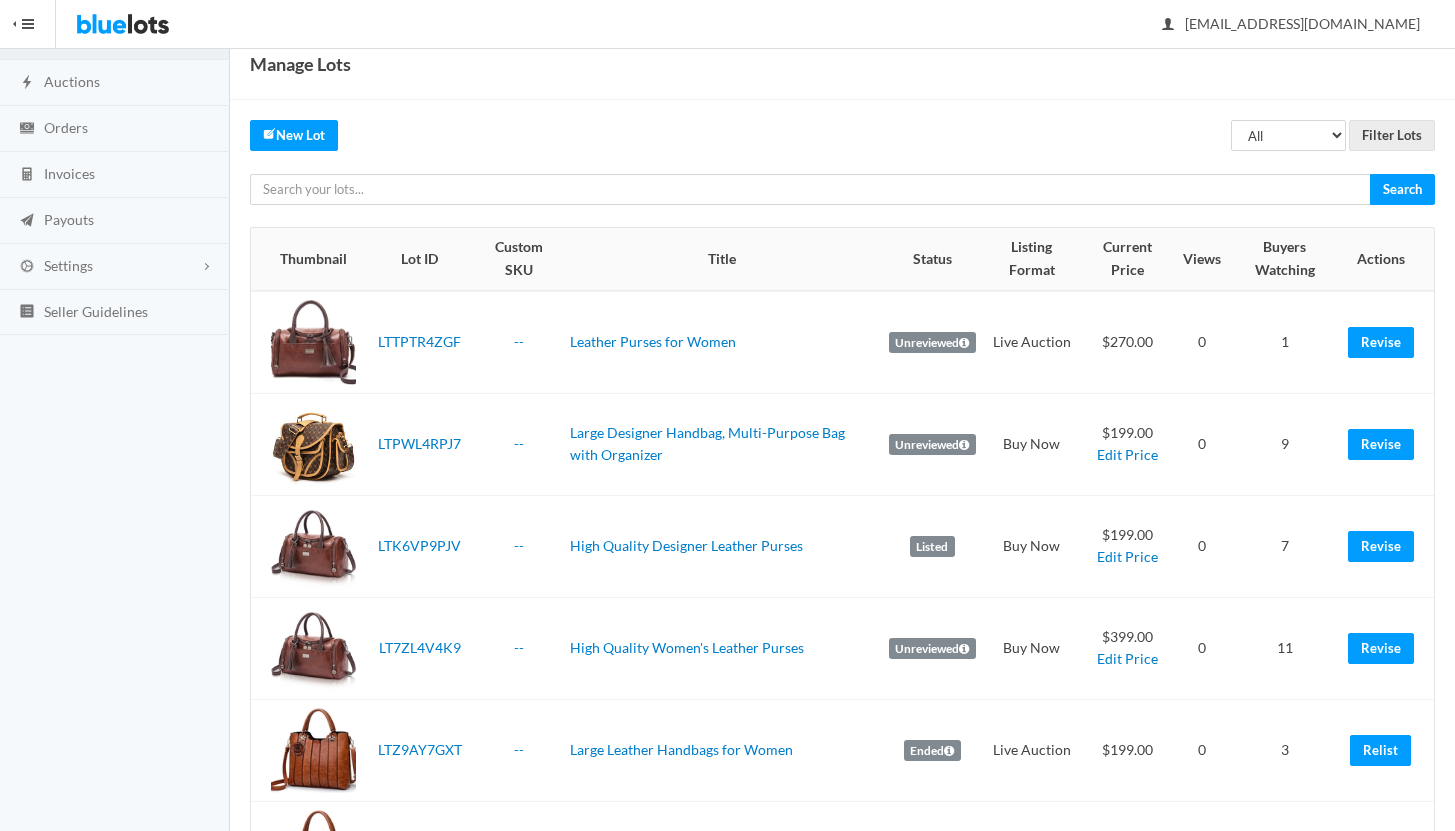 scroll, scrollTop: 47, scrollLeft: 0, axis: vertical 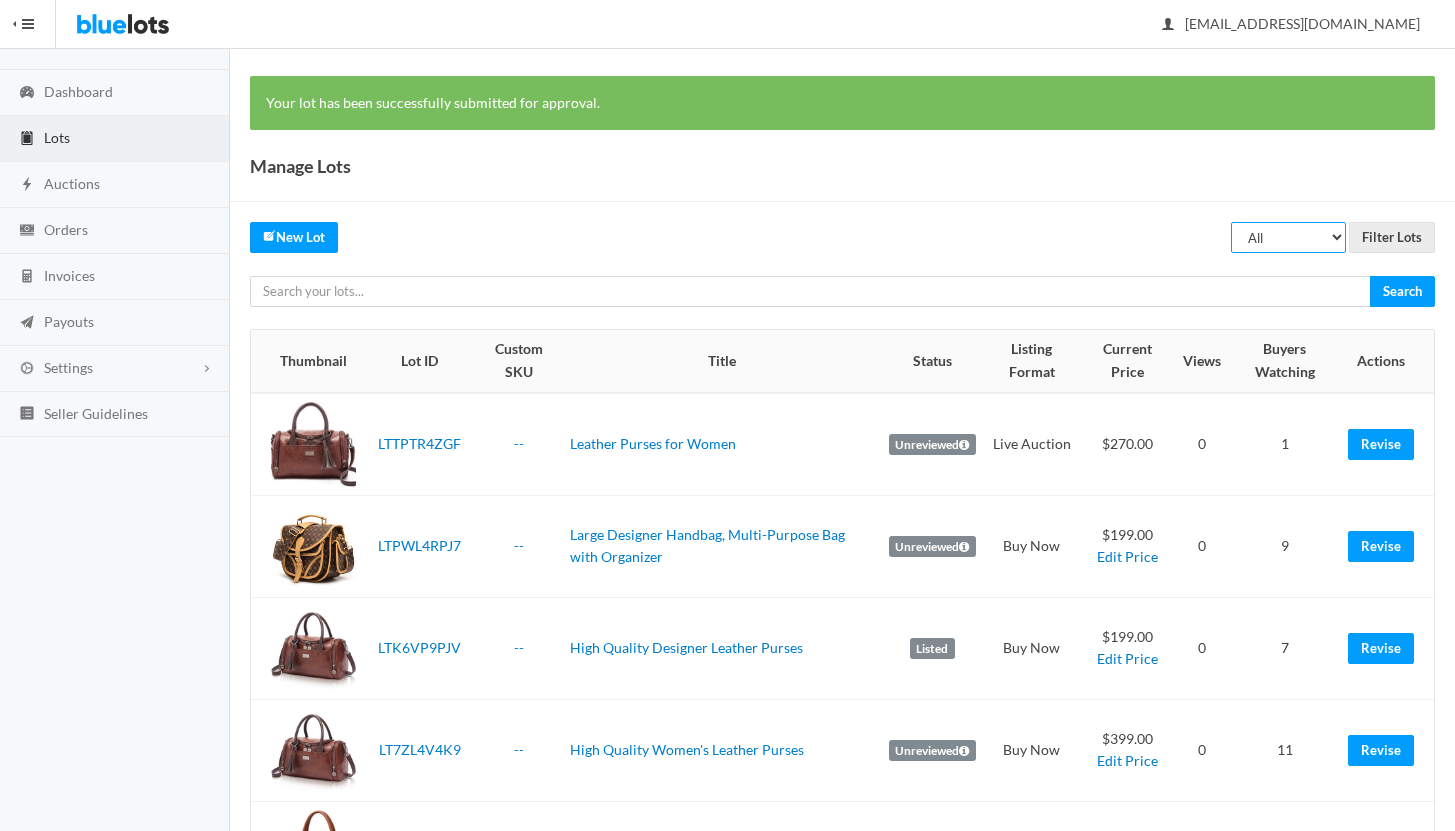 click on "All Draft
Unreviewed
Rejected
Scheduled
Listed
Sold
Ended" at bounding box center (1288, 237) 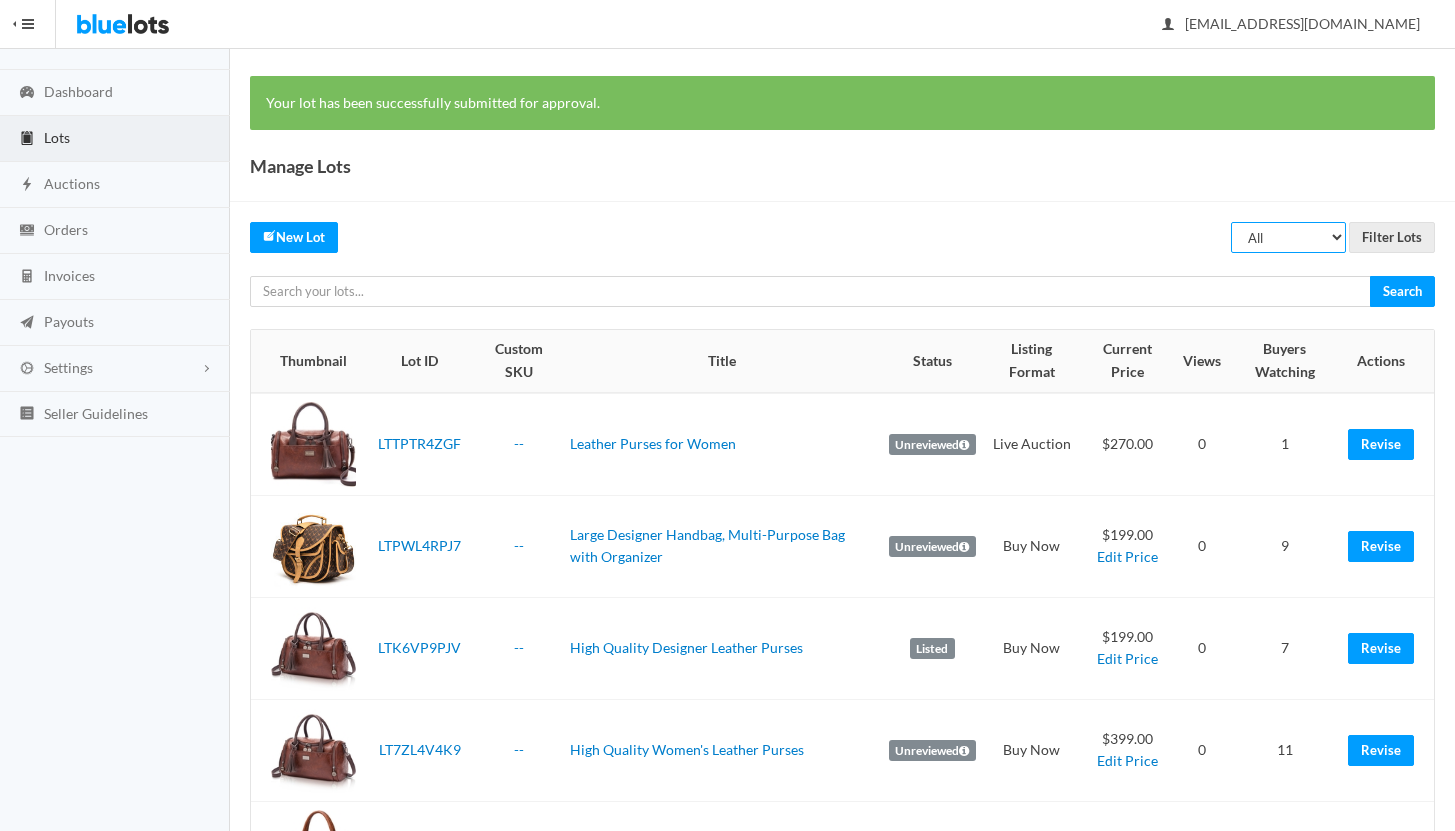 select on "ended" 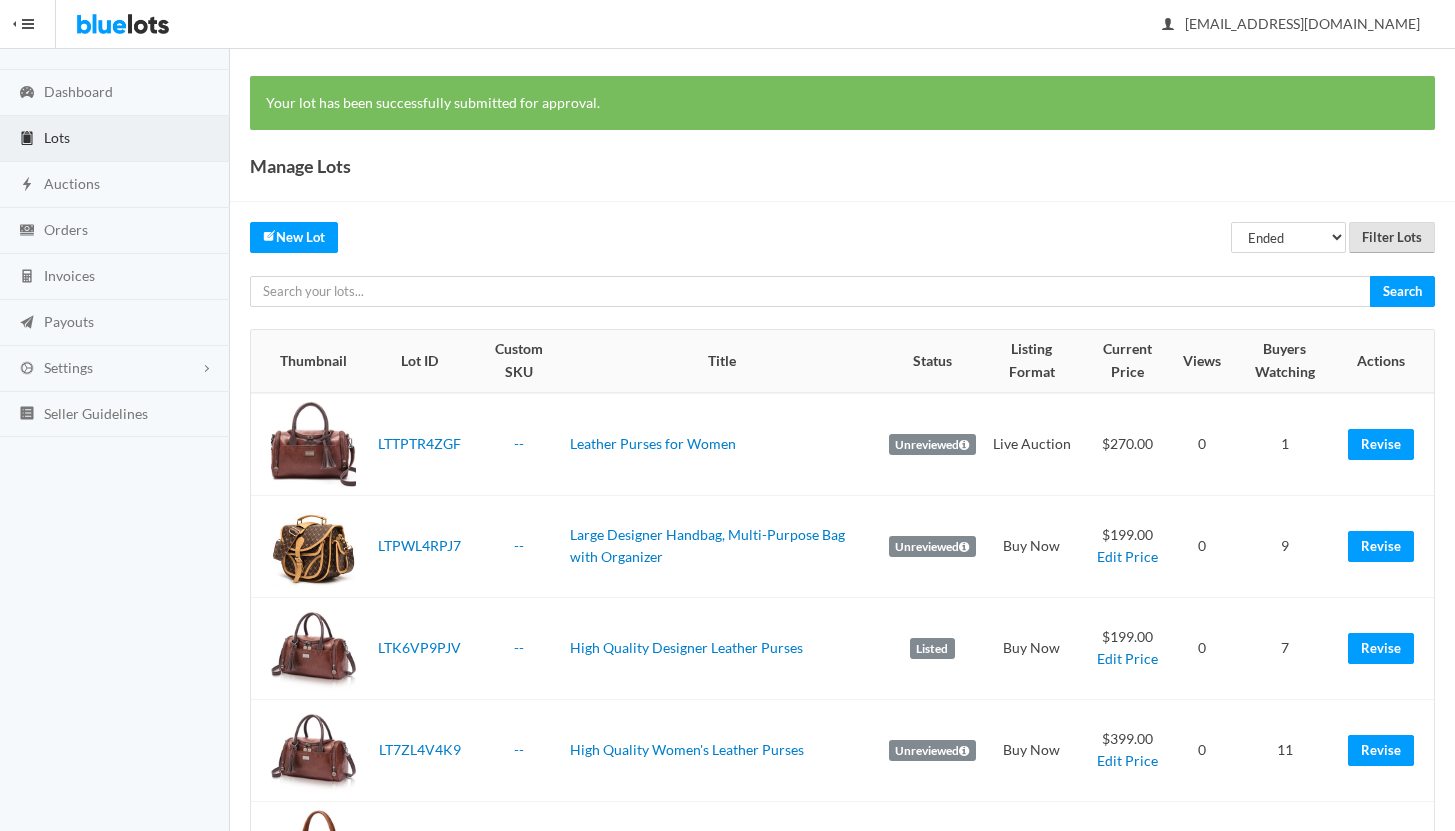 click on "Filter Lots" at bounding box center (1392, 237) 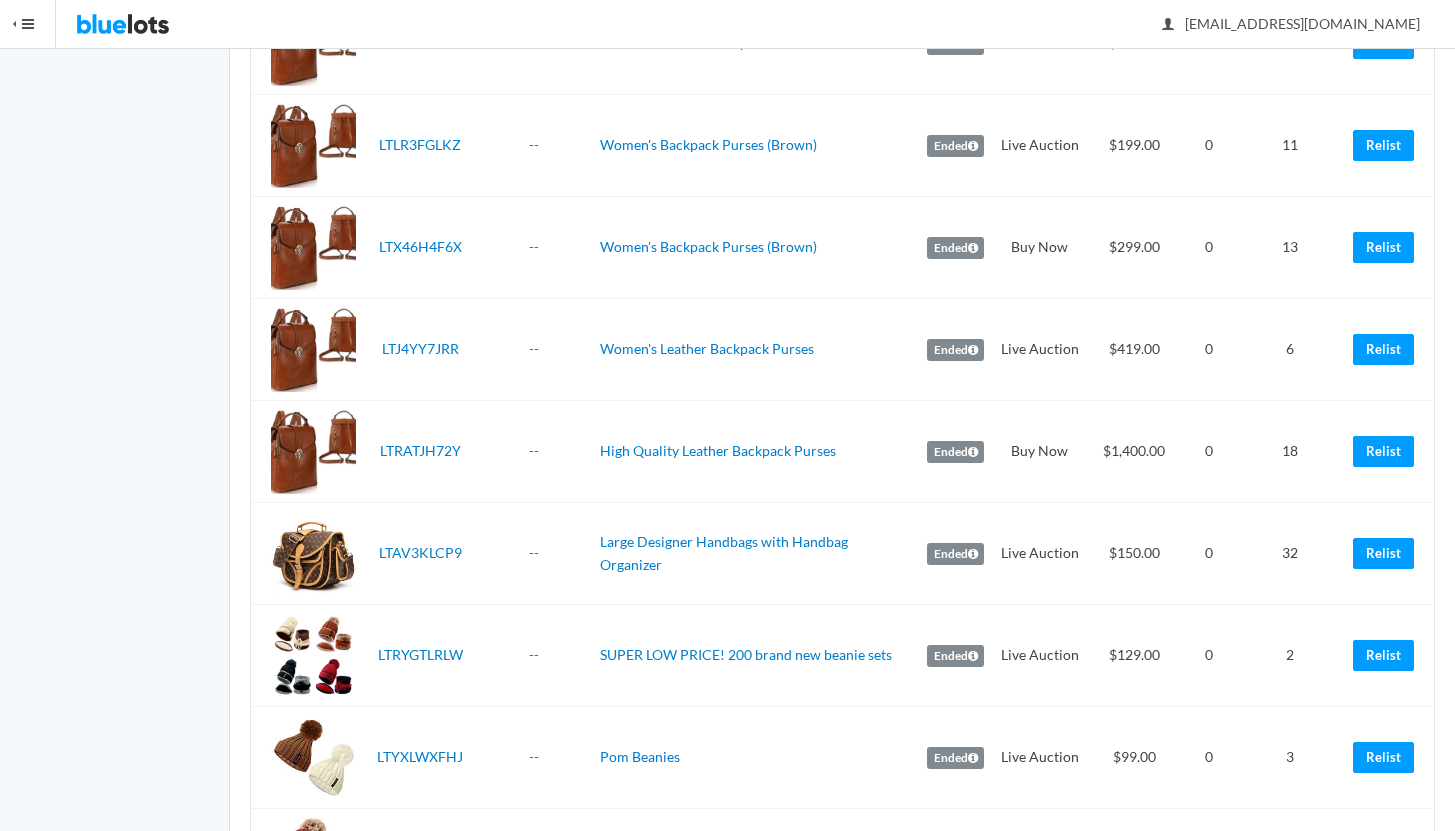 scroll, scrollTop: 1290, scrollLeft: 0, axis: vertical 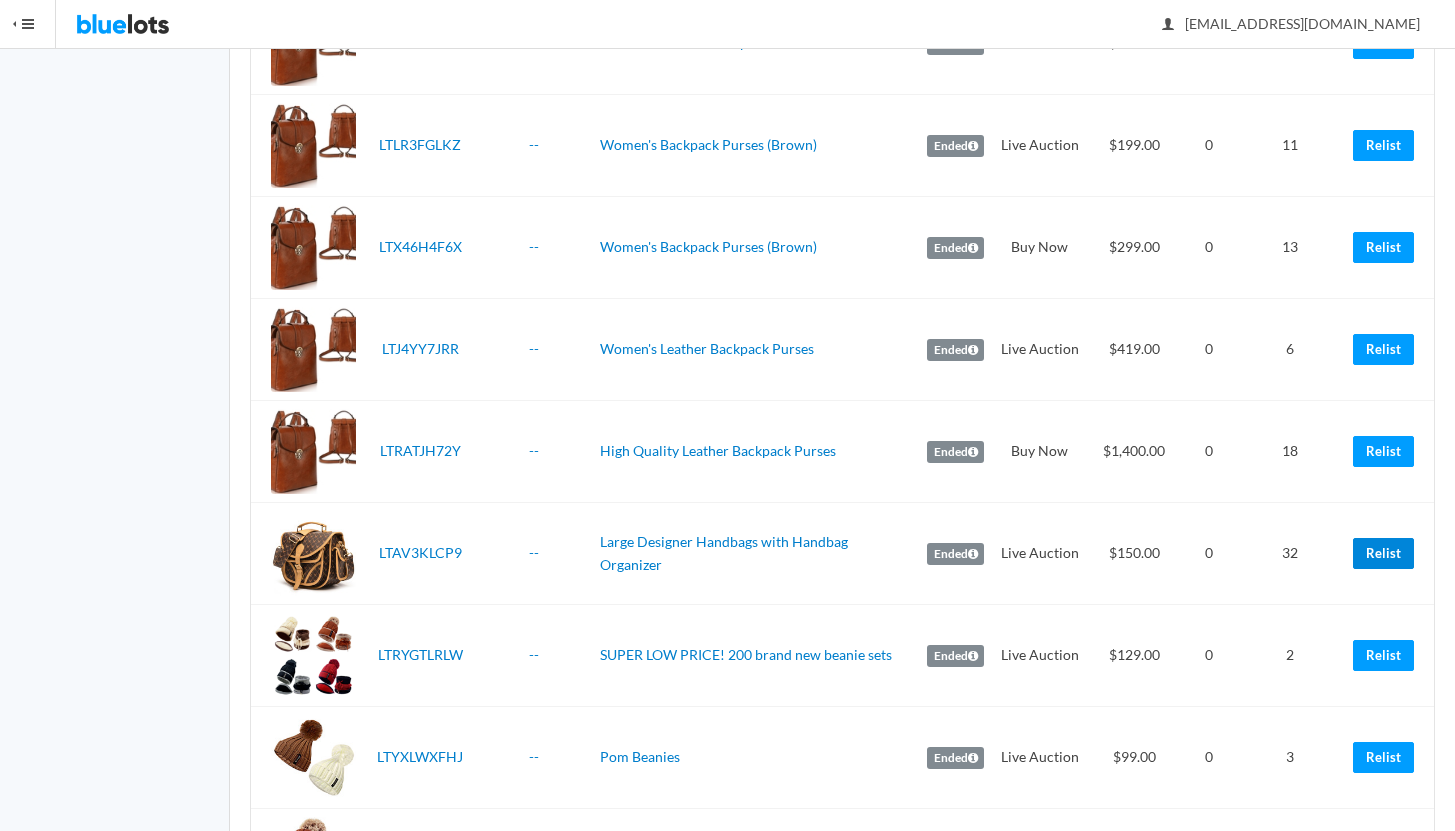 click on "Relist" at bounding box center [1383, 553] 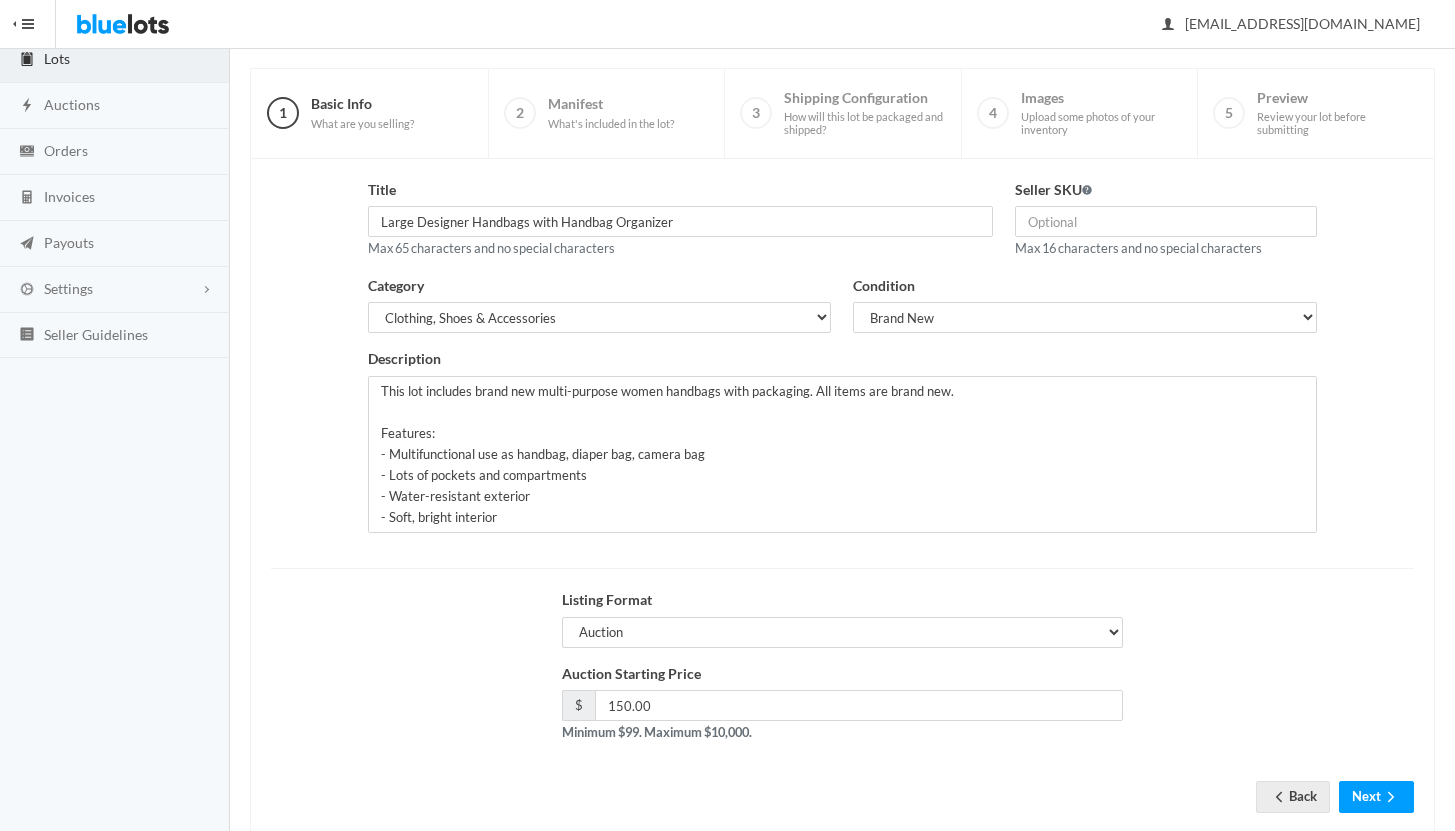 scroll, scrollTop: 170, scrollLeft: 0, axis: vertical 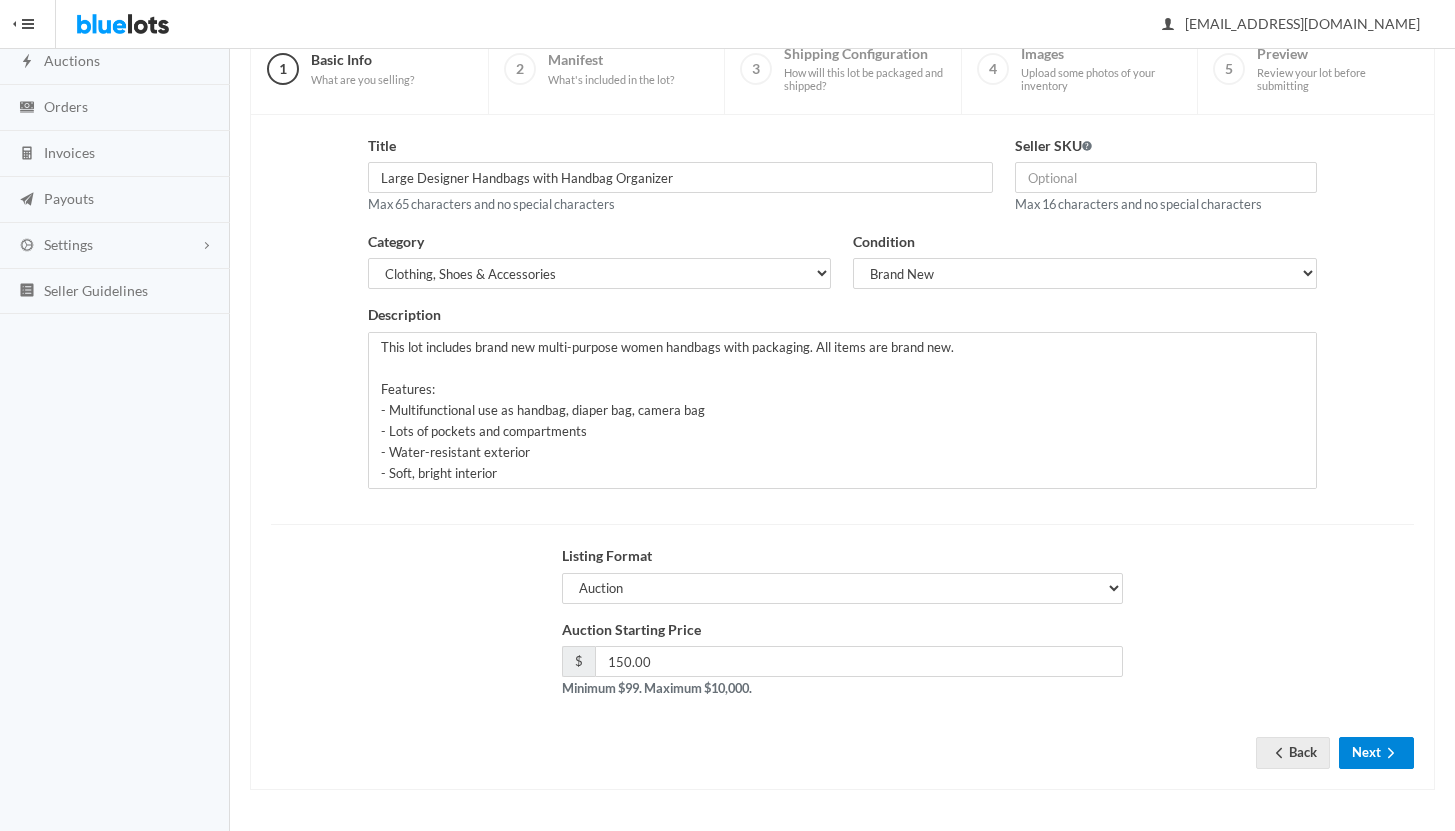 click on "Next" at bounding box center [1376, 752] 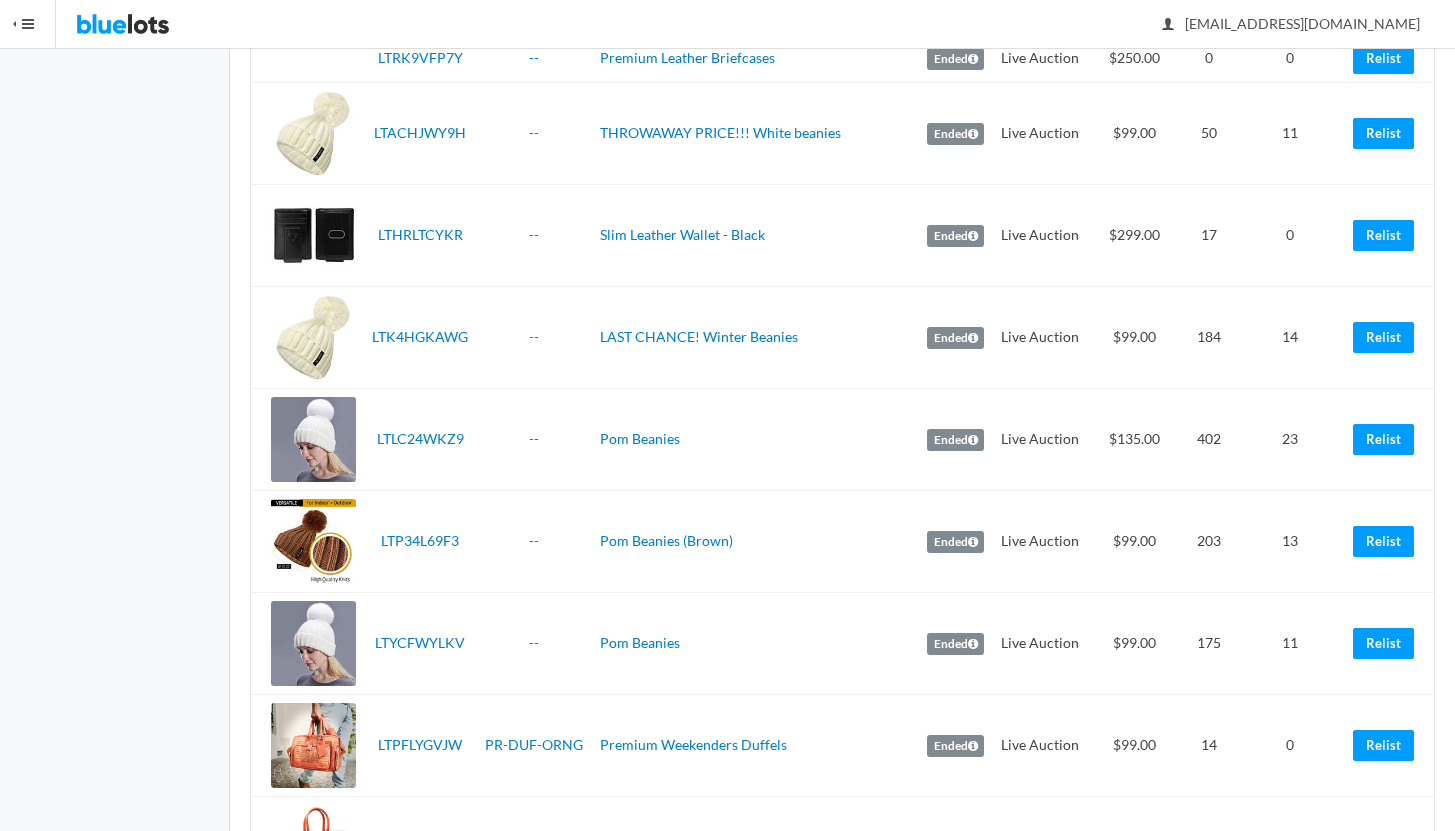 scroll, scrollTop: 3090, scrollLeft: 0, axis: vertical 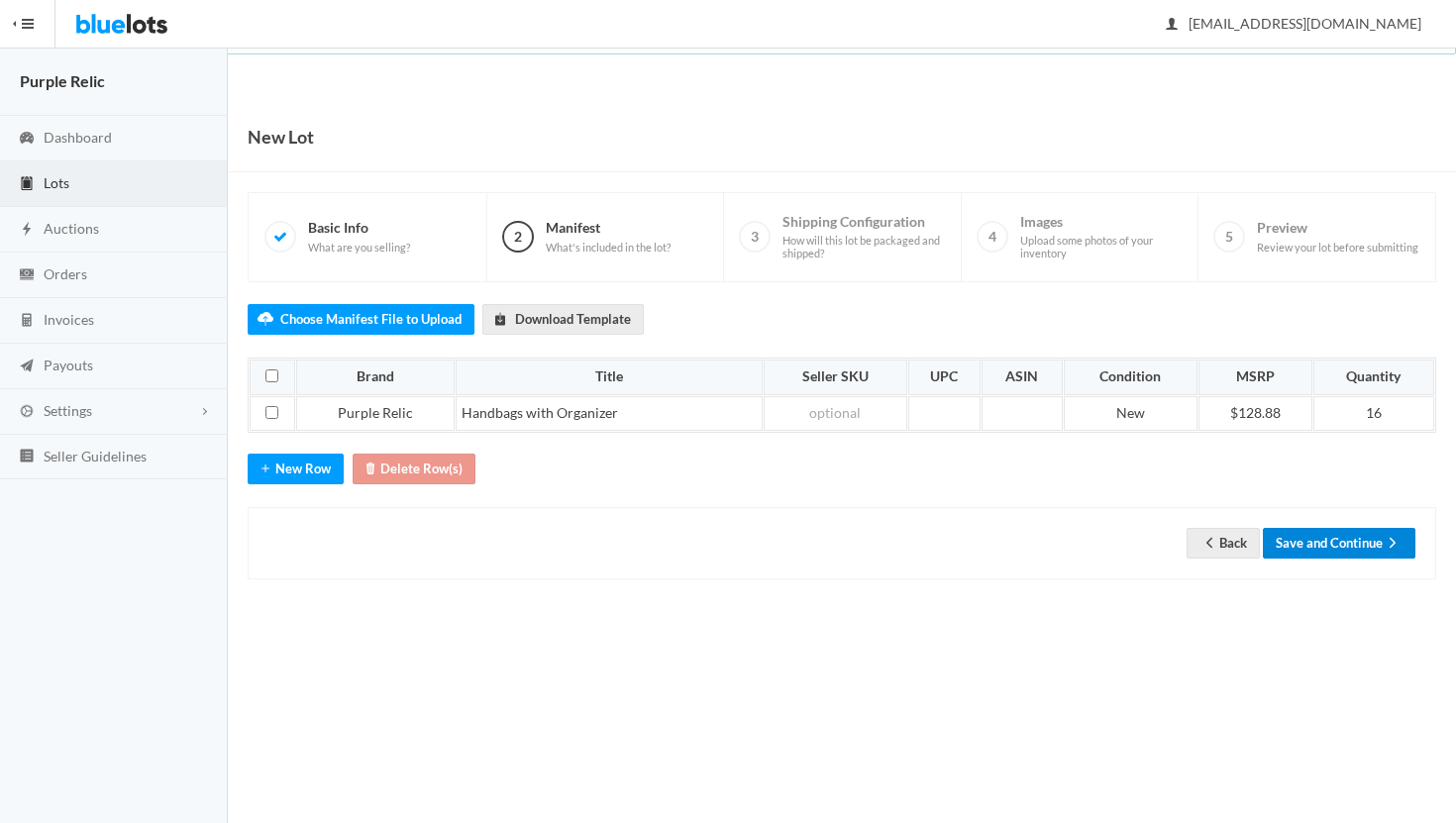 click on "Save and Continue" at bounding box center [1339, 543] 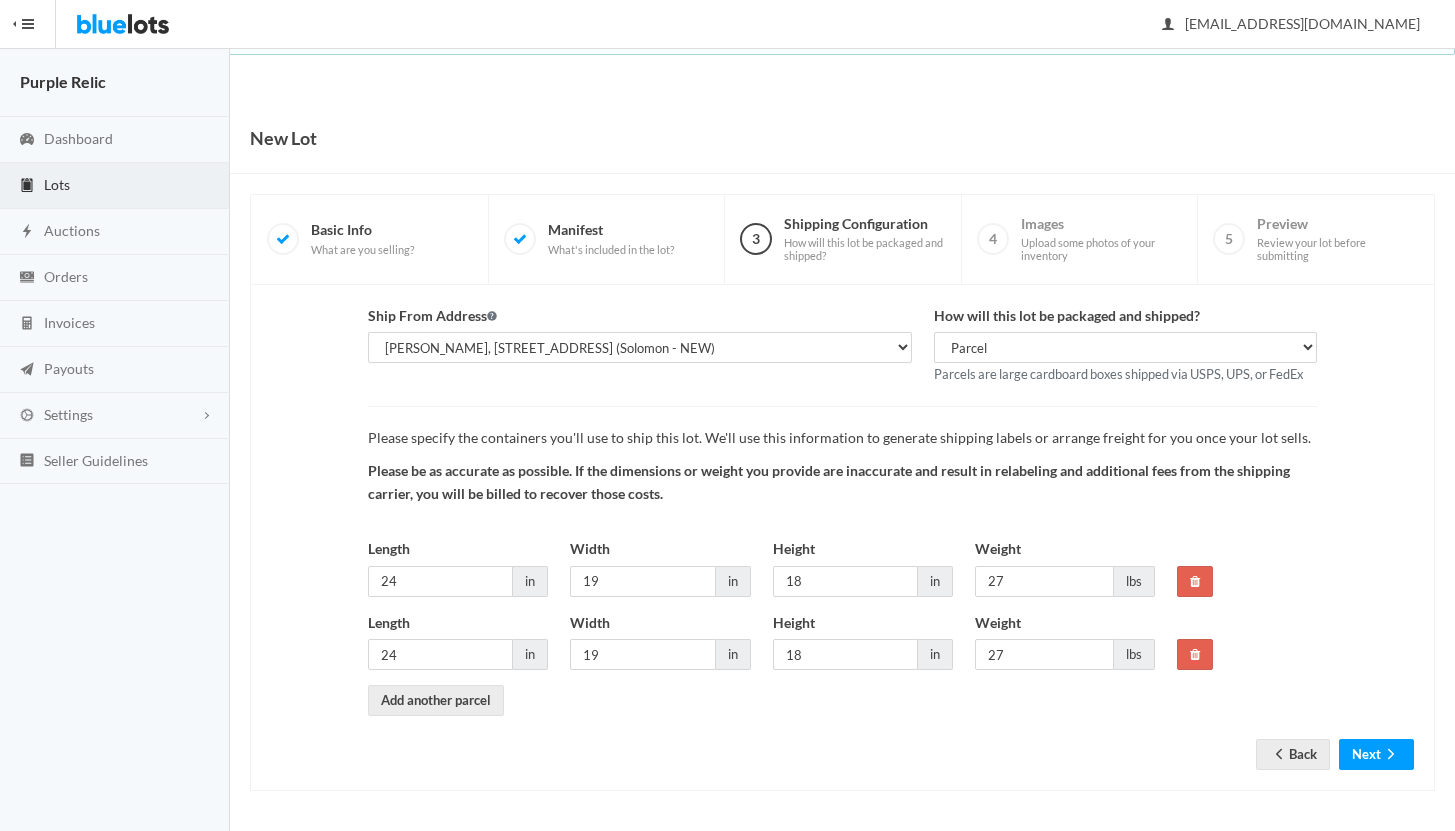 scroll, scrollTop: 0, scrollLeft: 0, axis: both 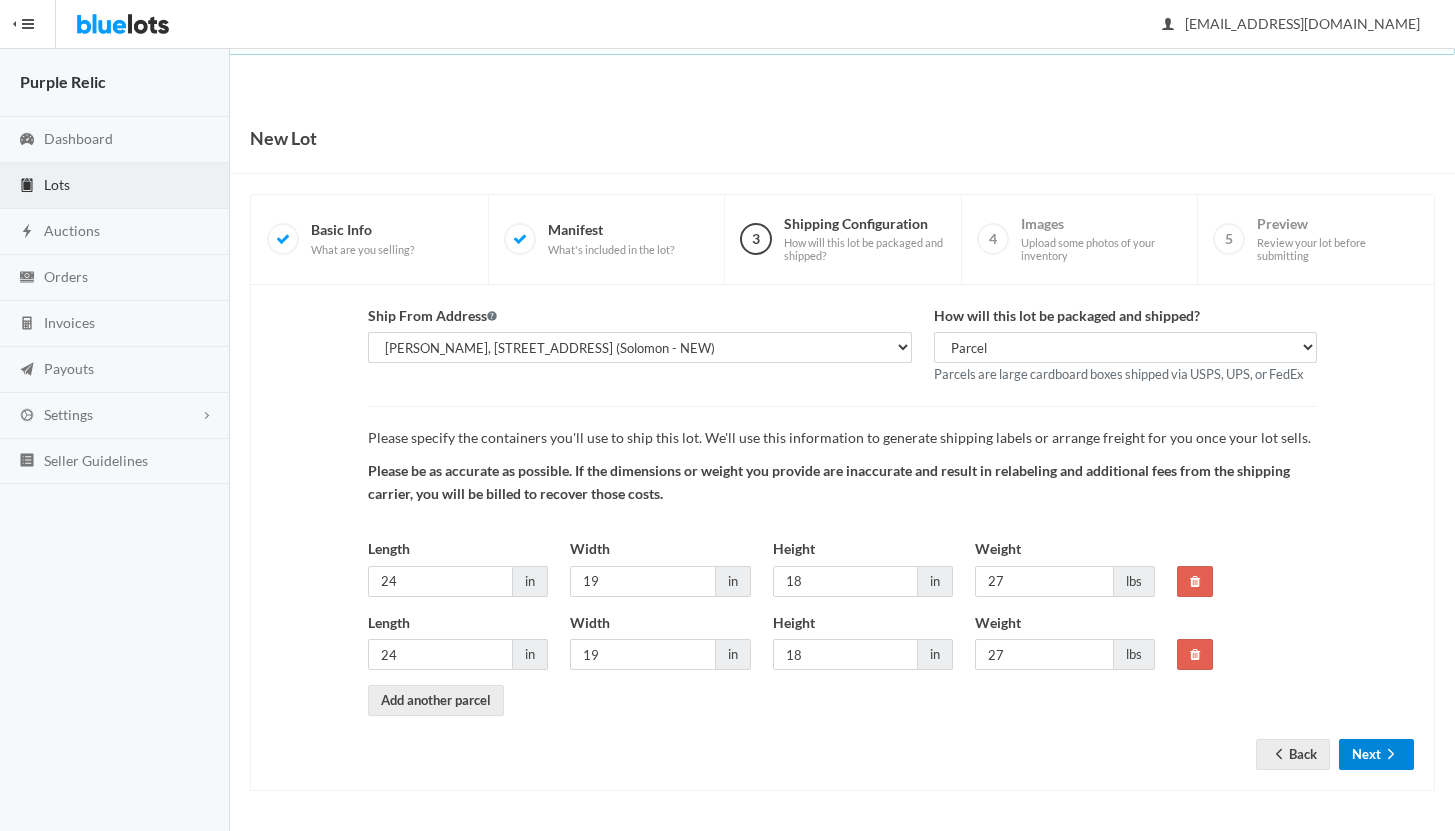 click on "Next" at bounding box center [1376, 754] 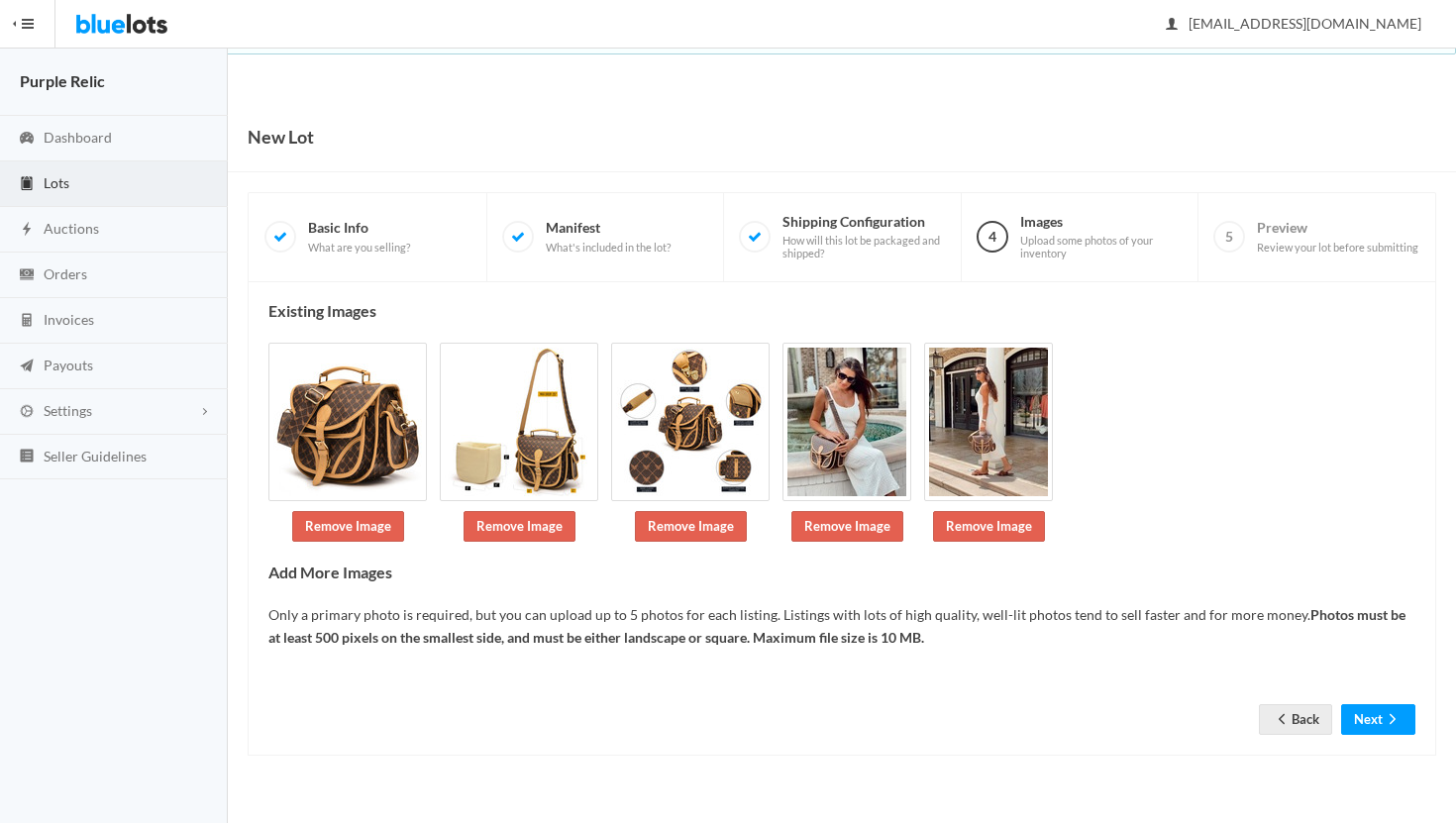scroll, scrollTop: 0, scrollLeft: 0, axis: both 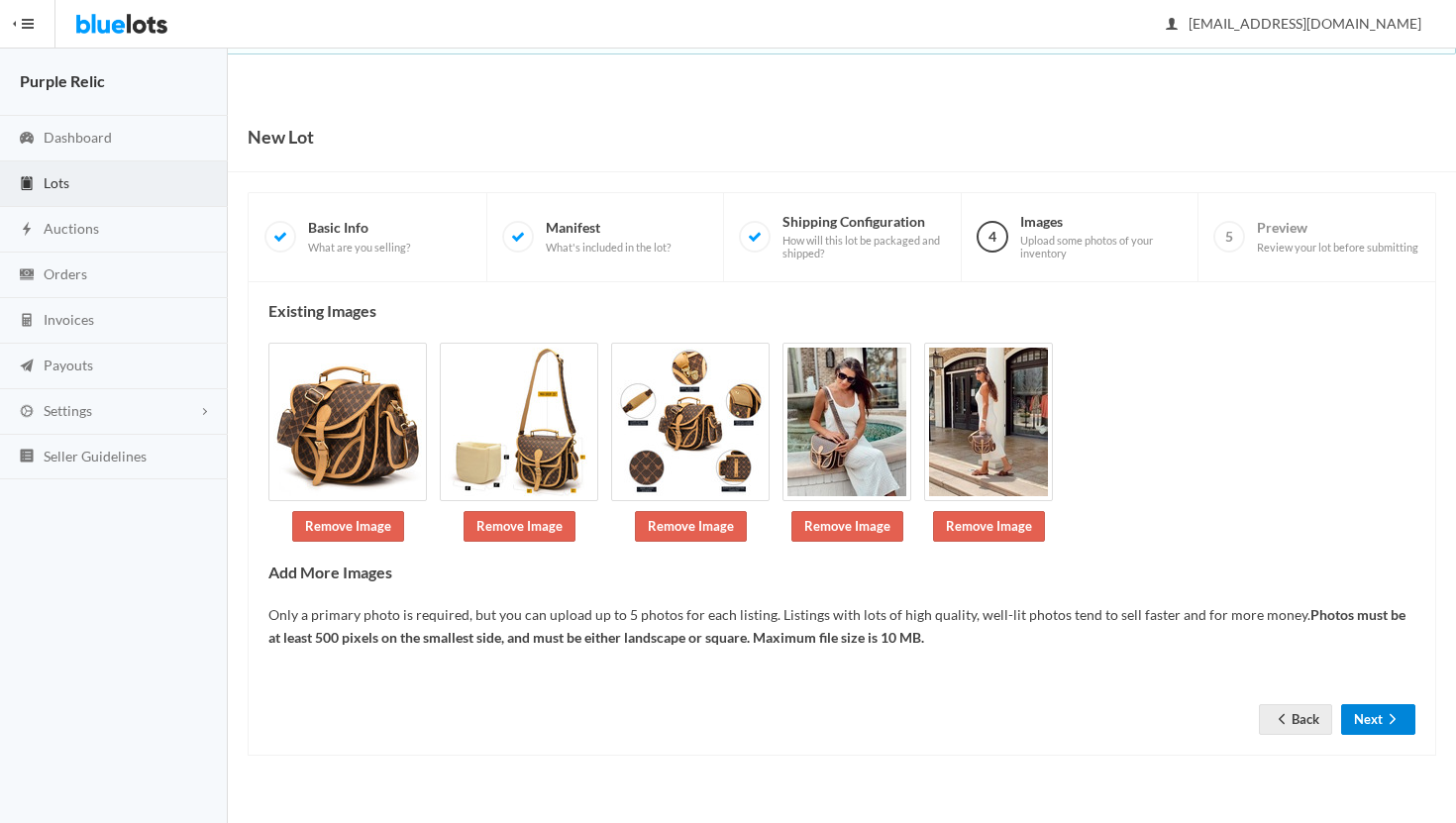 click on "Next" at bounding box center [1378, 719] 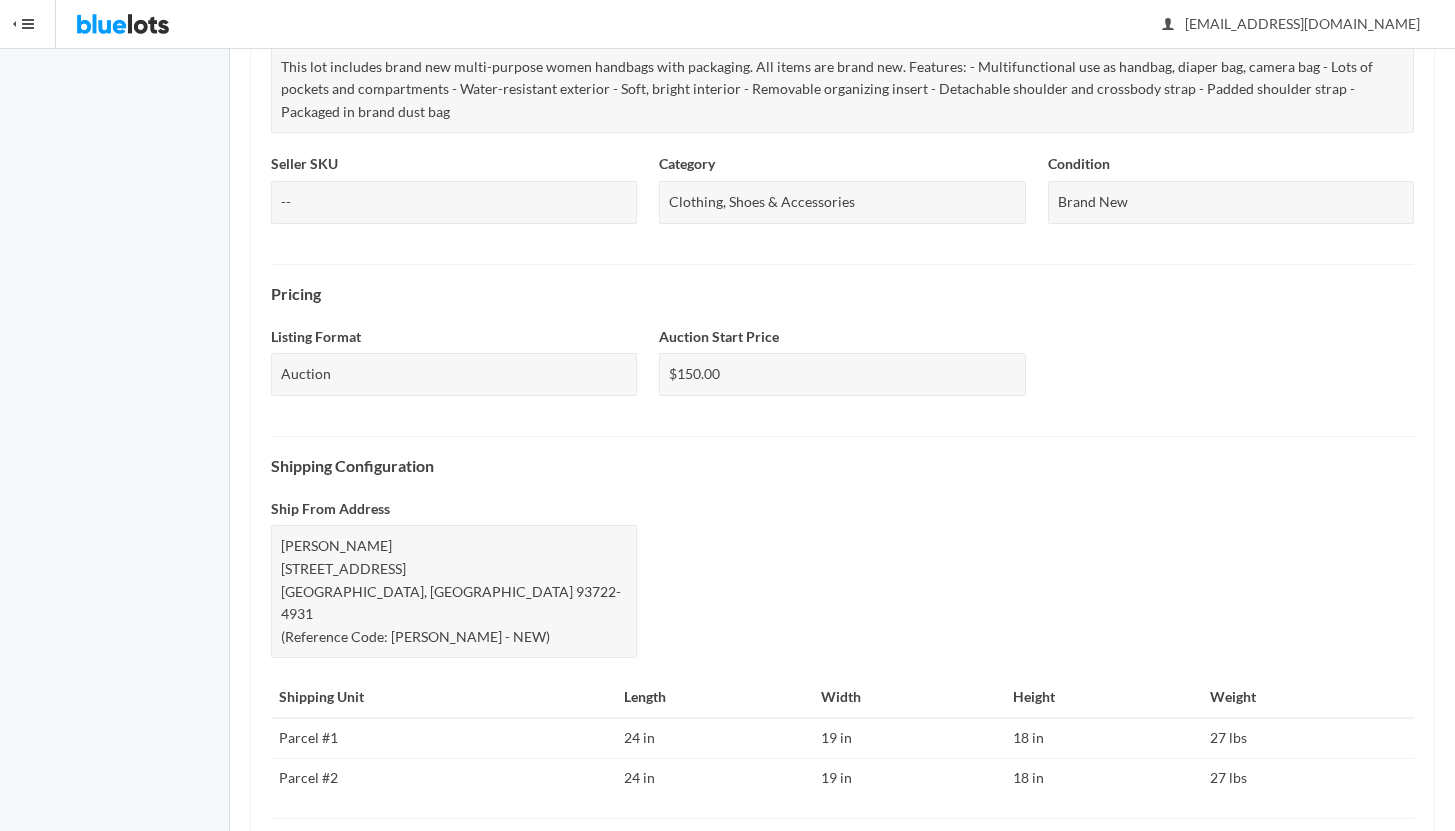 scroll, scrollTop: 731, scrollLeft: 0, axis: vertical 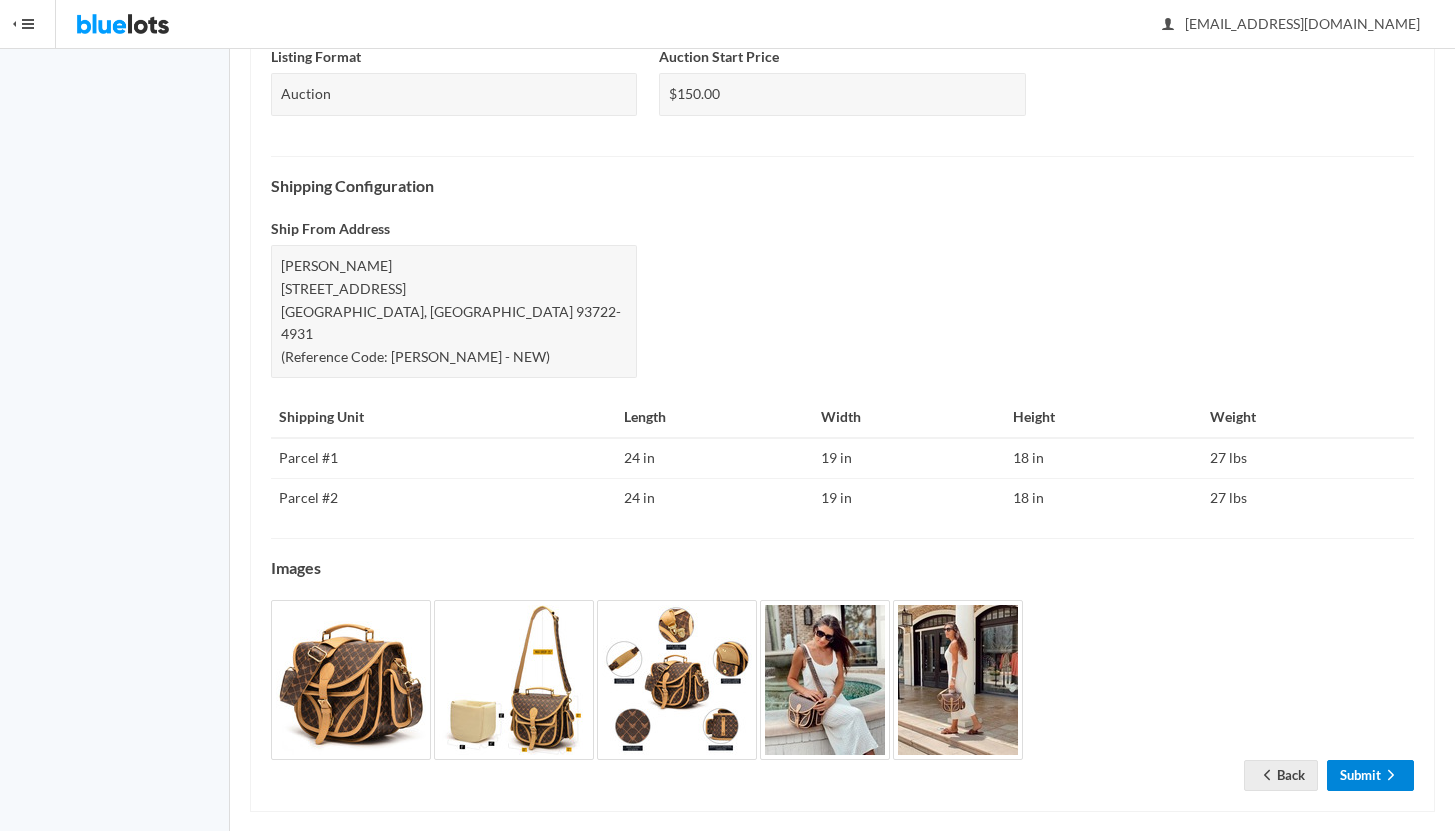 click on "Submit" at bounding box center (1370, 775) 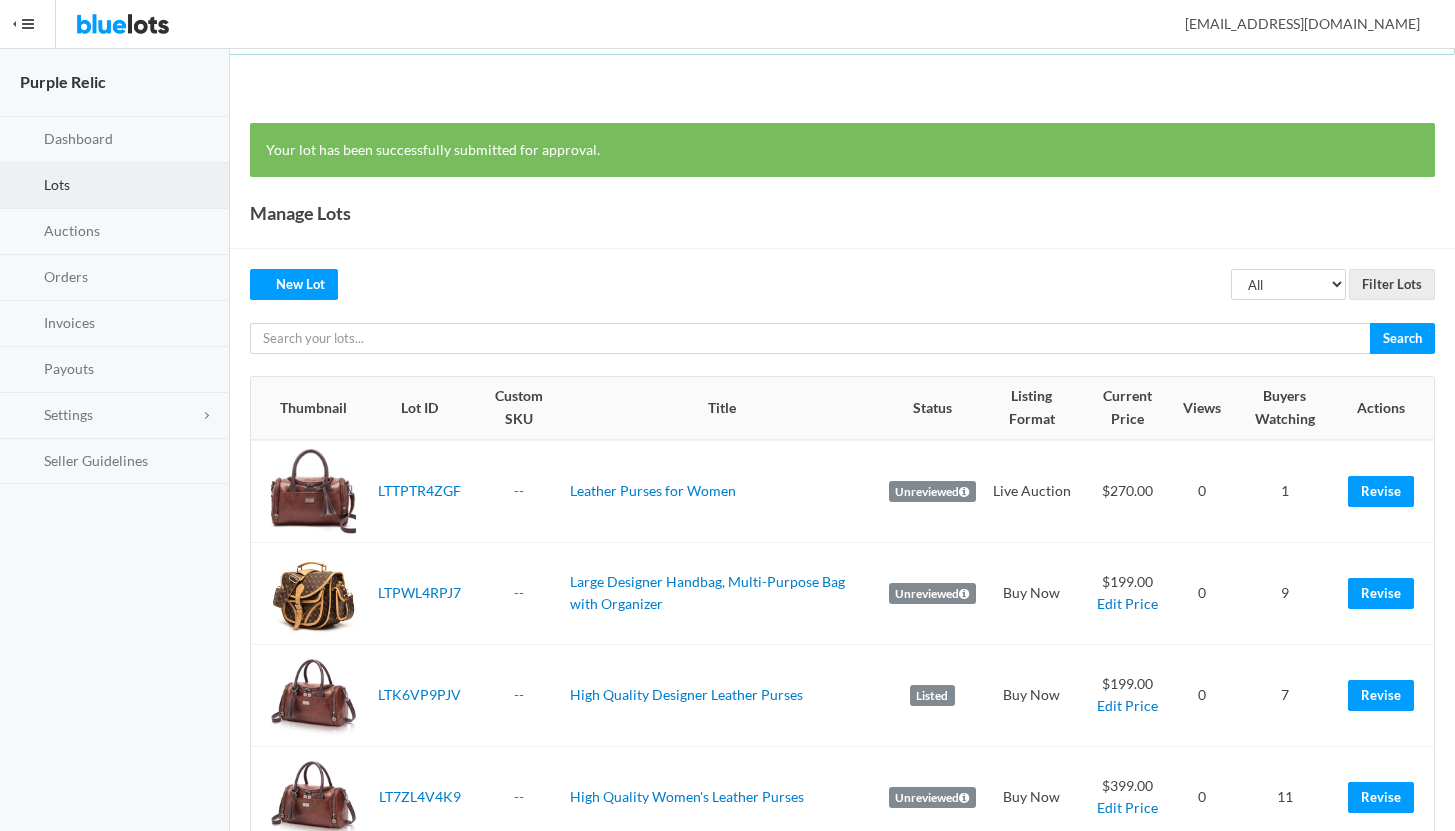 scroll, scrollTop: 0, scrollLeft: 0, axis: both 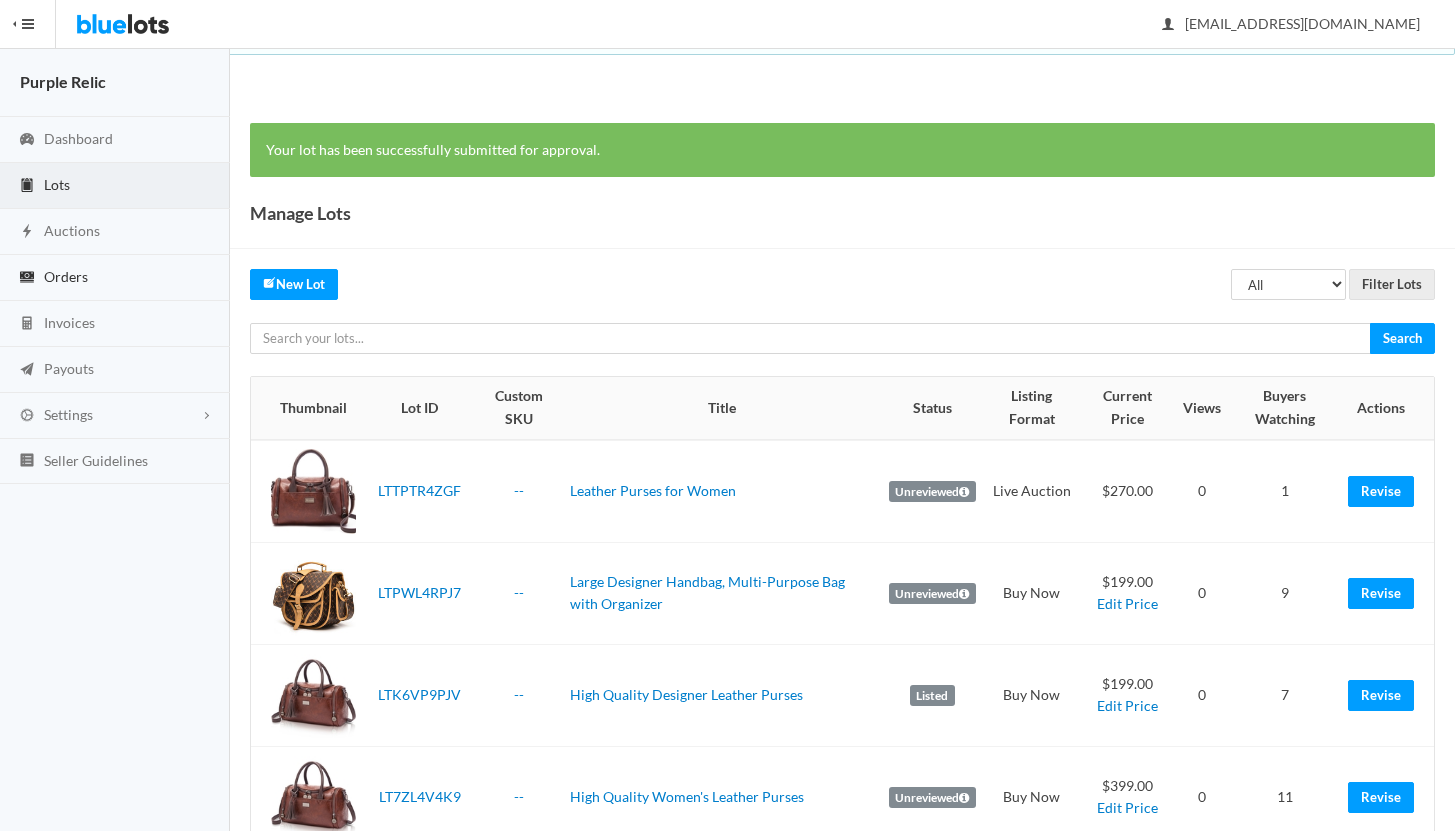 click on "Orders" at bounding box center [66, 276] 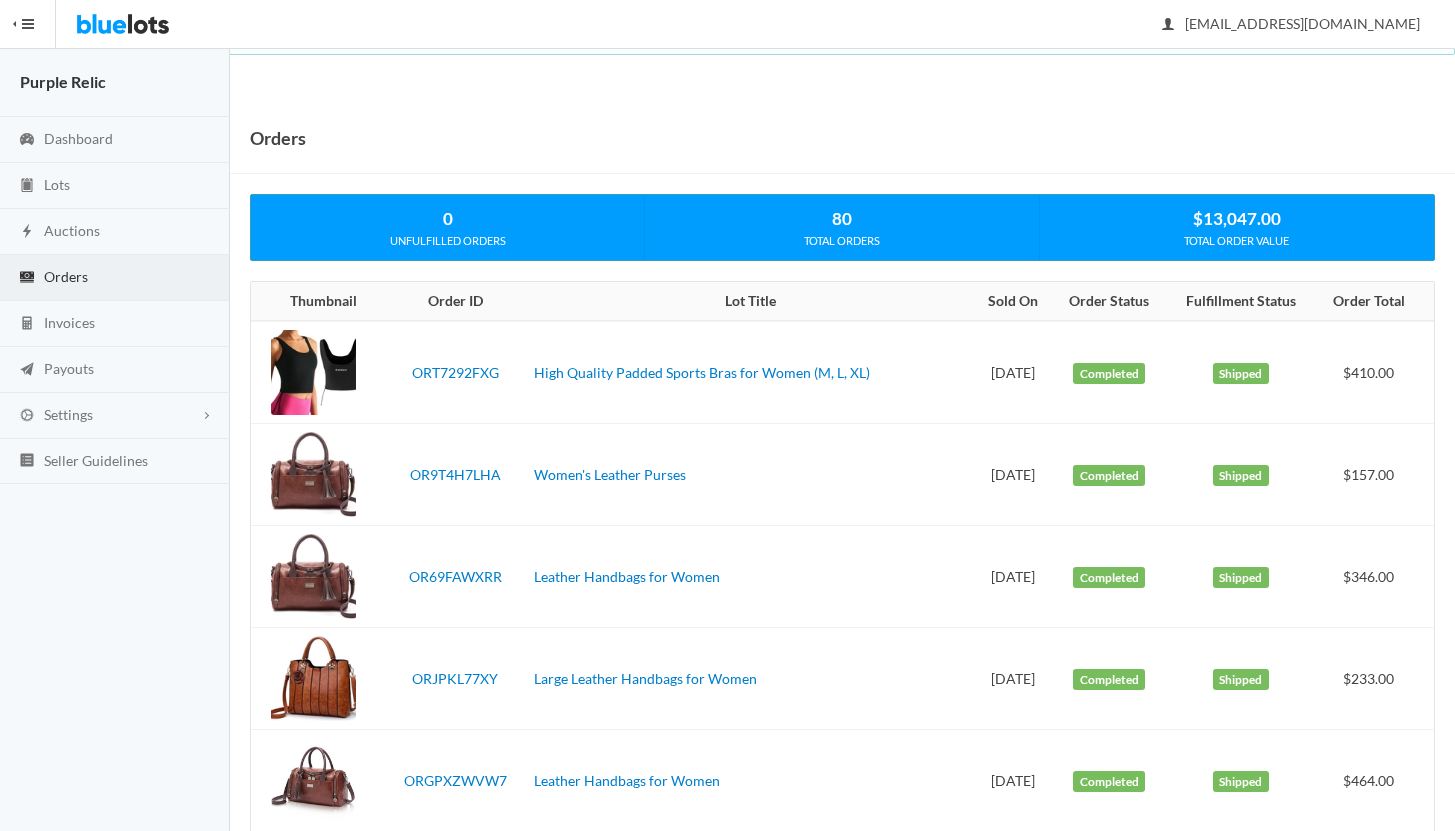 scroll, scrollTop: 0, scrollLeft: 0, axis: both 